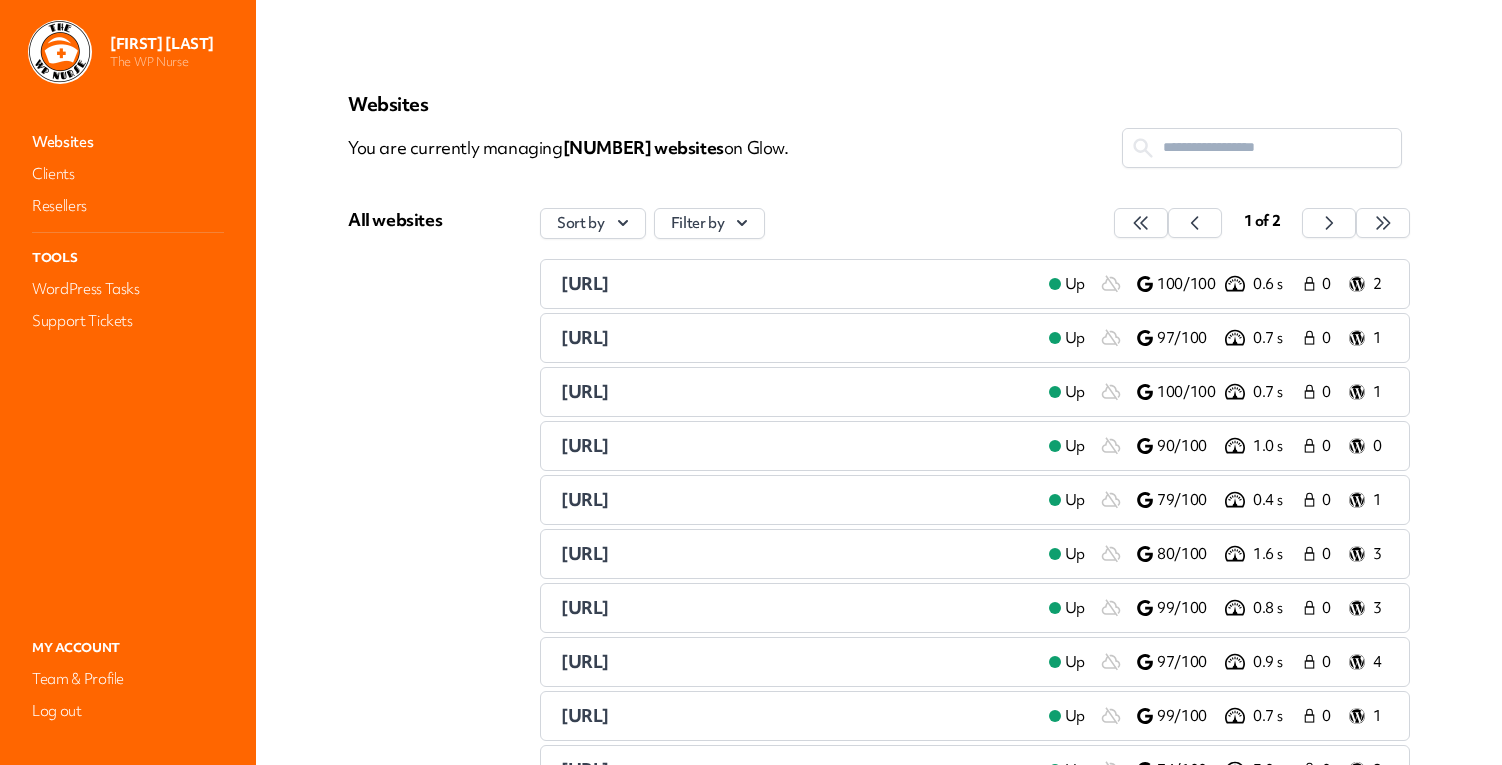 scroll, scrollTop: 0, scrollLeft: 0, axis: both 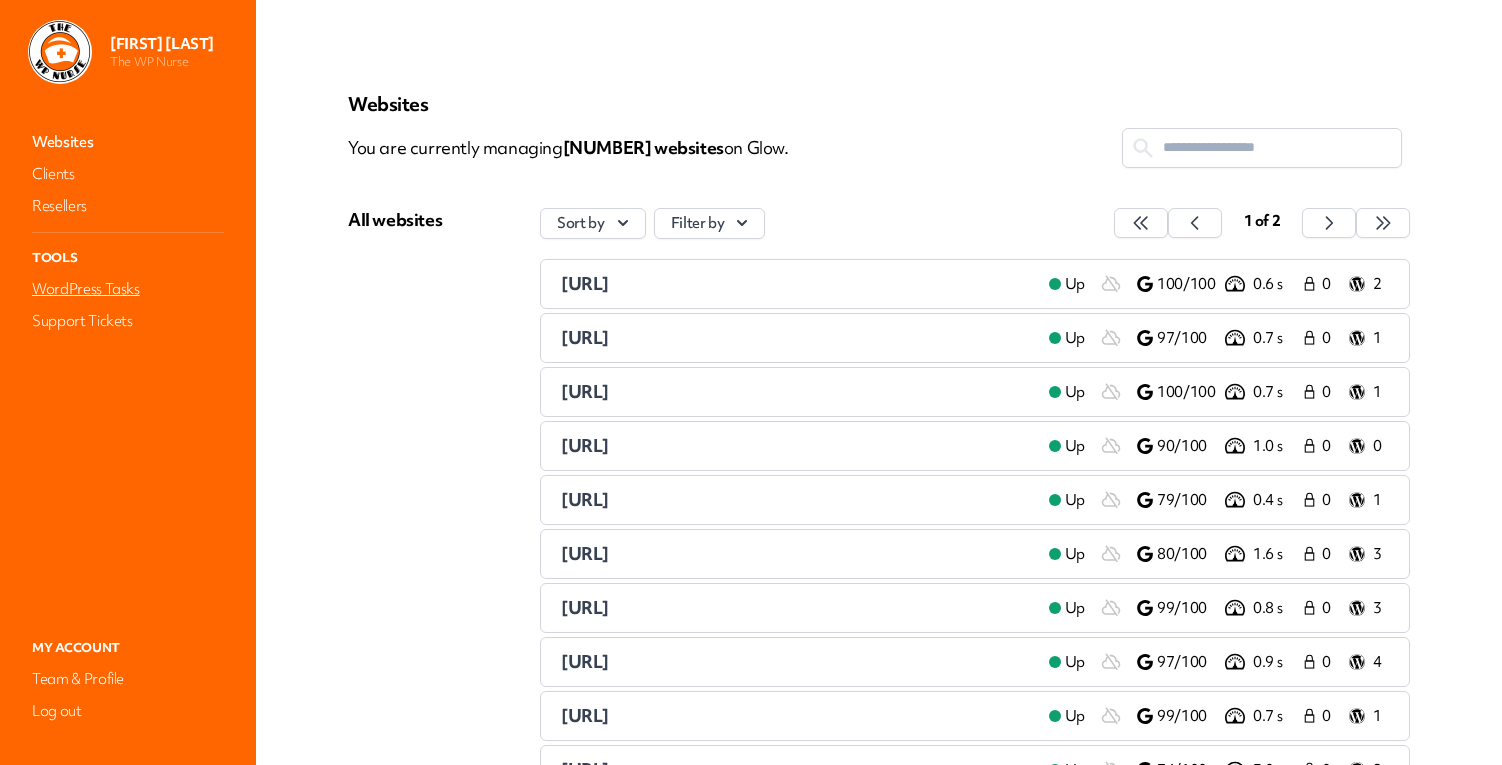 click on "WordPress Tasks" at bounding box center (128, 289) 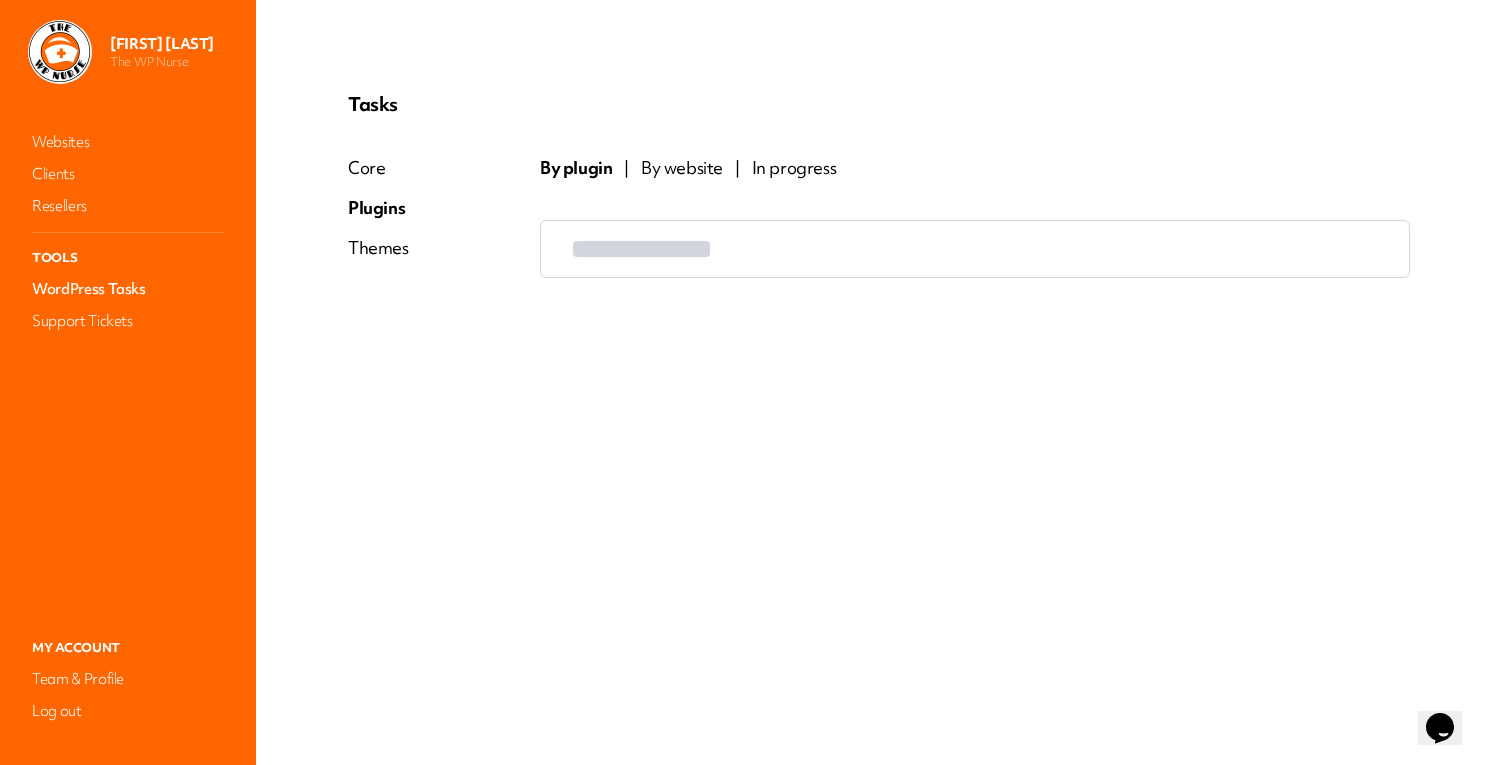 scroll, scrollTop: 0, scrollLeft: 0, axis: both 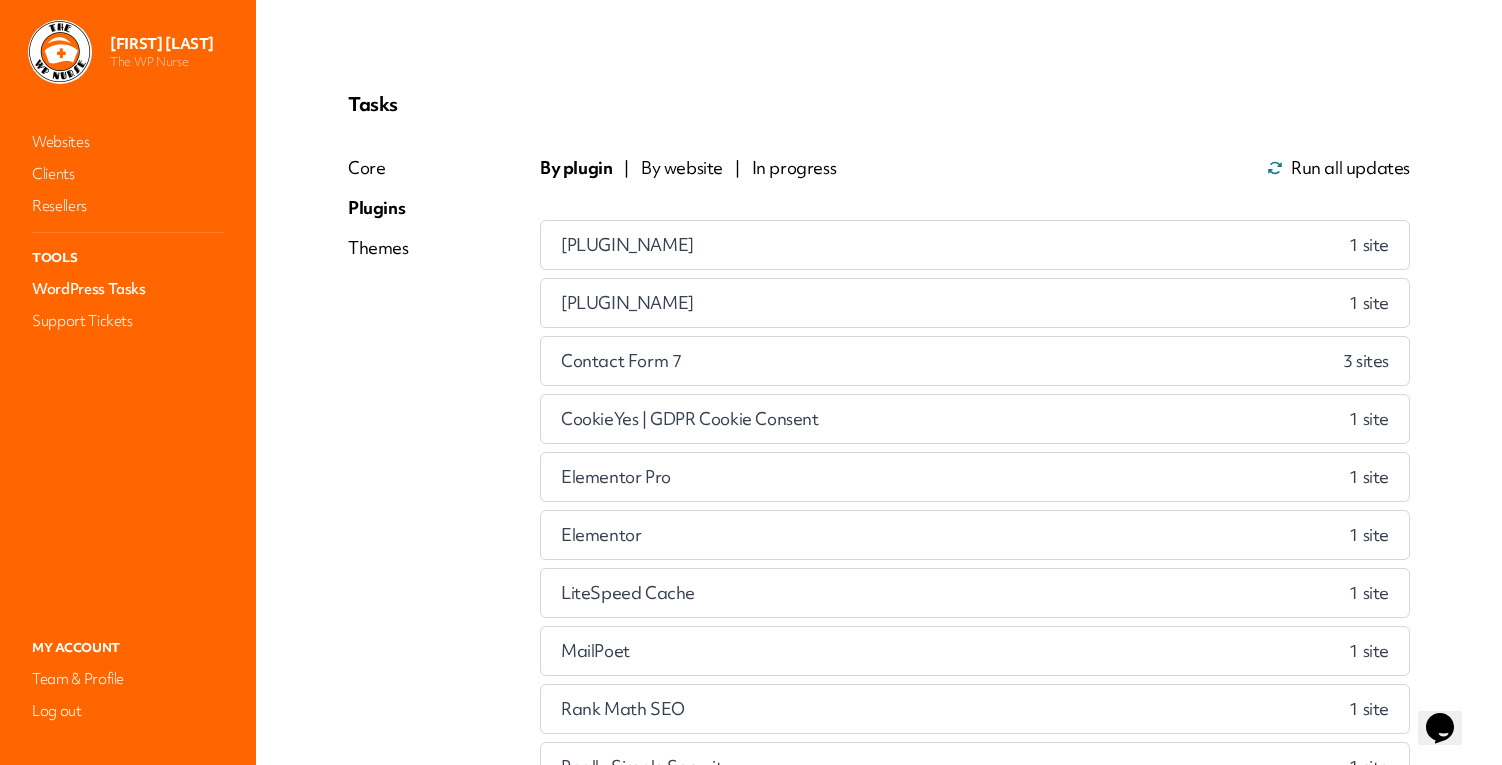 click on "By website" at bounding box center [682, 168] 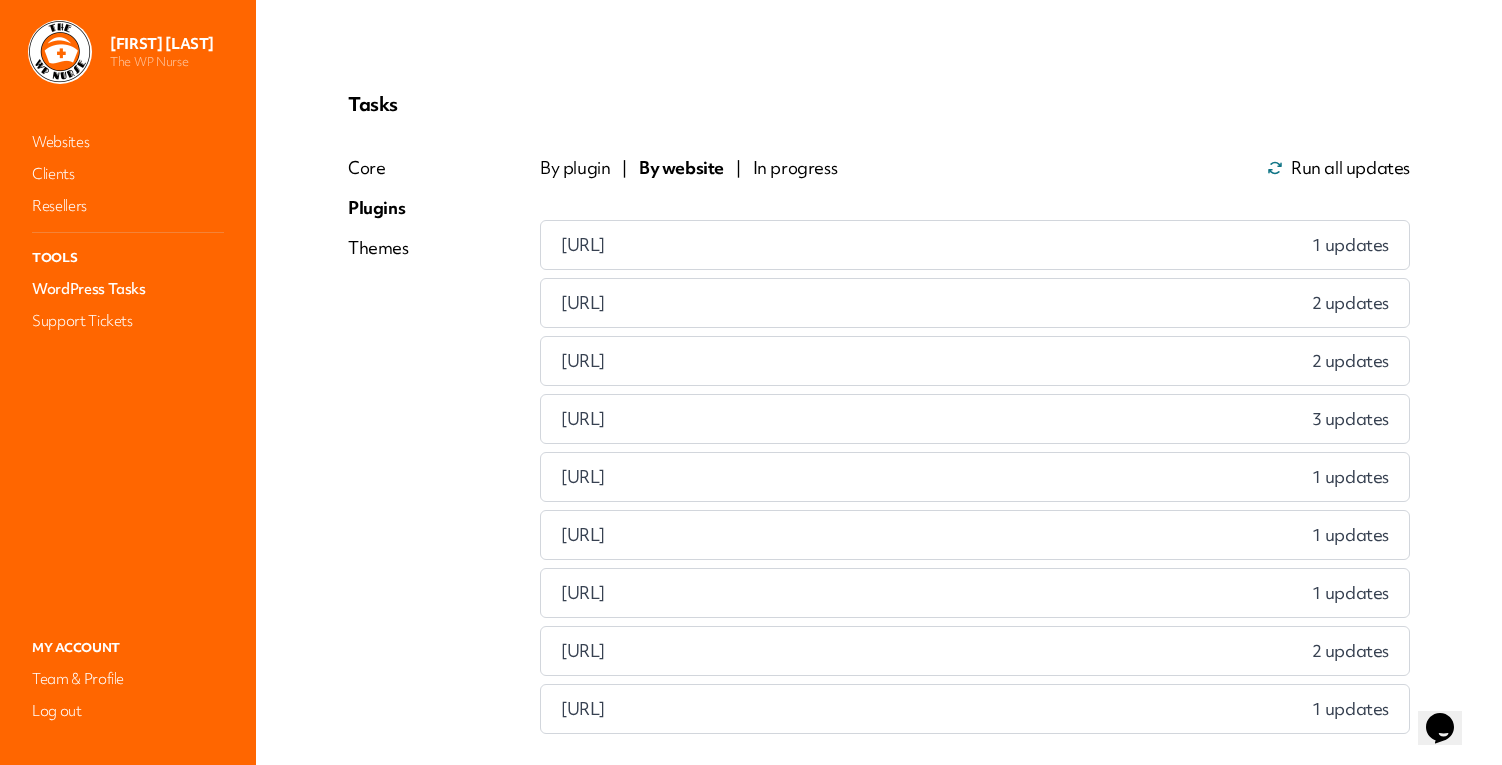 click on "bloomingconfidentgardening.co.uk   1 updates" at bounding box center (975, 245) 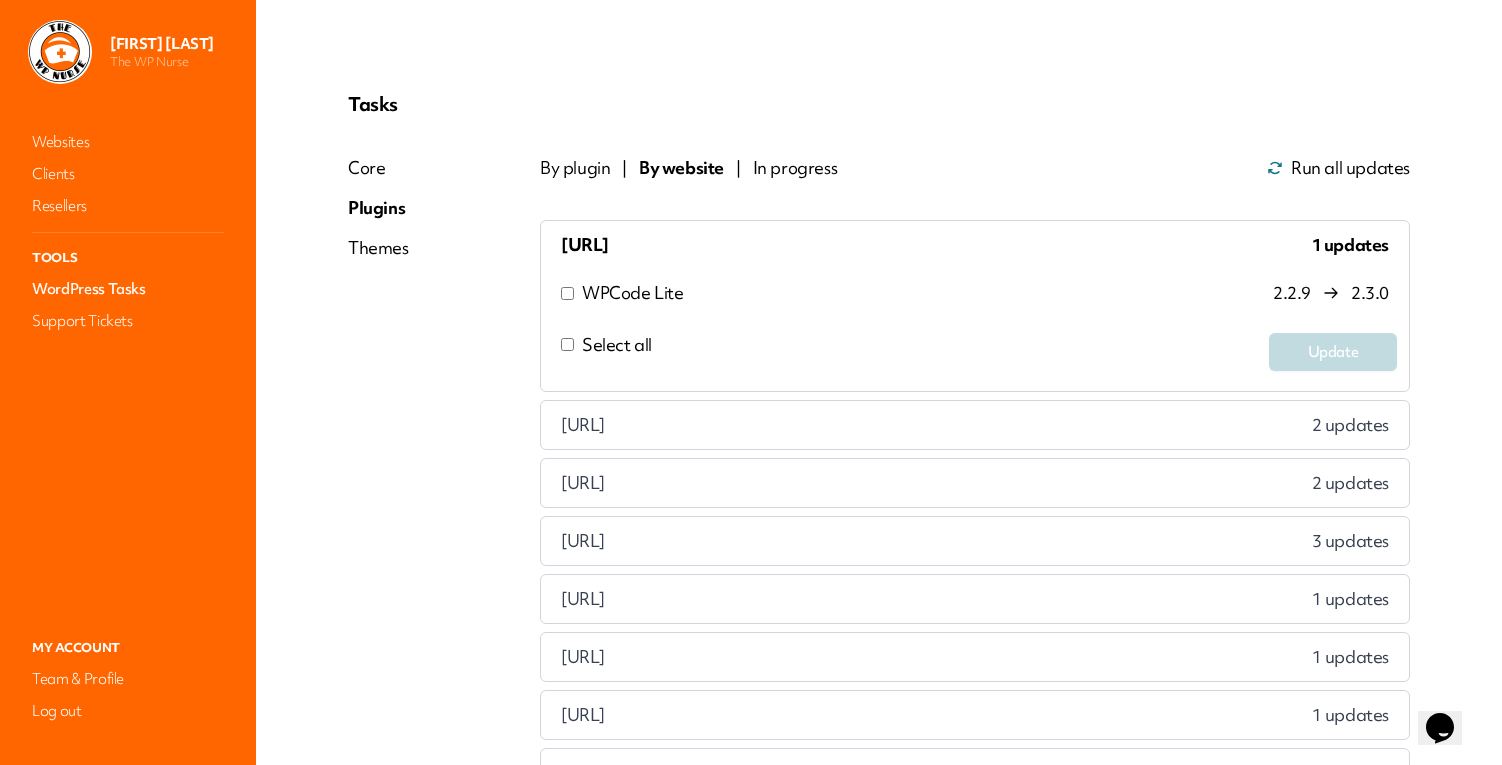 click on "Select all" at bounding box center (905, 352) 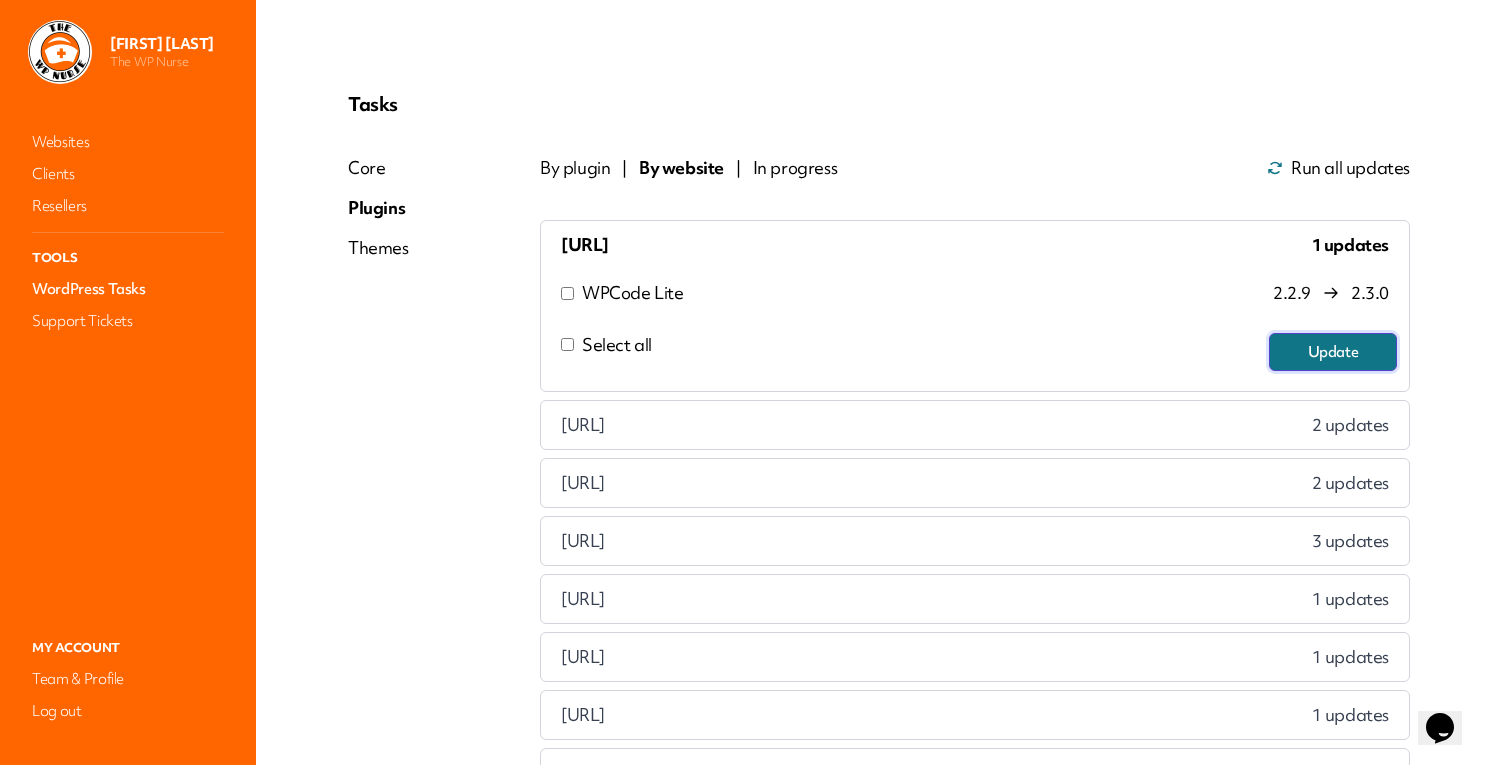 click on "Update" at bounding box center (1333, 352) 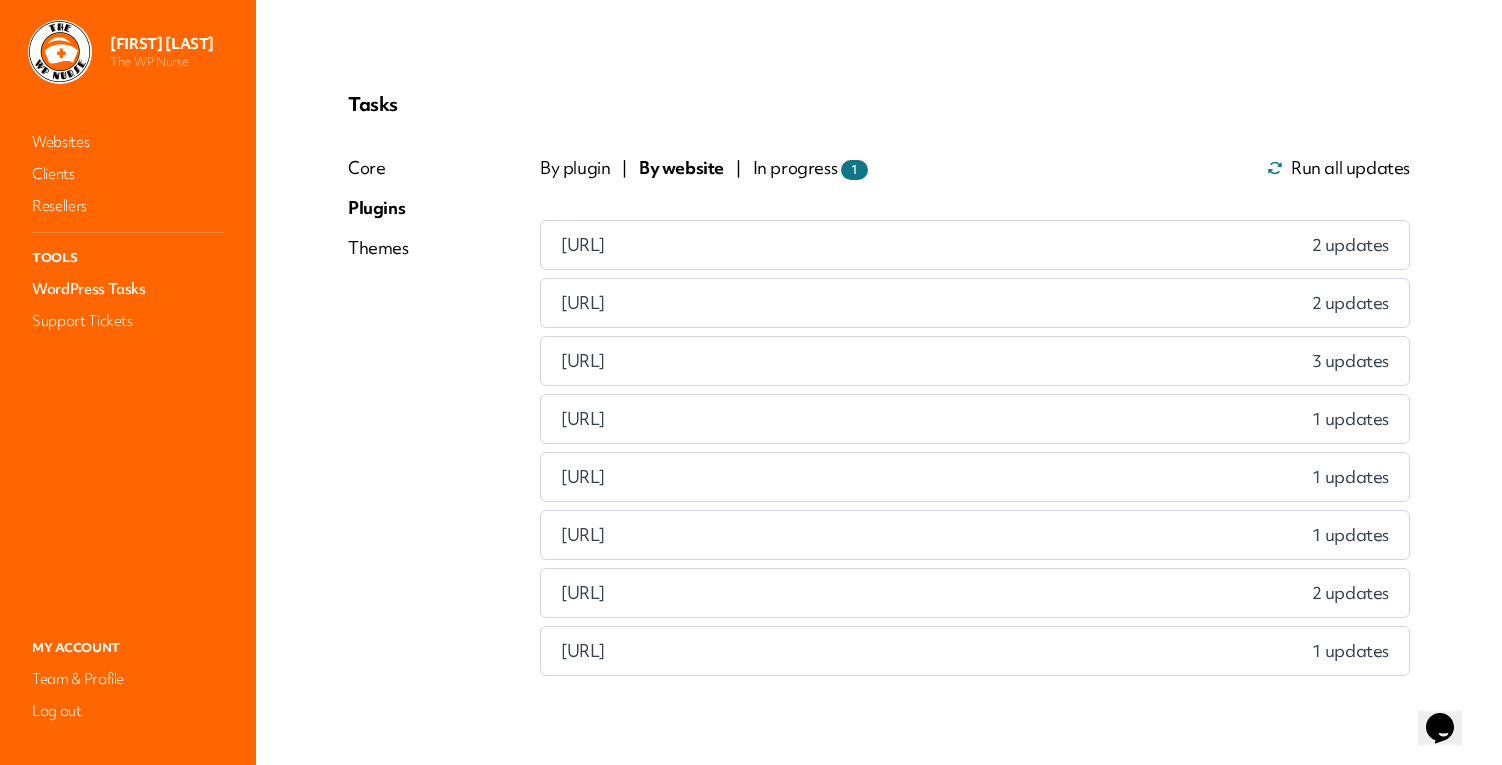 click on "healthtechnology.wales   2 updates" at bounding box center [975, 245] 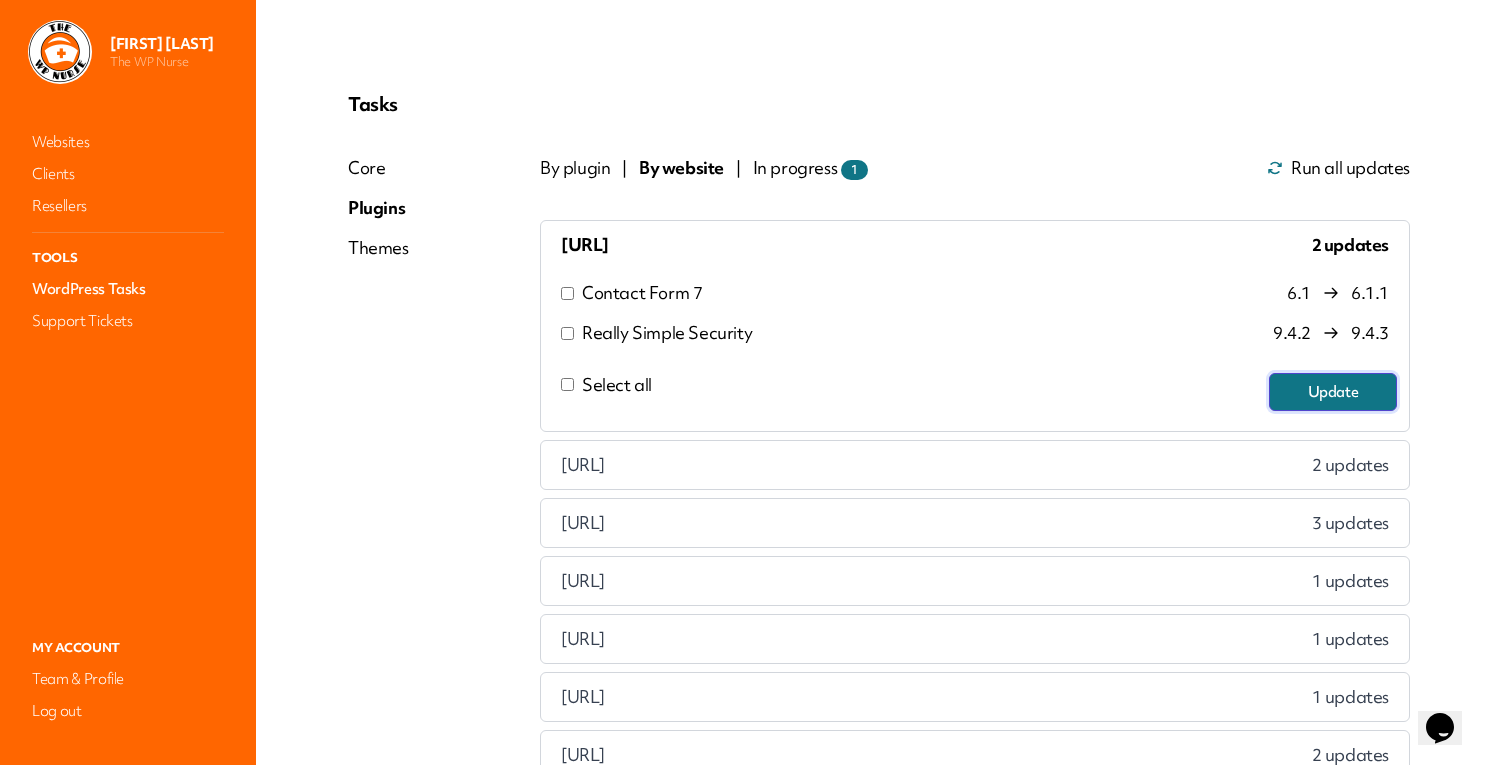 click on "Update" at bounding box center (1333, 392) 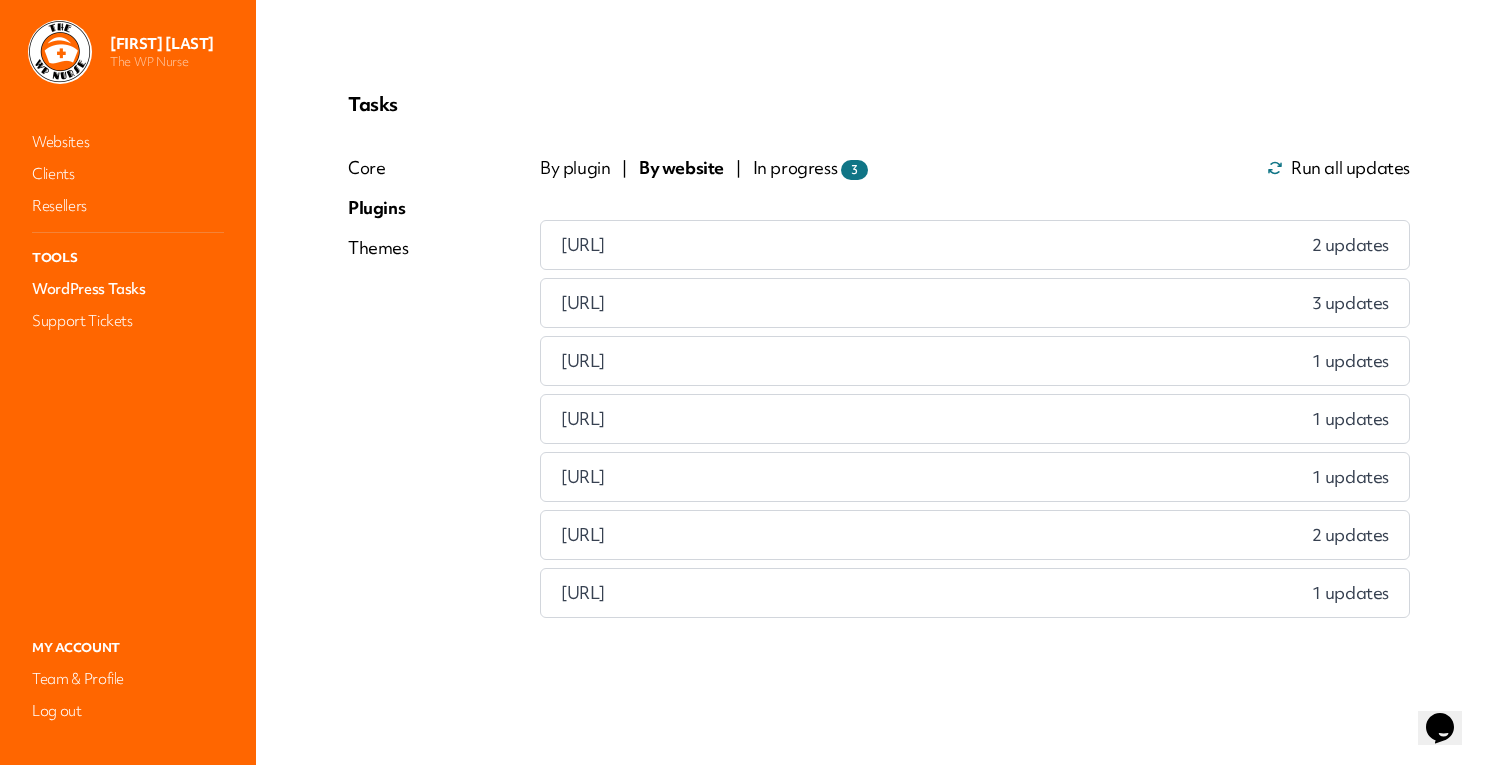 click on "illuminaire.io   2 updates" at bounding box center (975, 245) 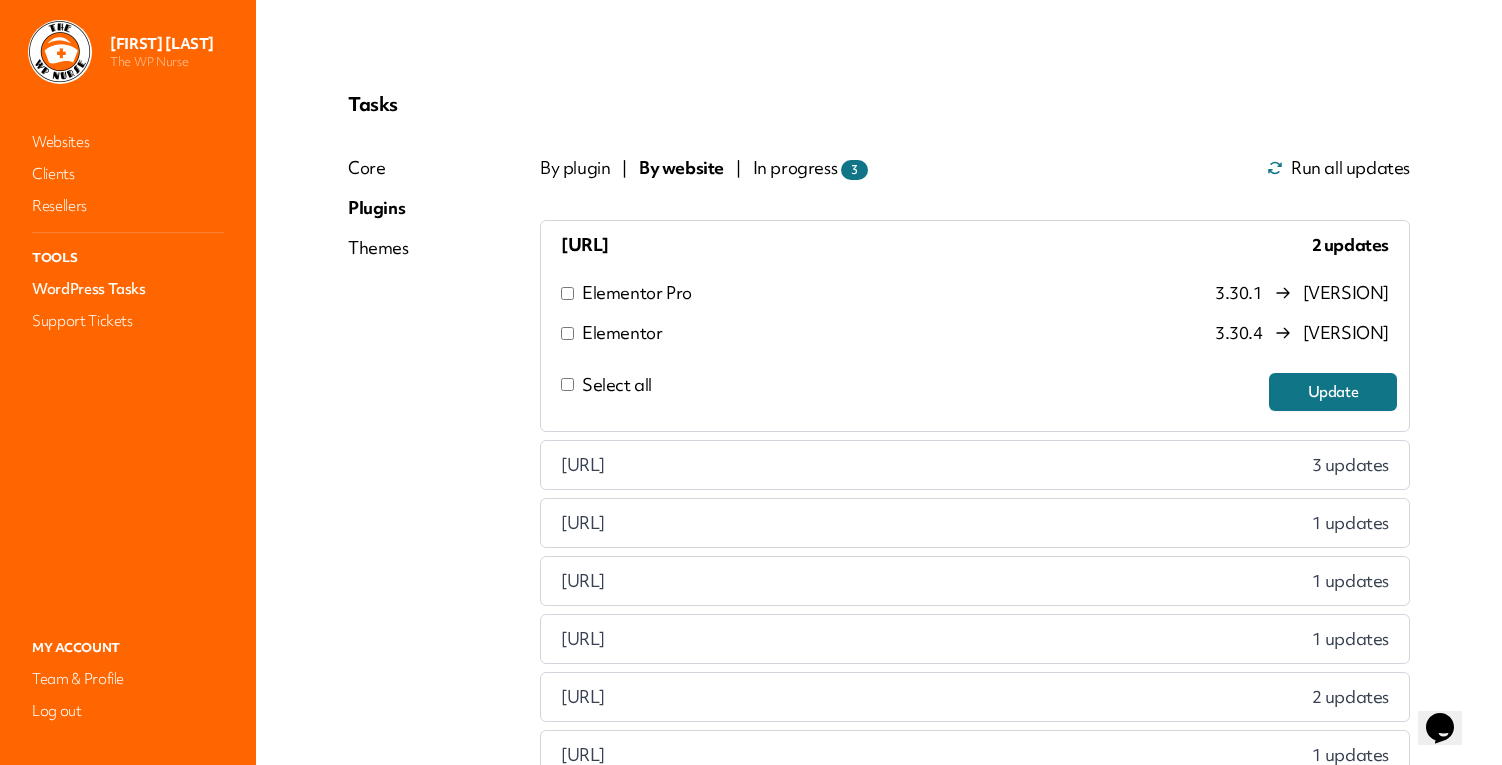 click on "Elementor Pro
3.30.1
3.31.0
Elementor
3.30.4
3.31.1
Select all
Update" at bounding box center [975, 350] 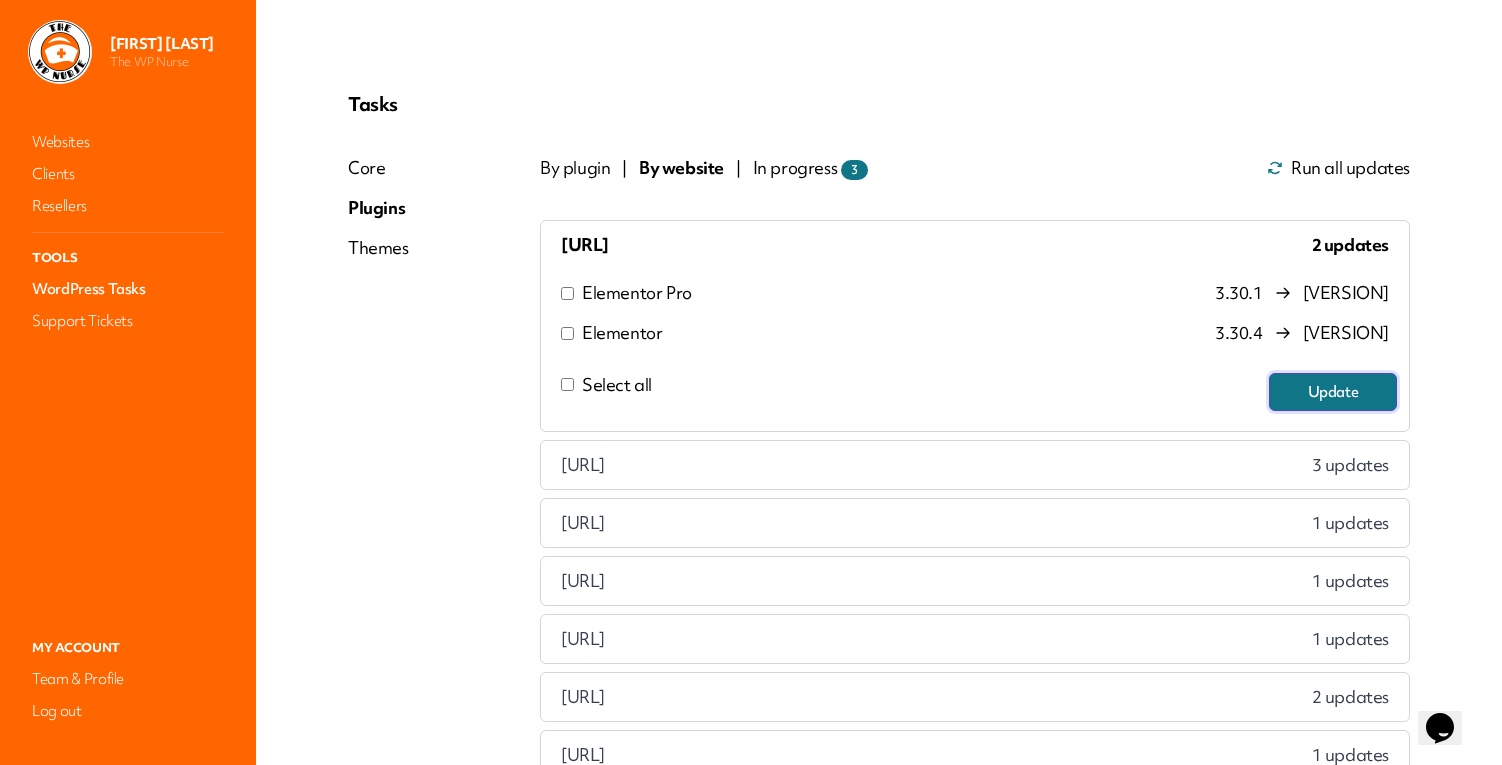 click on "Update" at bounding box center [1333, 392] 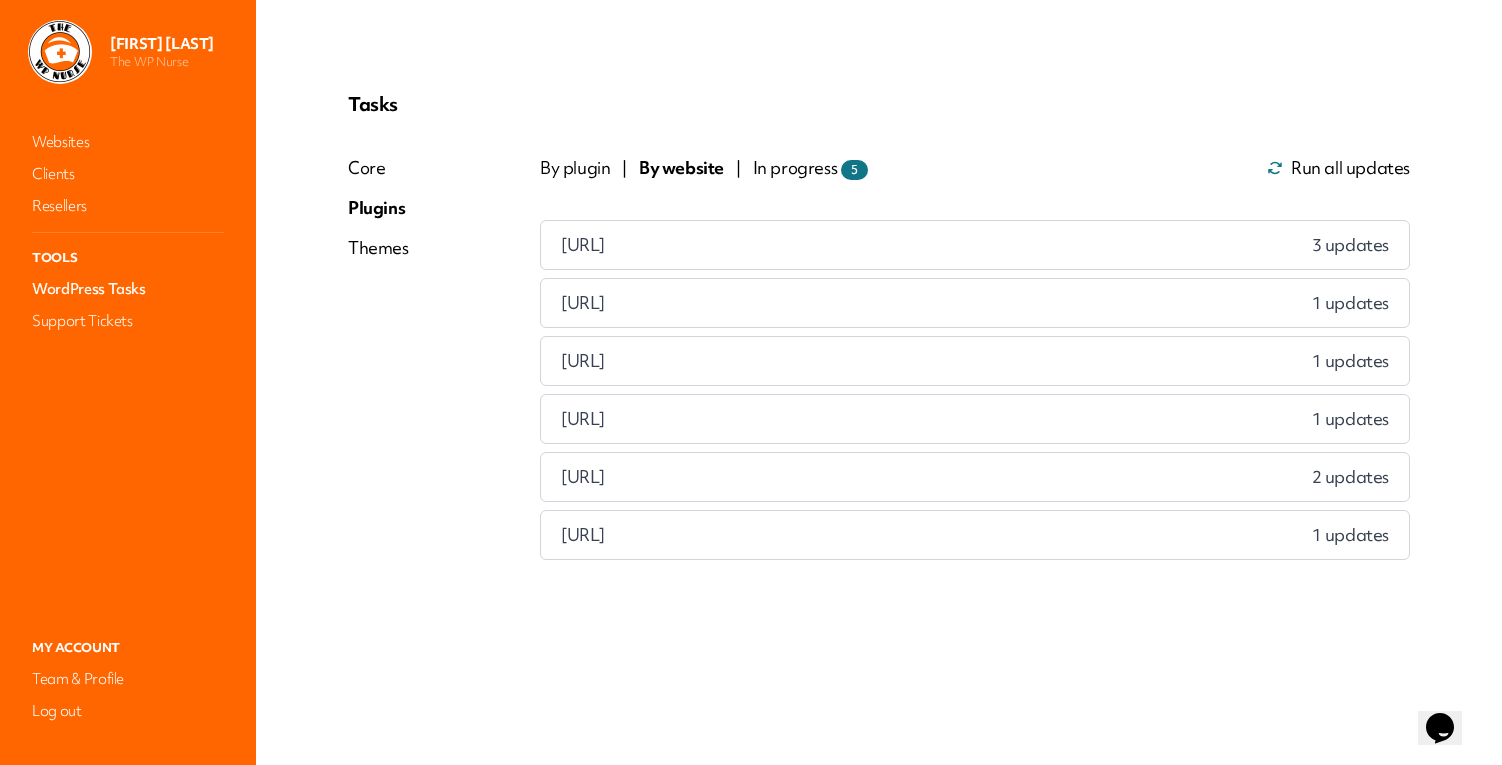 click on "jessicarlambert.co.uk   3 updates" at bounding box center (975, 245) 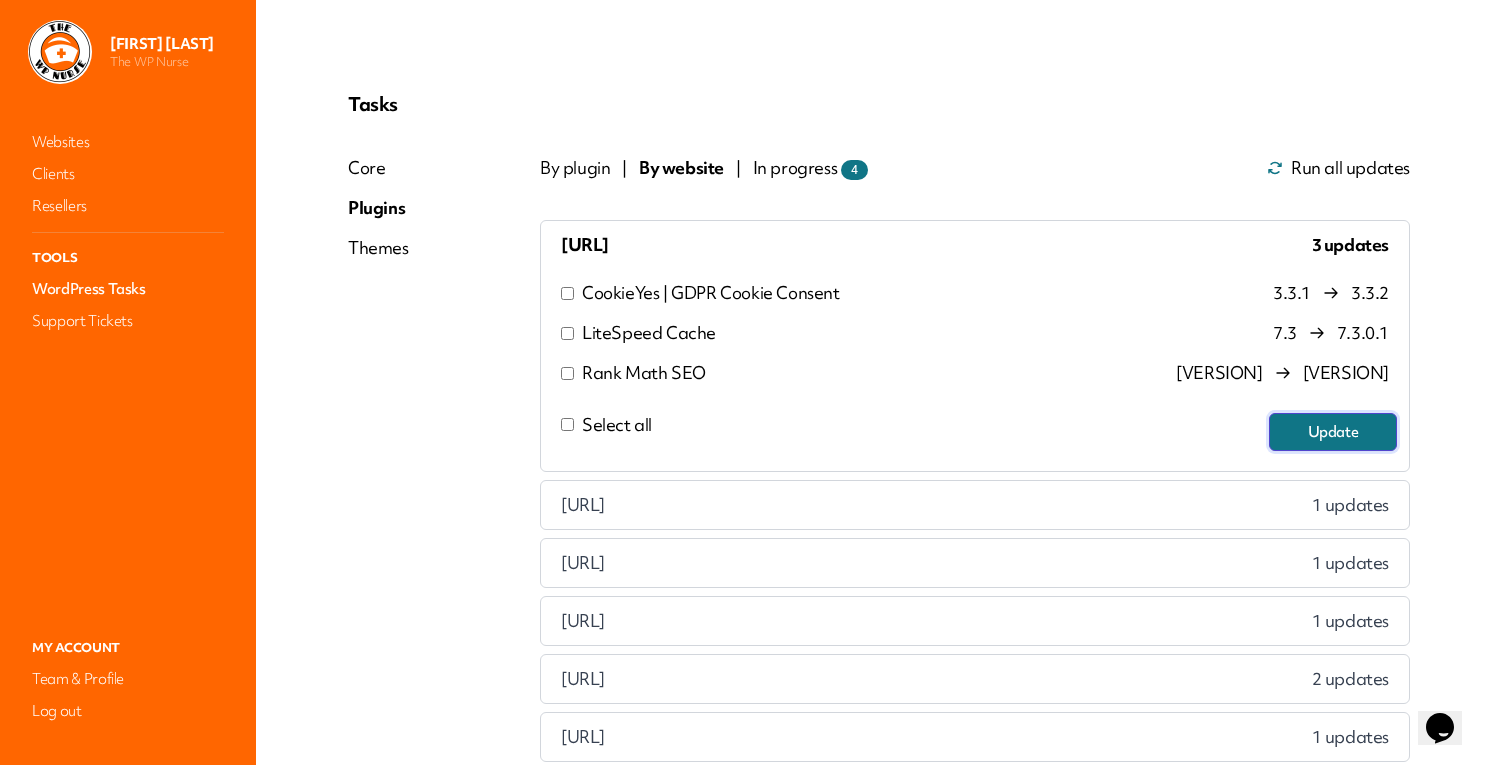 click on "Update" at bounding box center (1333, 432) 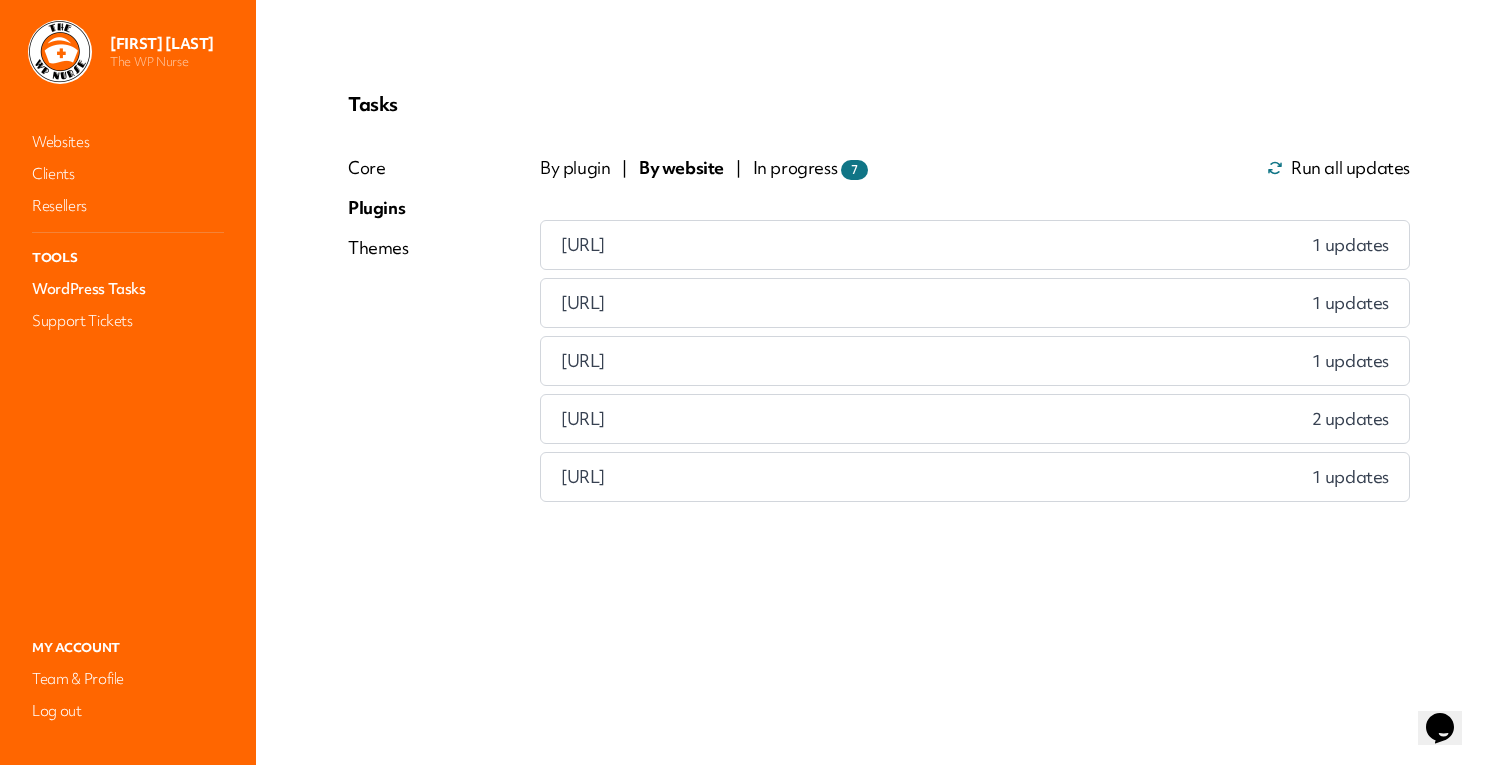 click on "magicbeanmedia.com   1 updates" at bounding box center (975, 245) 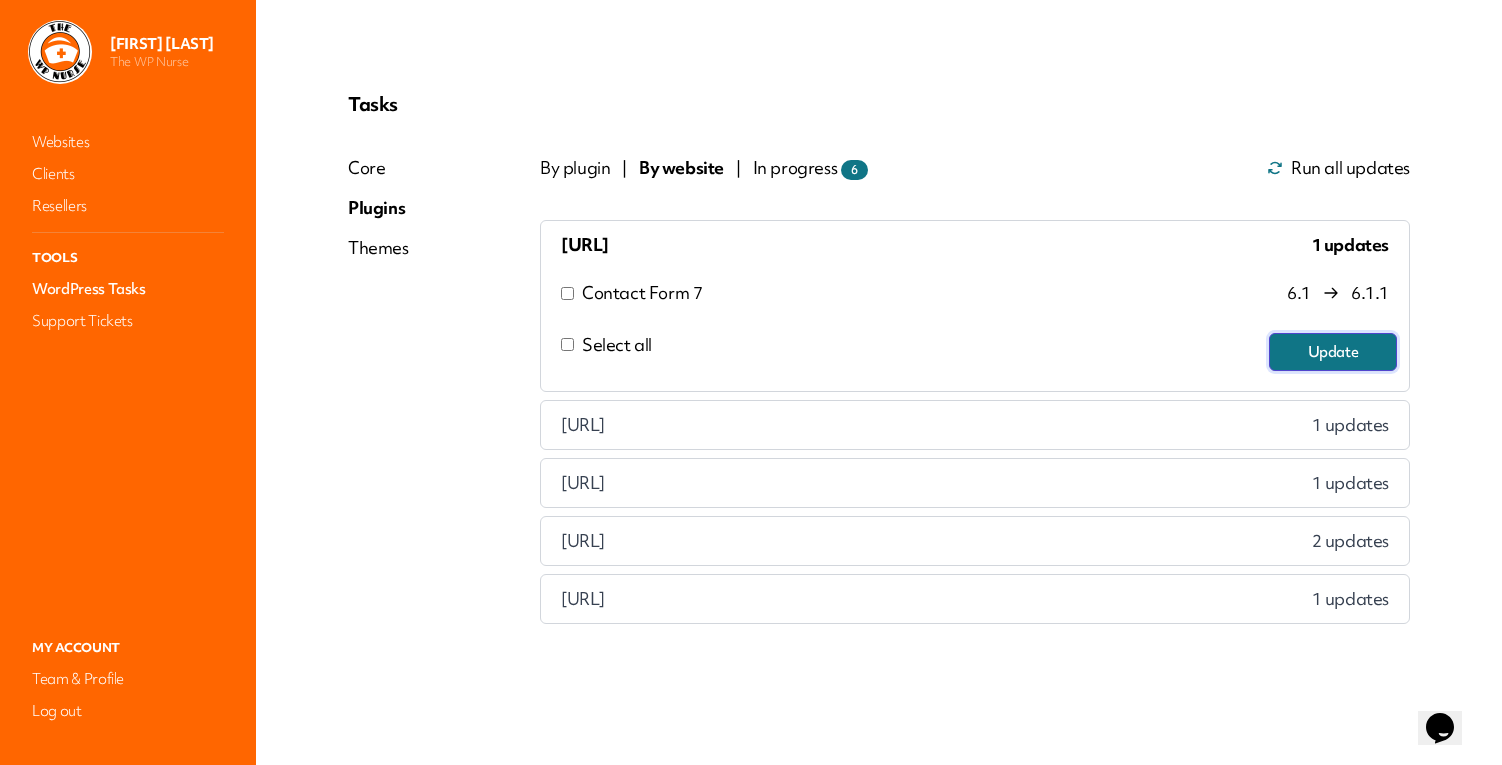 click on "Update" at bounding box center [1333, 352] 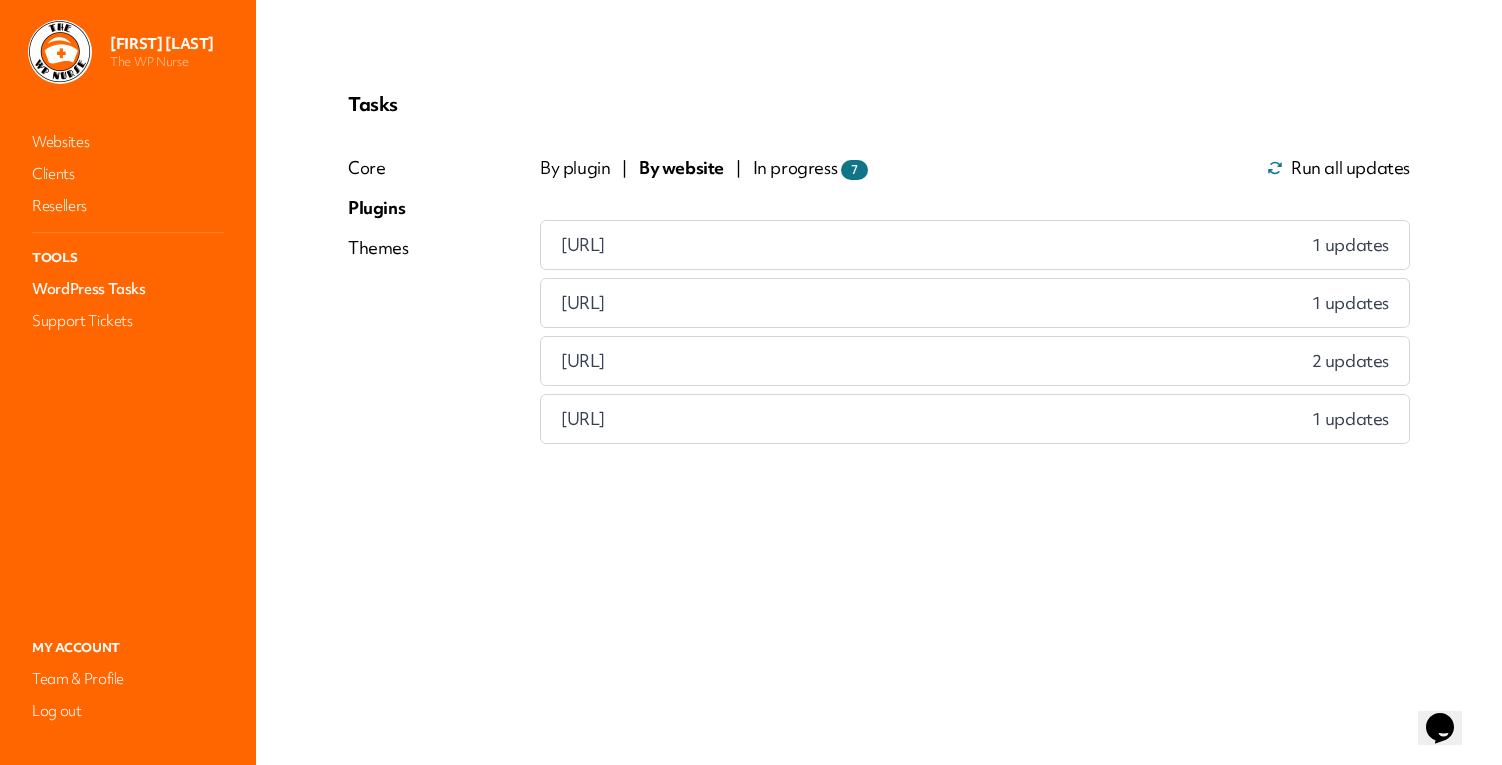 click on "premierveins.uk   1 updates" at bounding box center [975, 245] 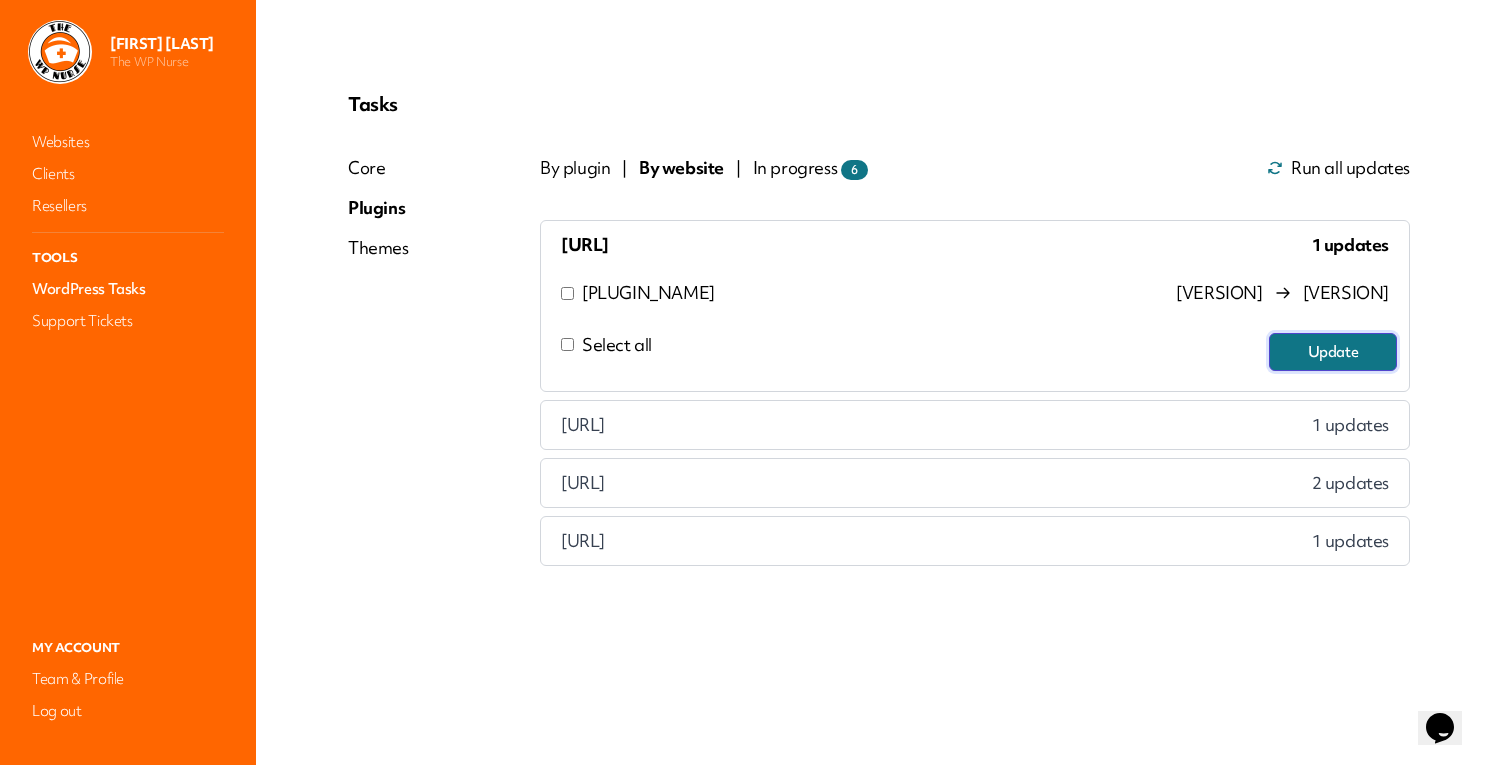 click on "Update" at bounding box center (1333, 352) 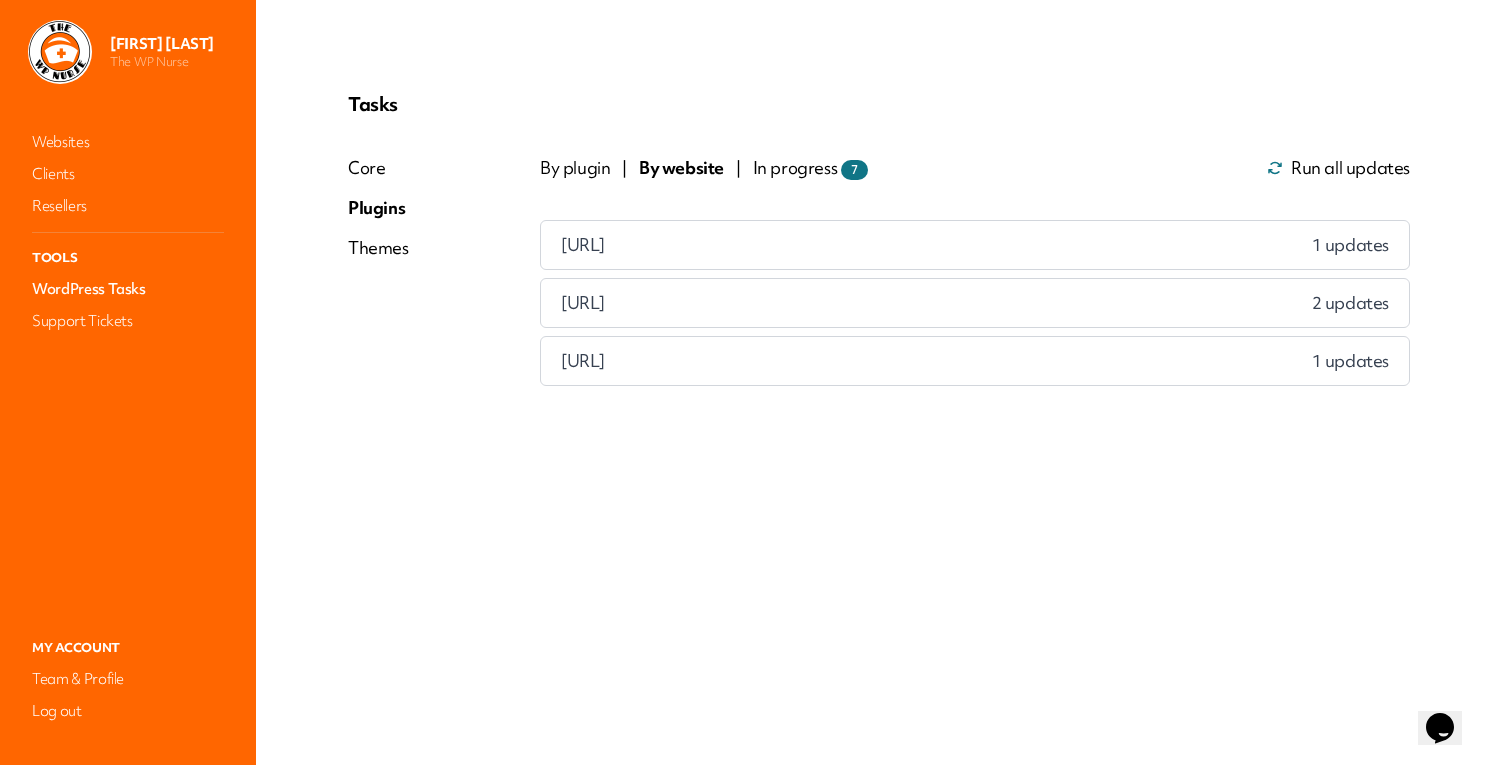 click on "studio73design.co.uk   1 updates" at bounding box center [975, 245] 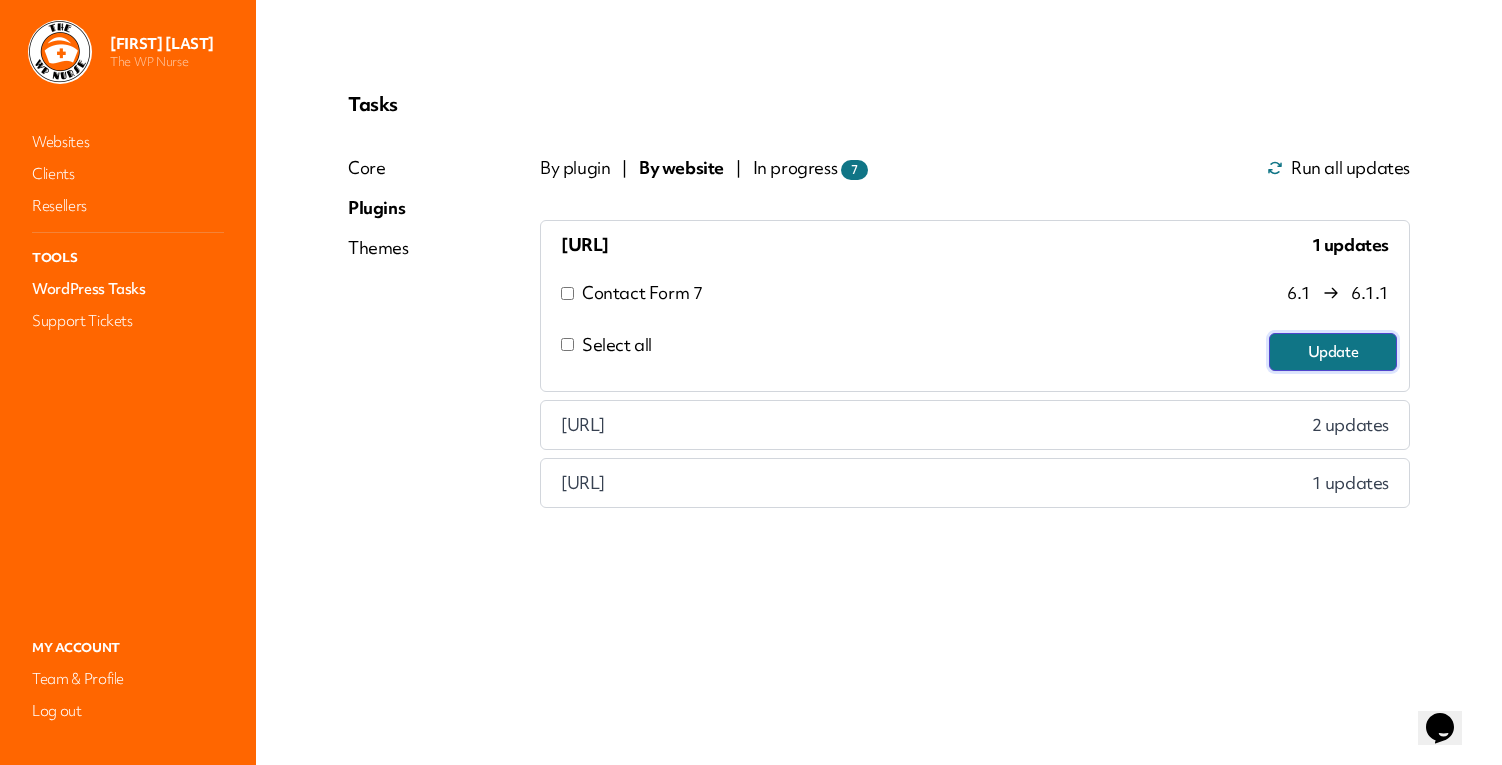 click on "Update" at bounding box center [1333, 352] 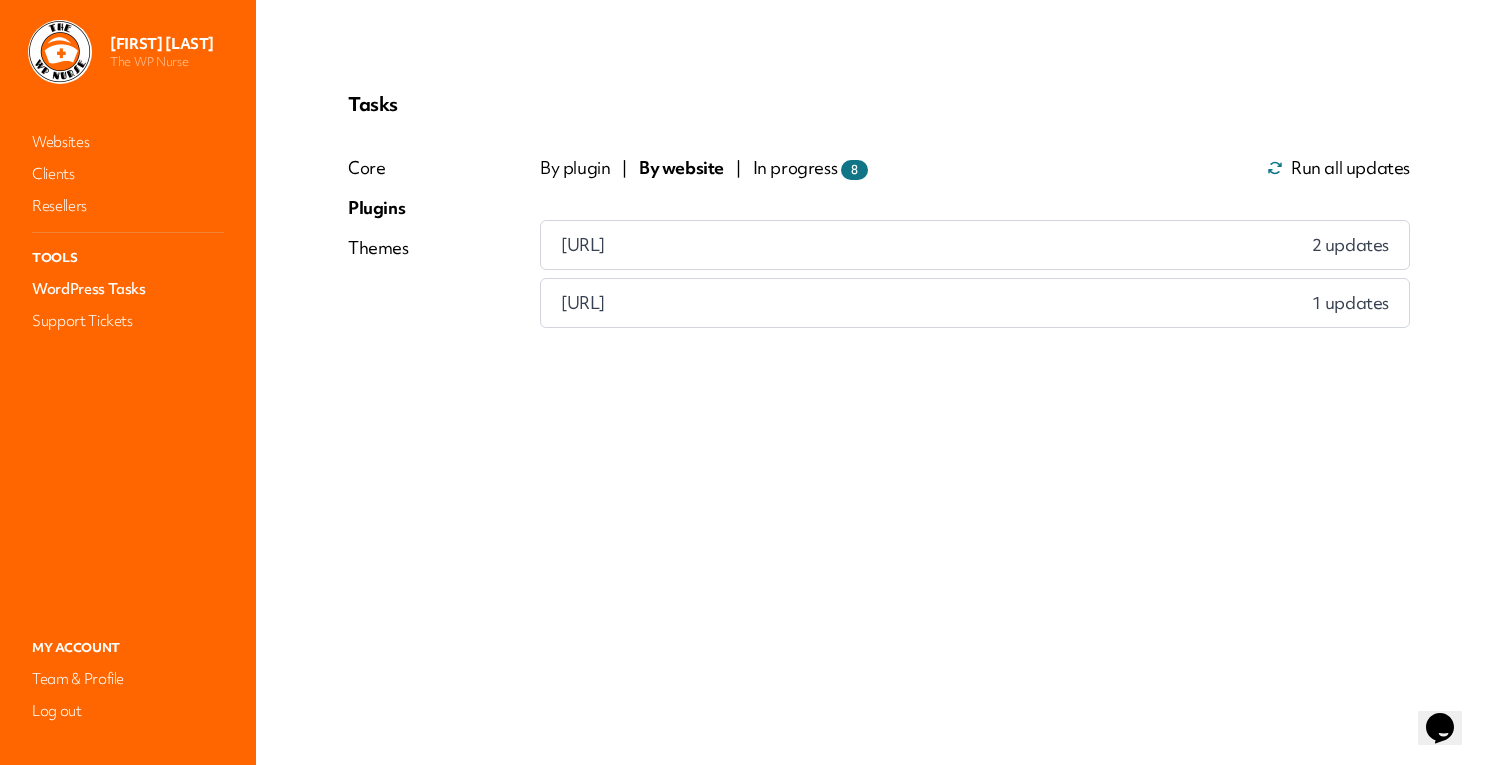 click on "theultimaterelationship.co.uk   2 updates" at bounding box center (975, 245) 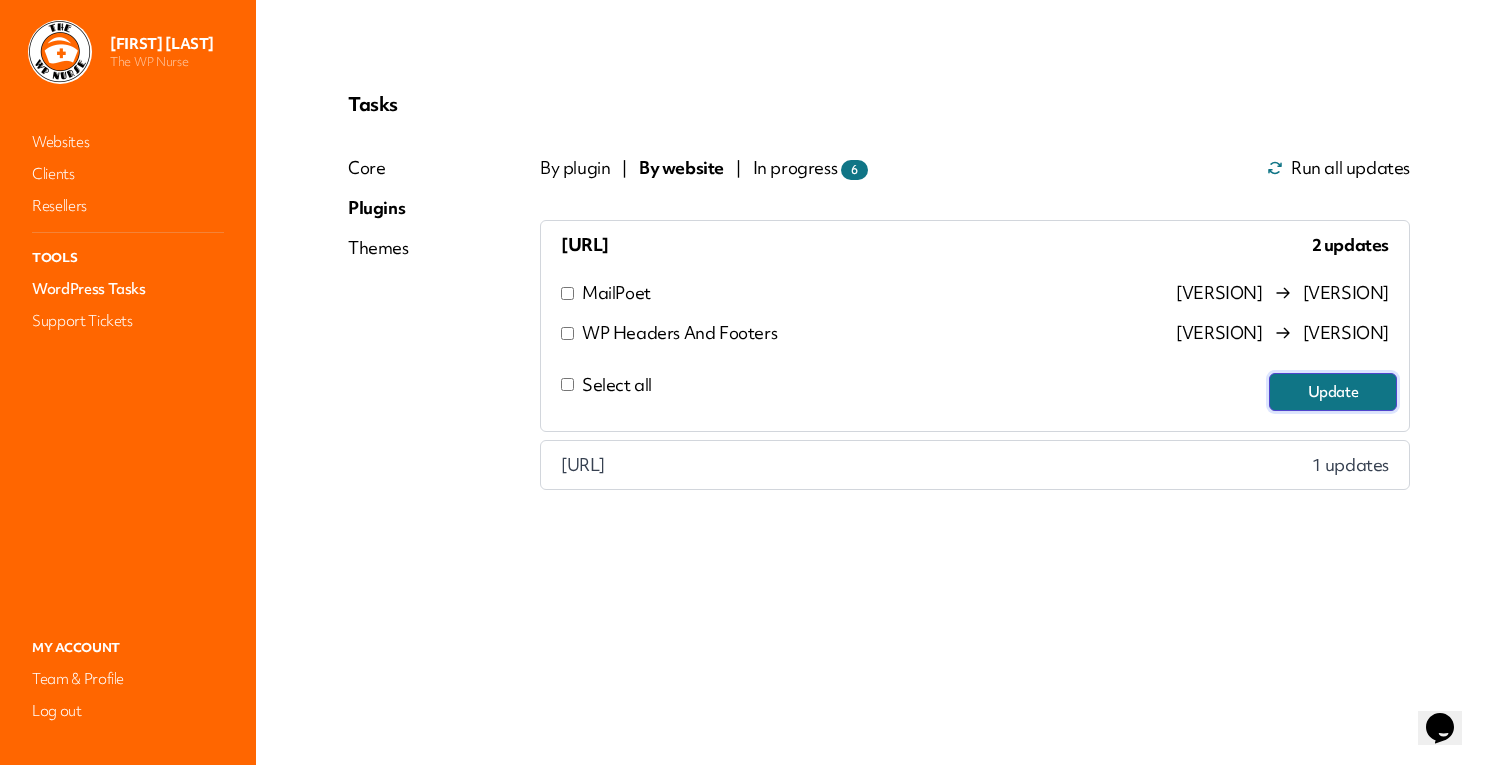 click on "Update" at bounding box center [1333, 392] 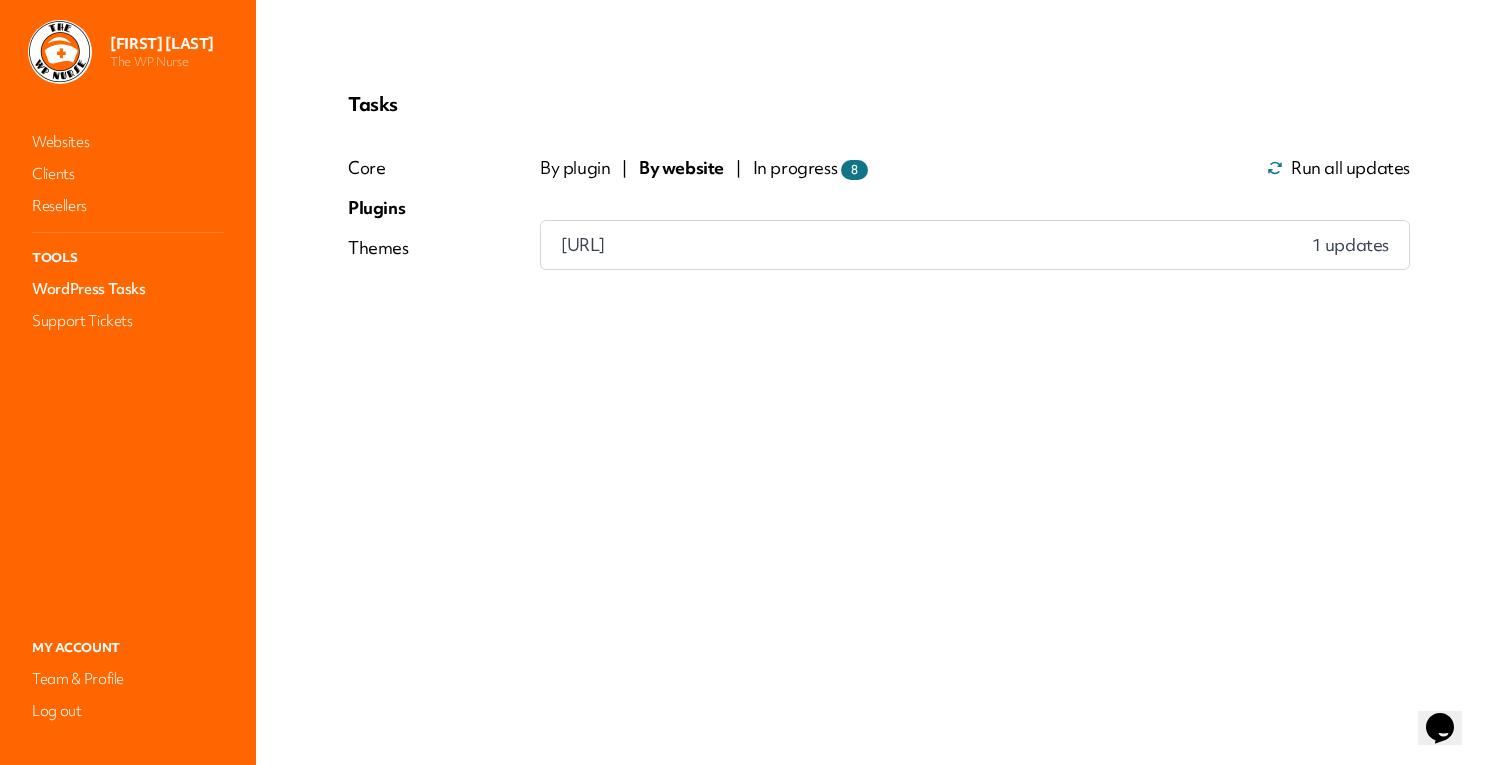 click on "www.somersetwm.co.uk   1 updates" at bounding box center (975, 245) 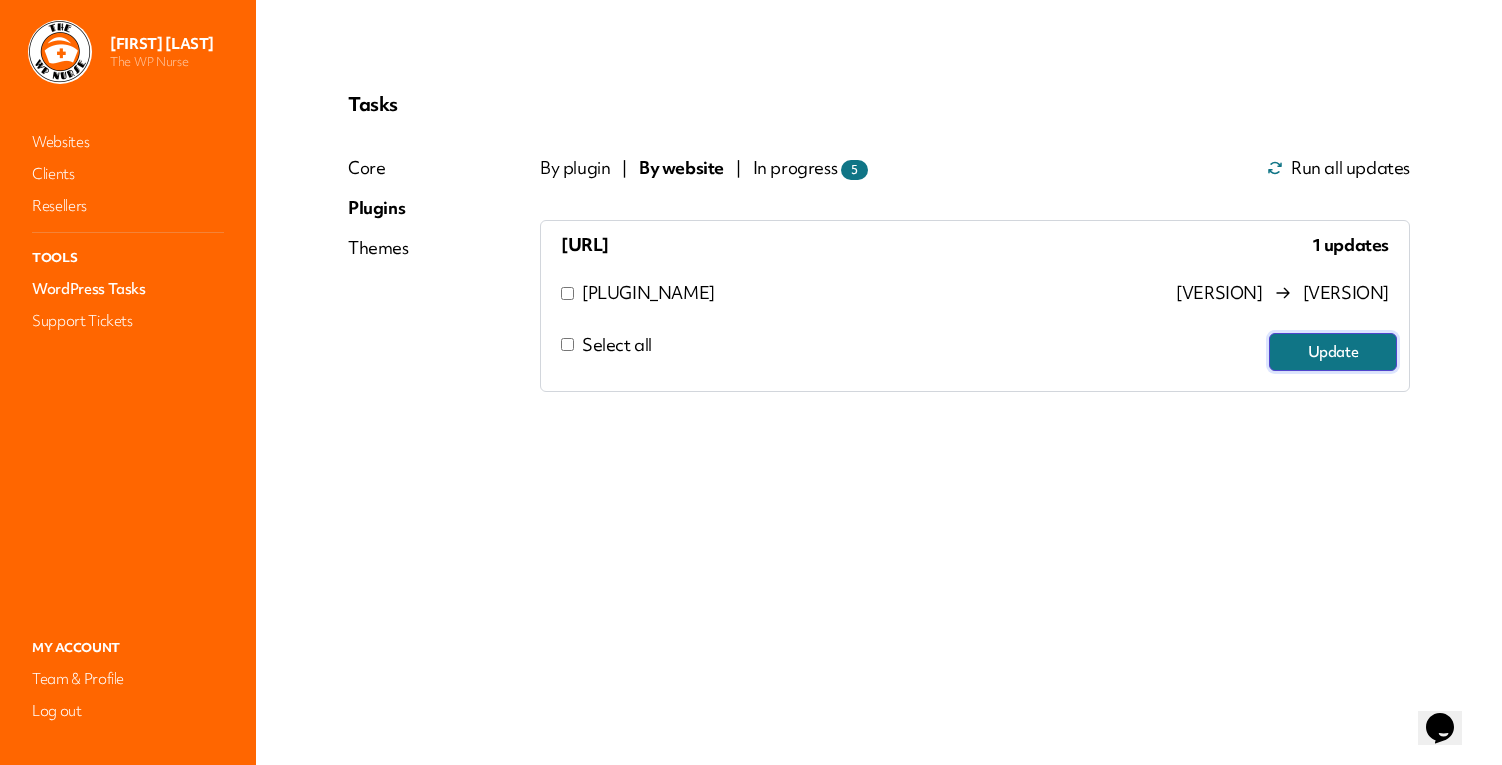 click on "Update" at bounding box center [1333, 352] 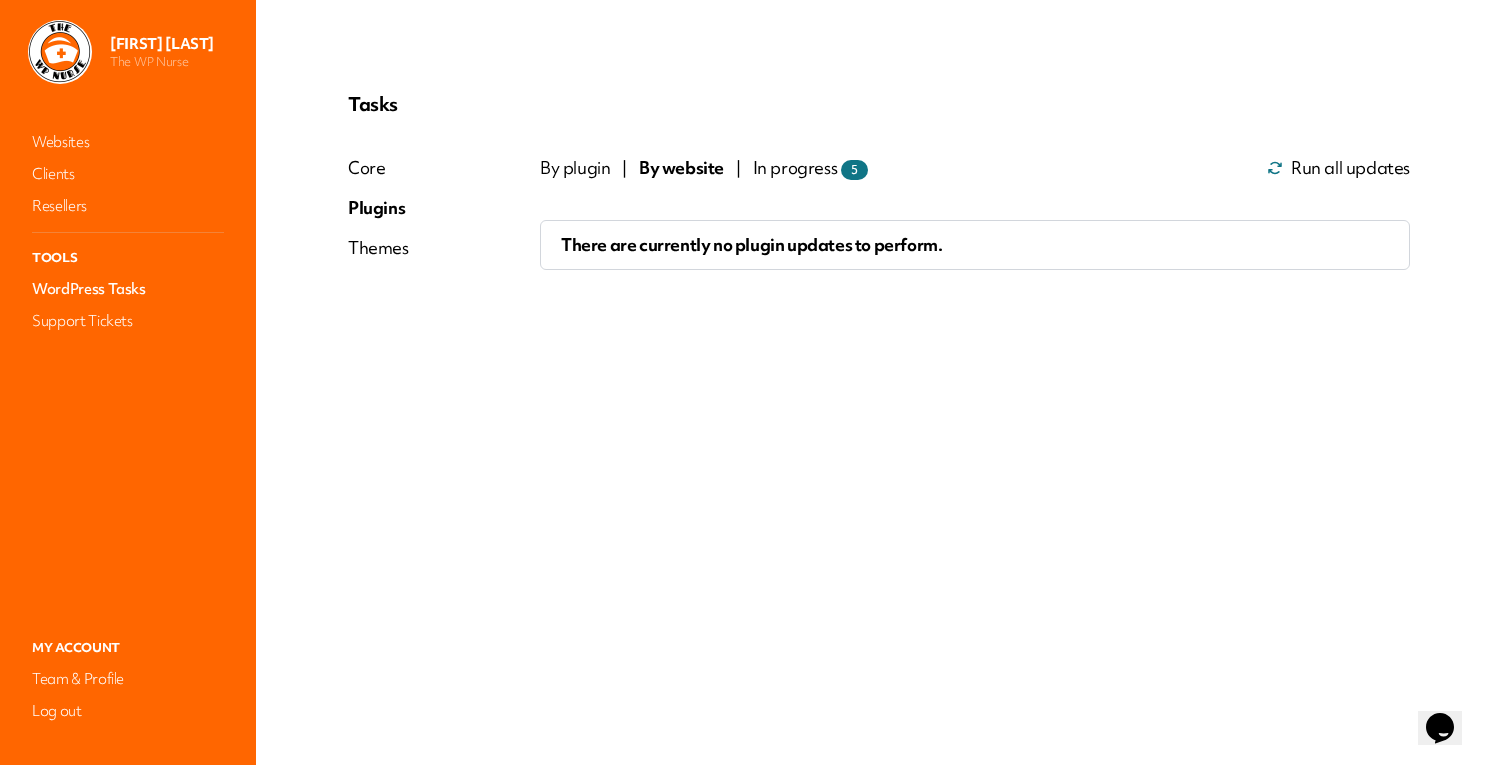 click on "In progress
5" at bounding box center [810, 168] 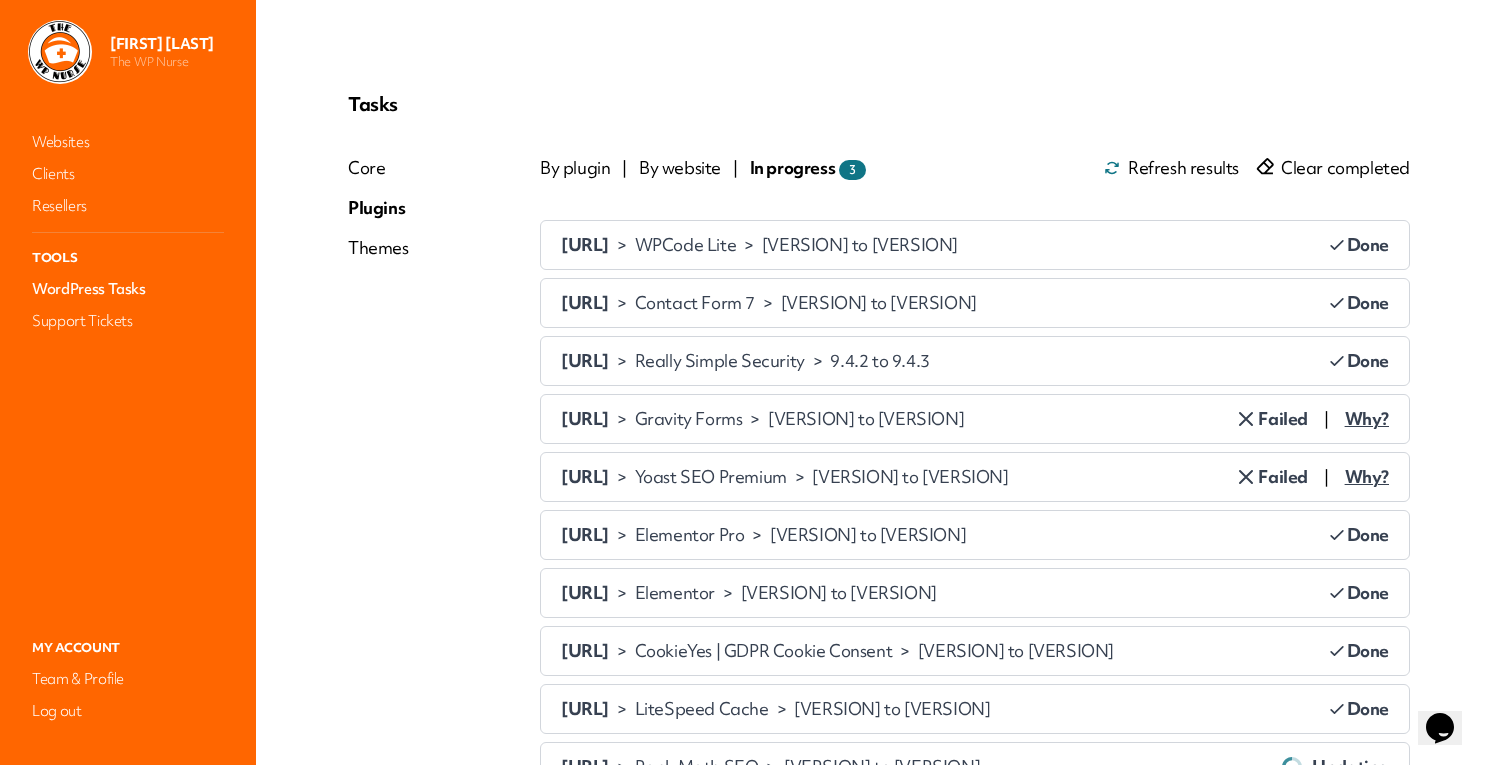click on "Clear completed" at bounding box center (1345, 168) 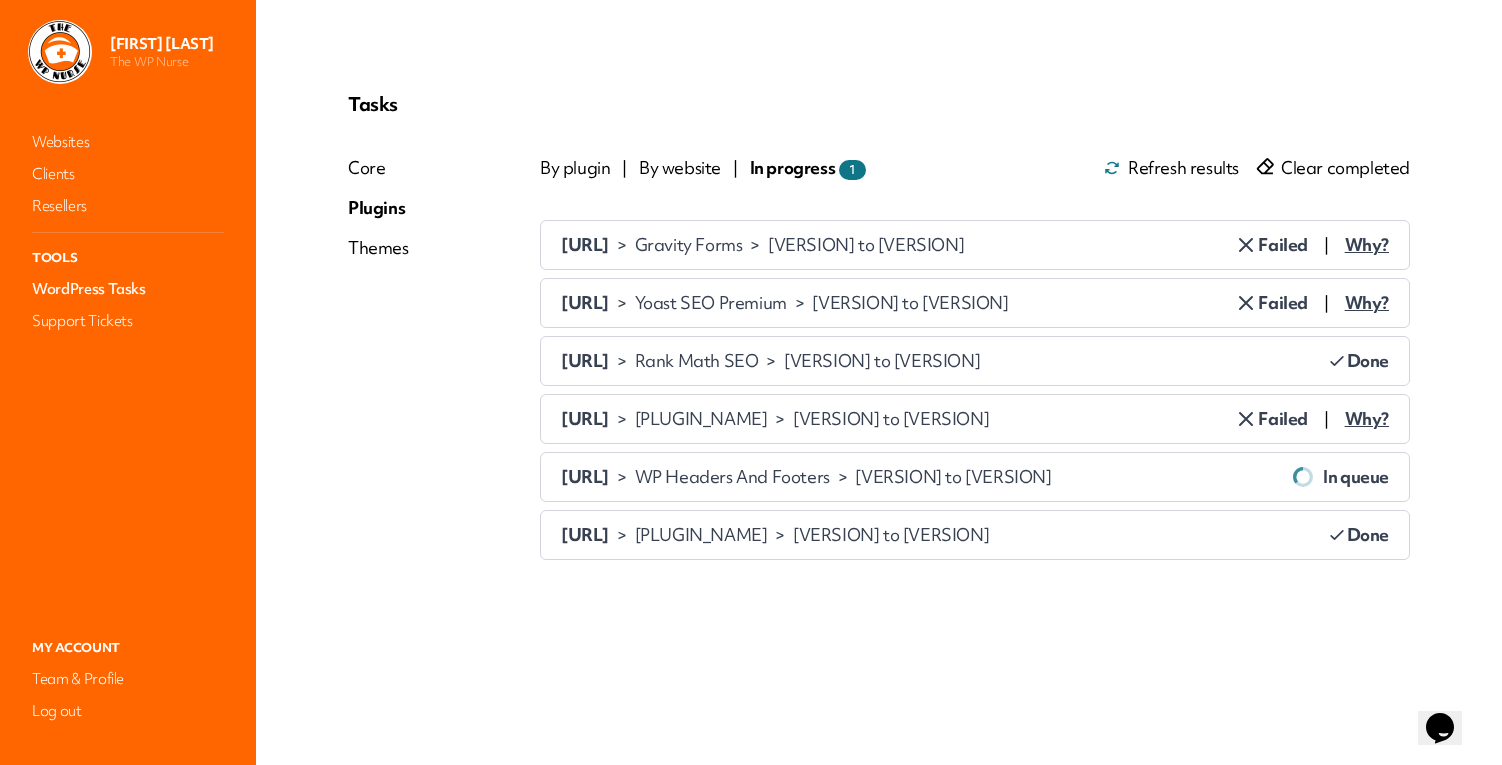 click on "By website" at bounding box center (680, 168) 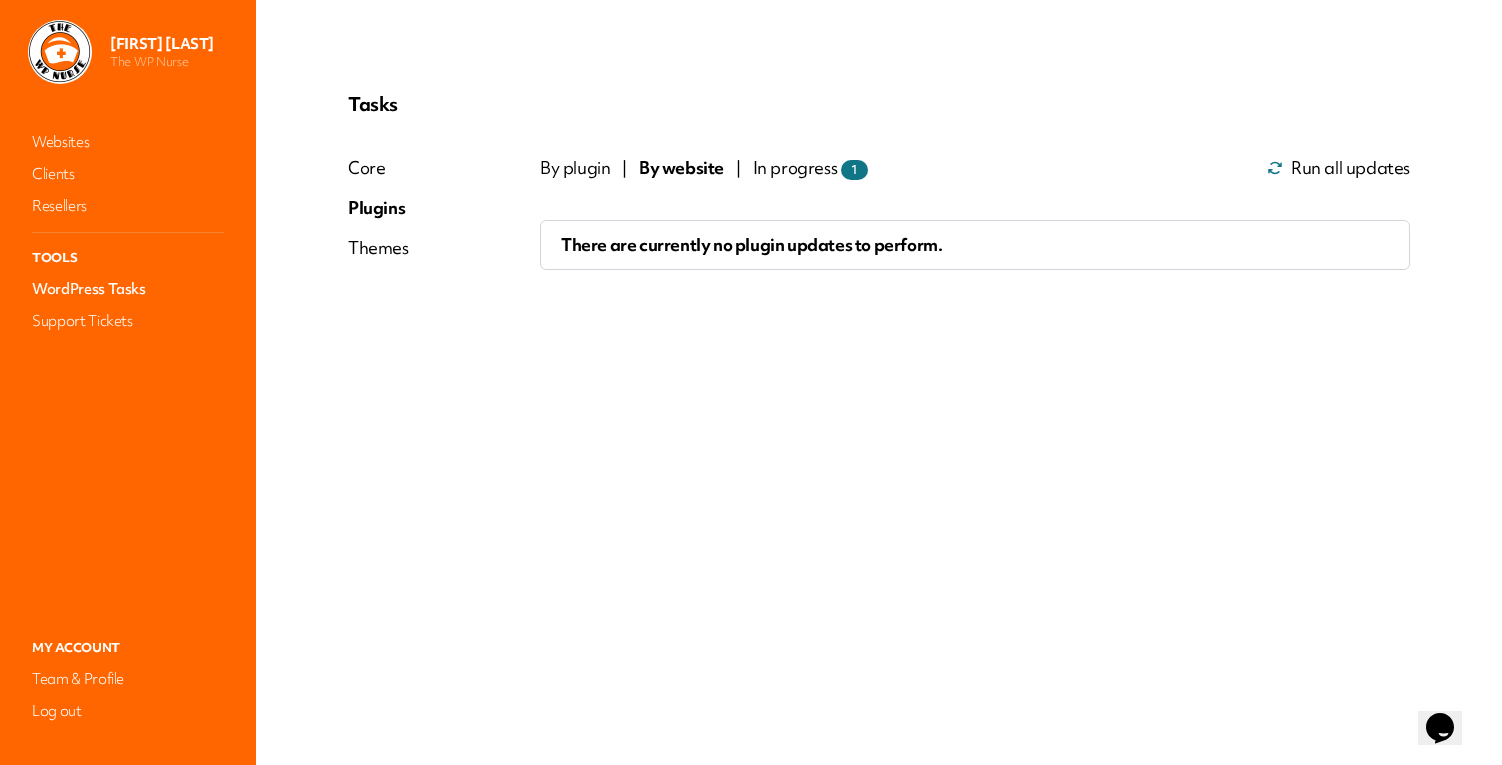 click on "In progress
1" at bounding box center [810, 168] 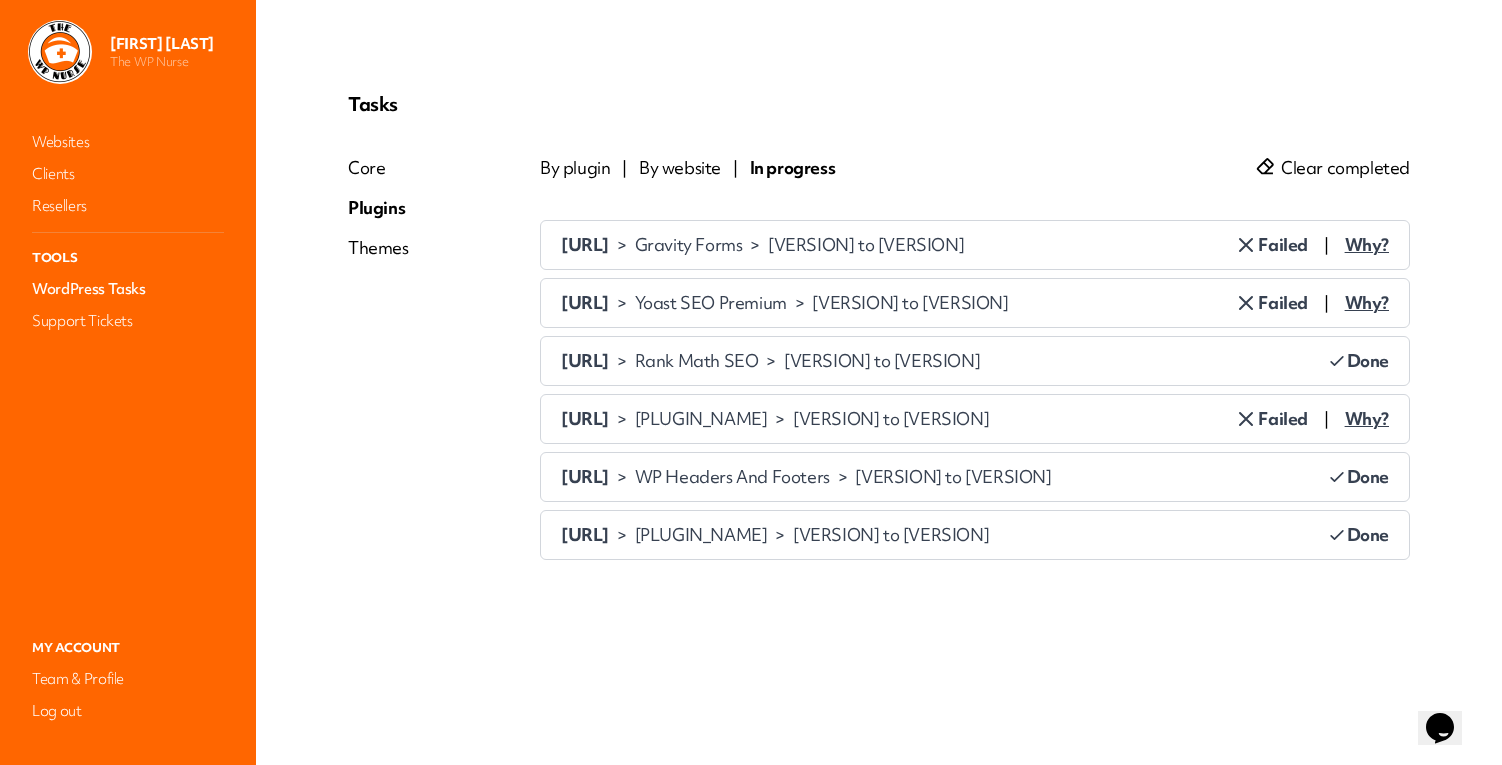 click on "Clear completed" at bounding box center [1345, 168] 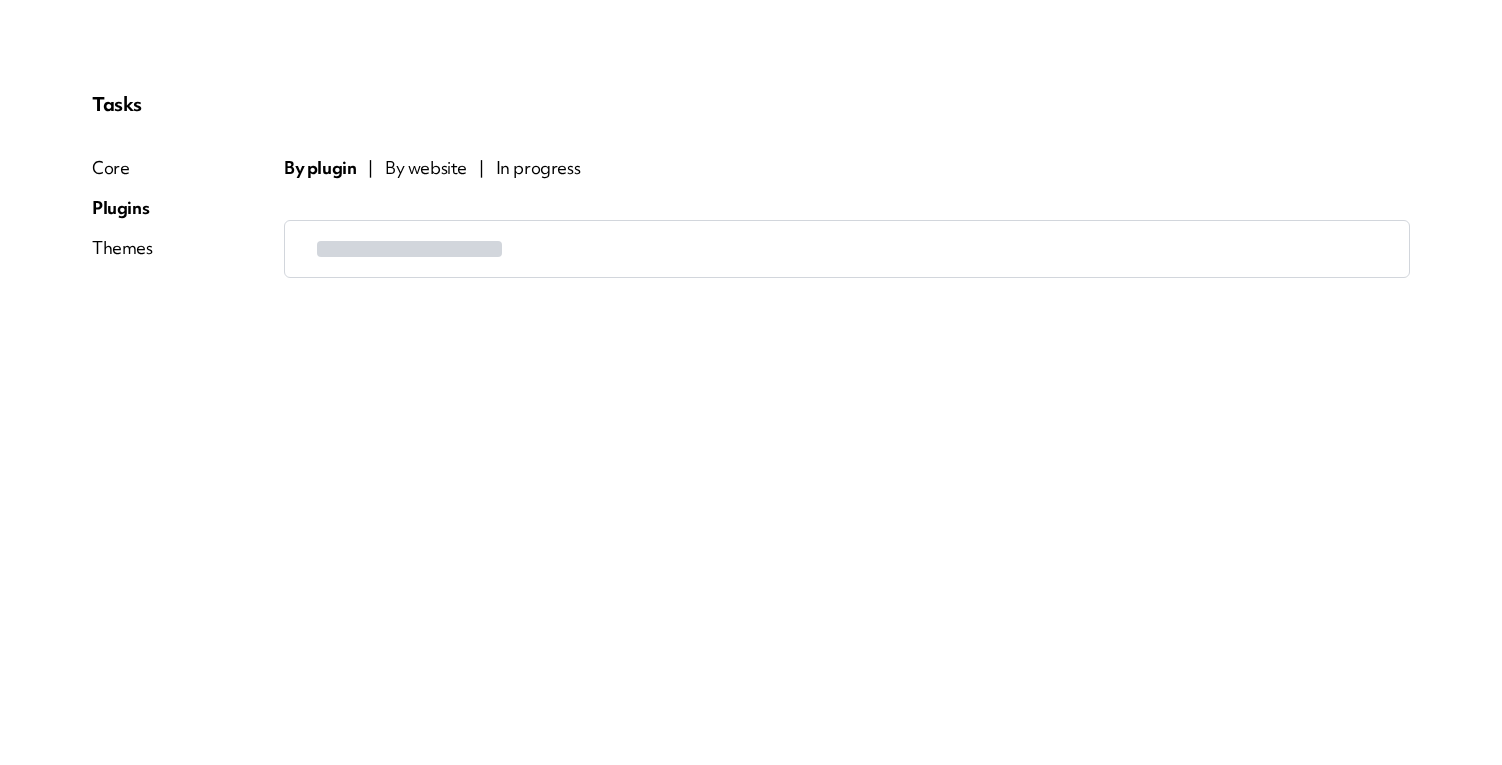 scroll, scrollTop: 0, scrollLeft: 0, axis: both 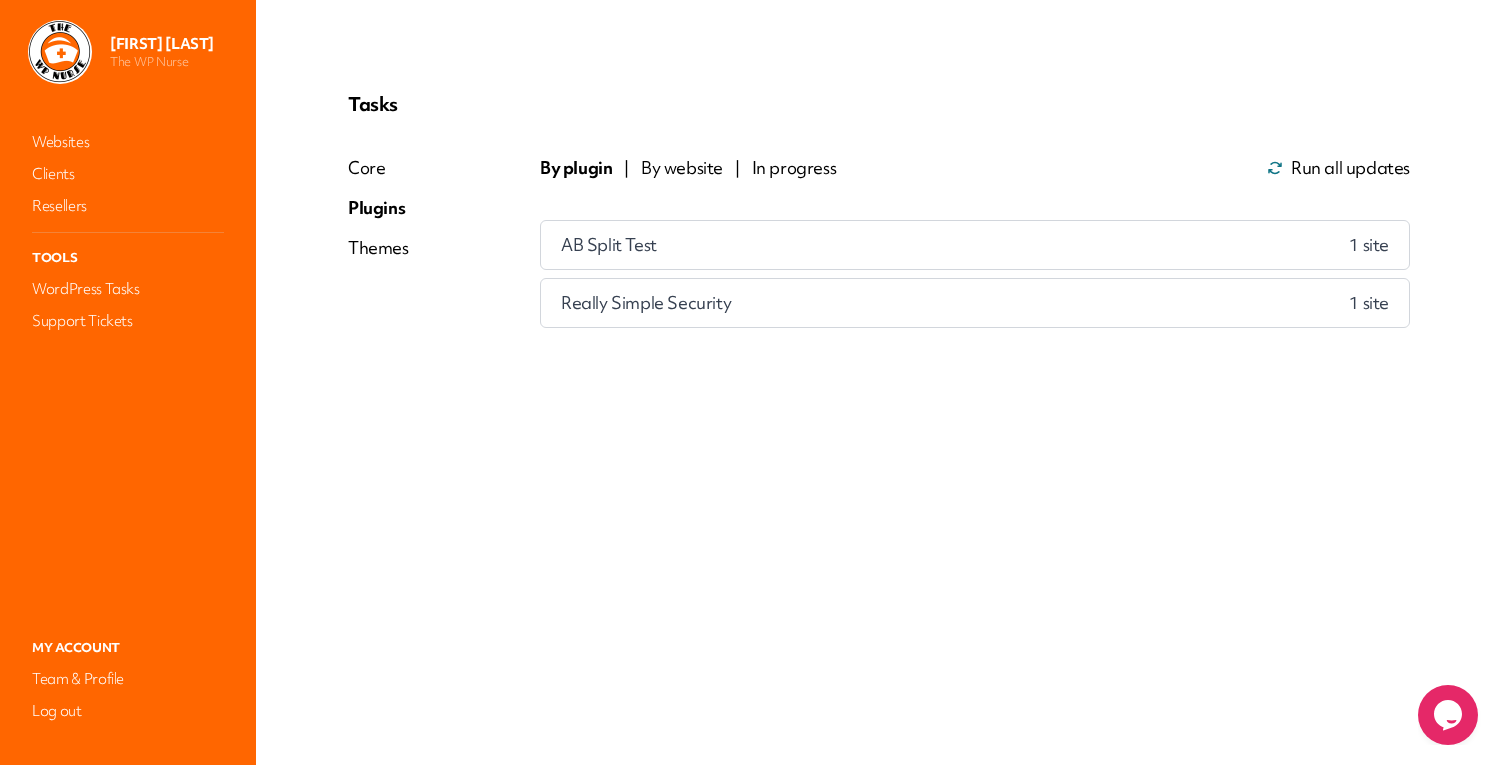 click on "By website" at bounding box center (682, 168) 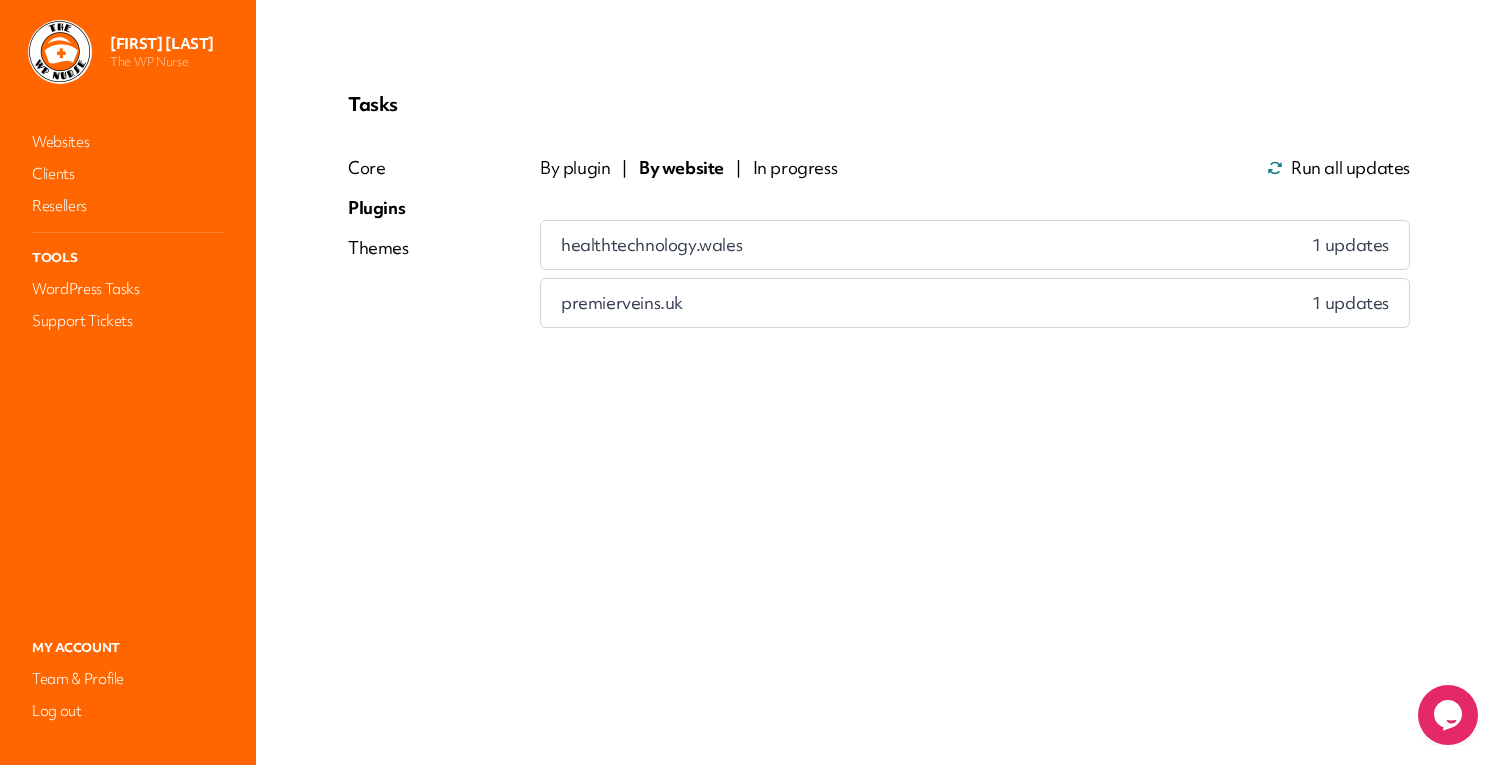 click on "healthtechnology.wales   1 updates" at bounding box center (975, 245) 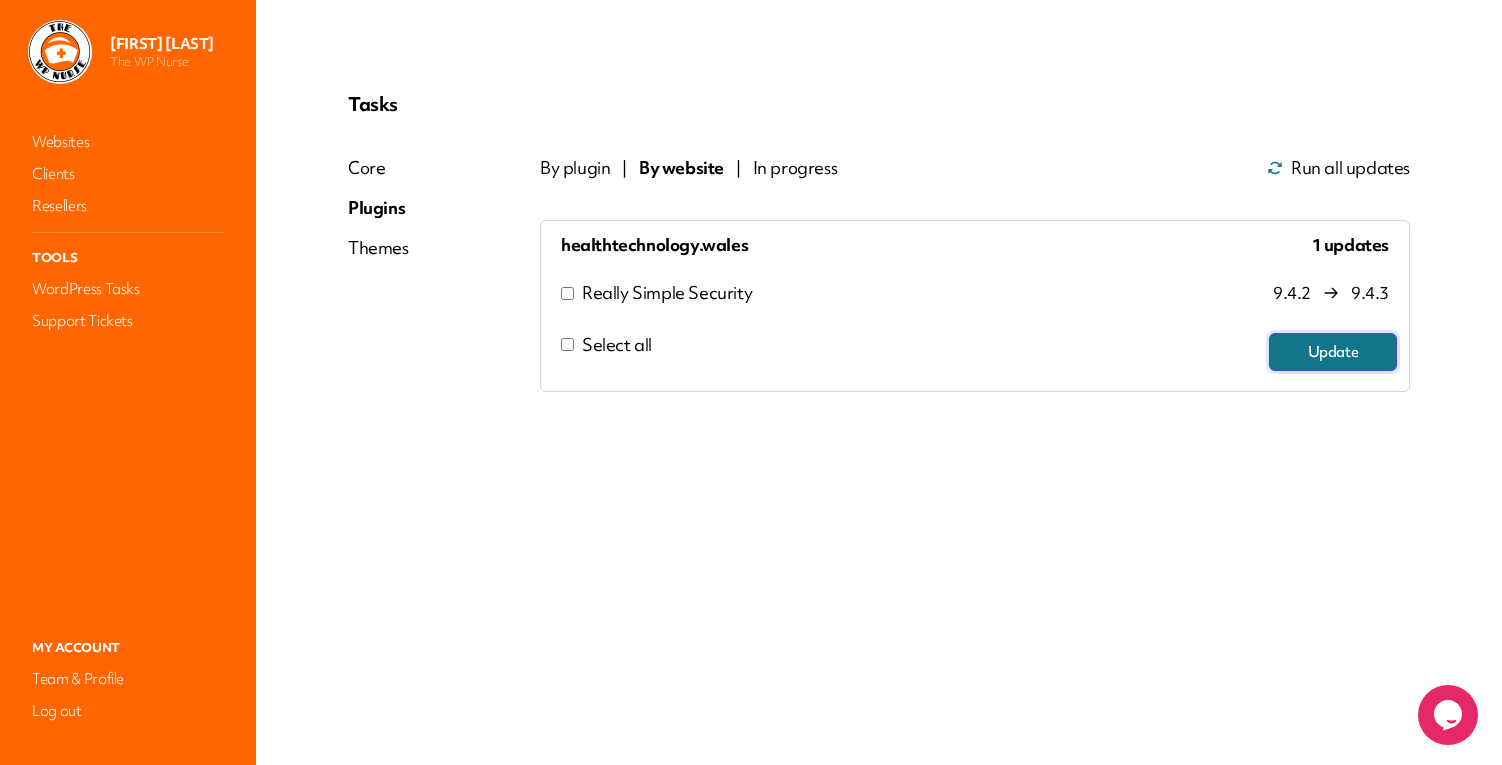 click on "Update" at bounding box center [1333, 352] 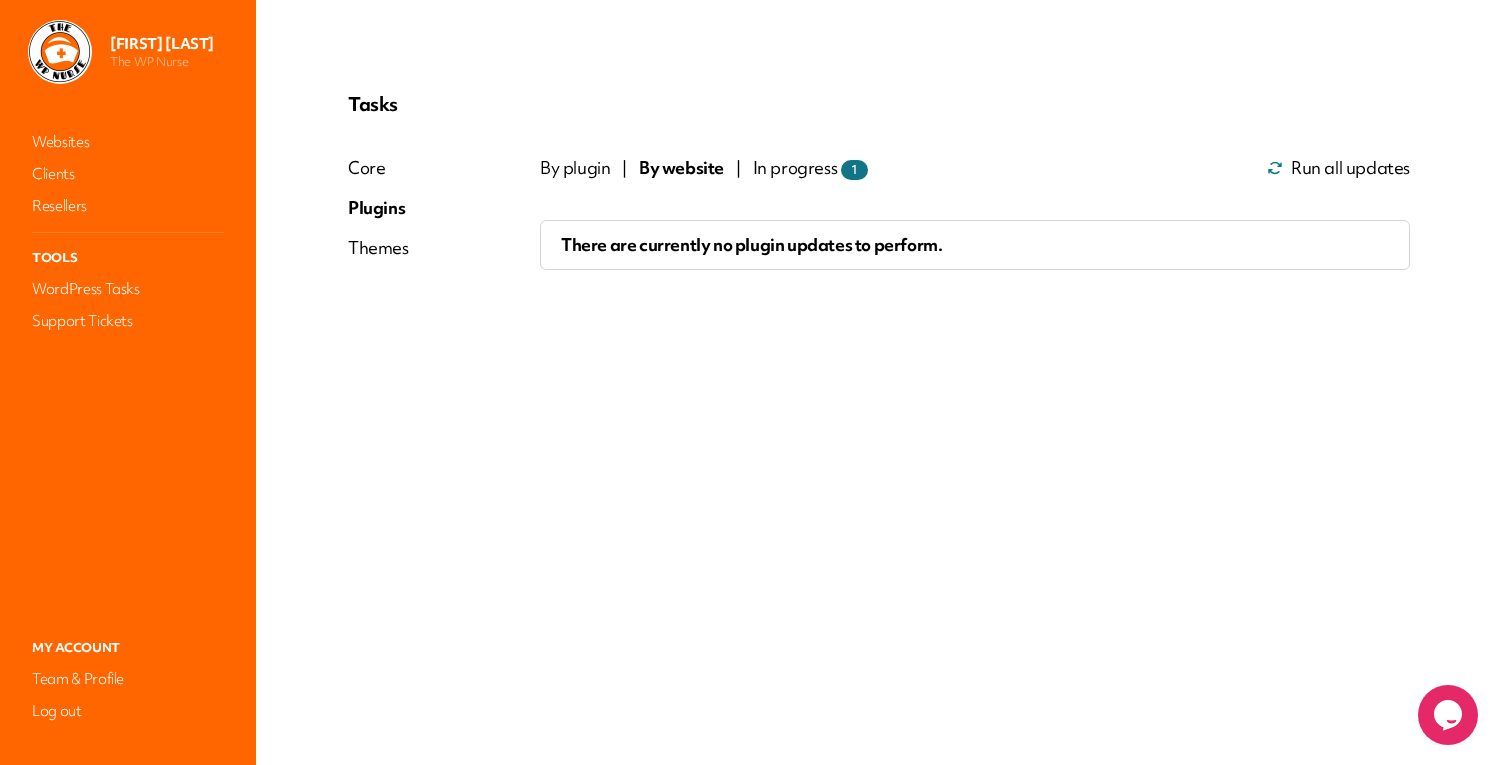 click on "By website" at bounding box center (681, 168) 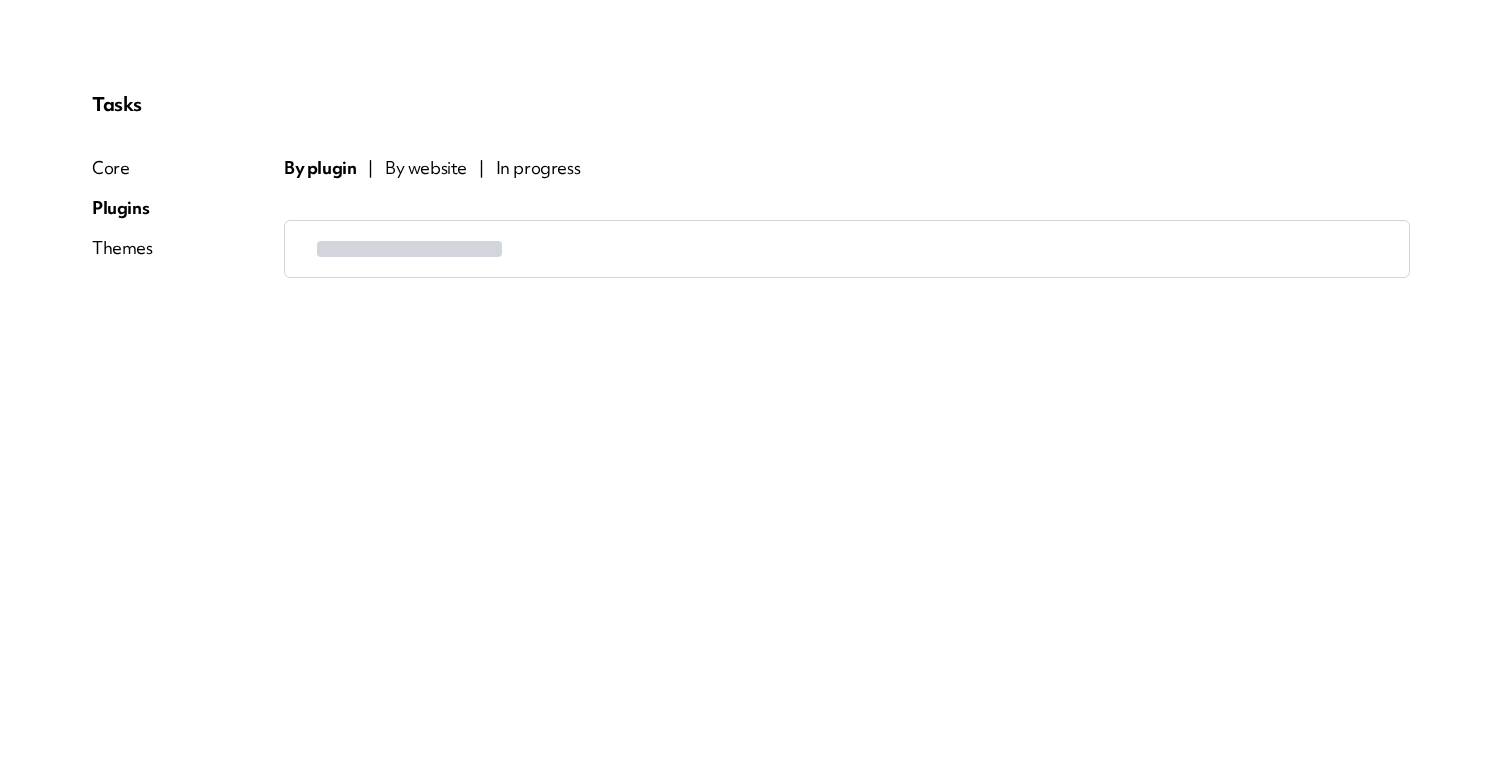 scroll, scrollTop: 0, scrollLeft: 0, axis: both 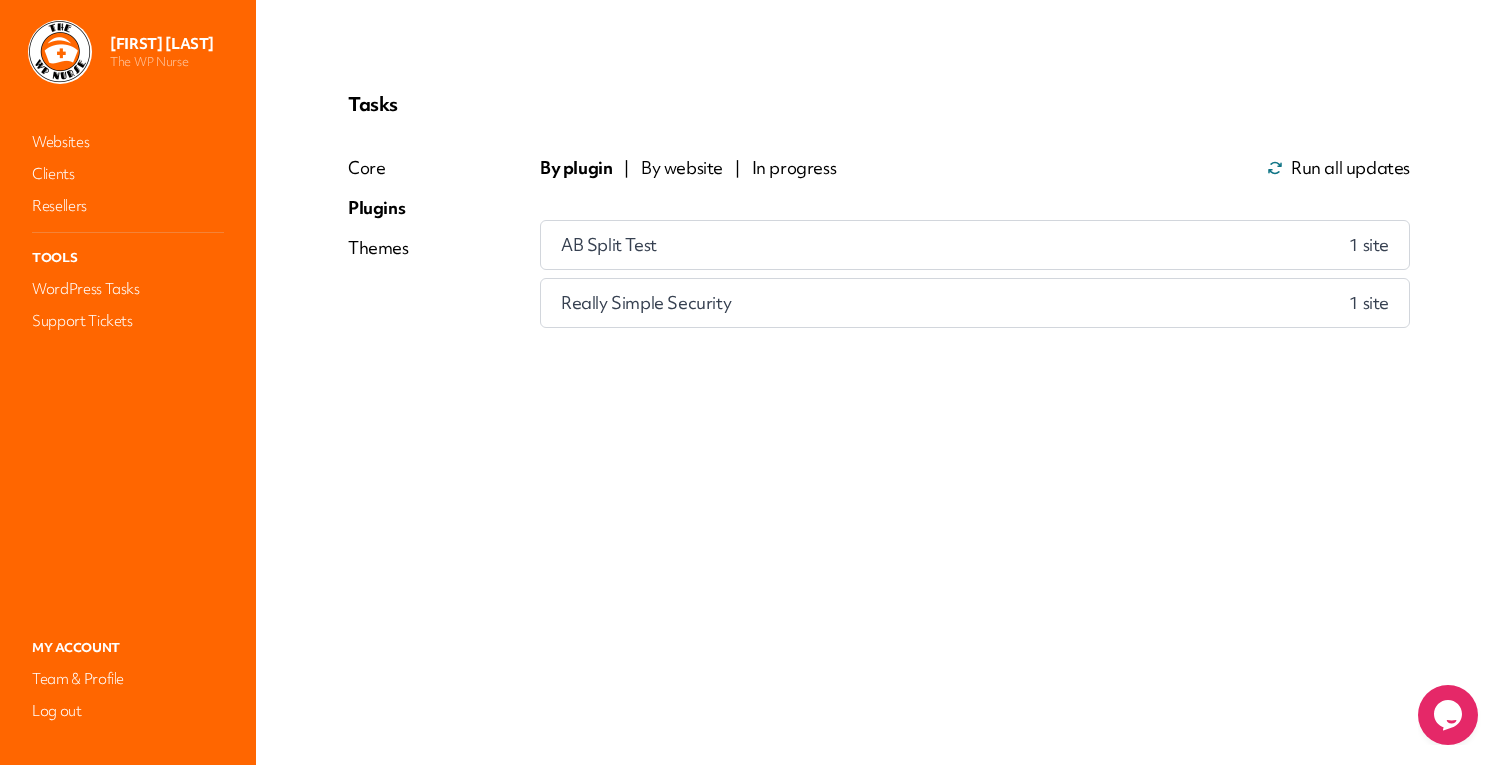 click on "By plugin
|
By website
|
In progress
Run all updates
AB Split Test
1 site   Really Simple Security
1 site" at bounding box center (975, 242) 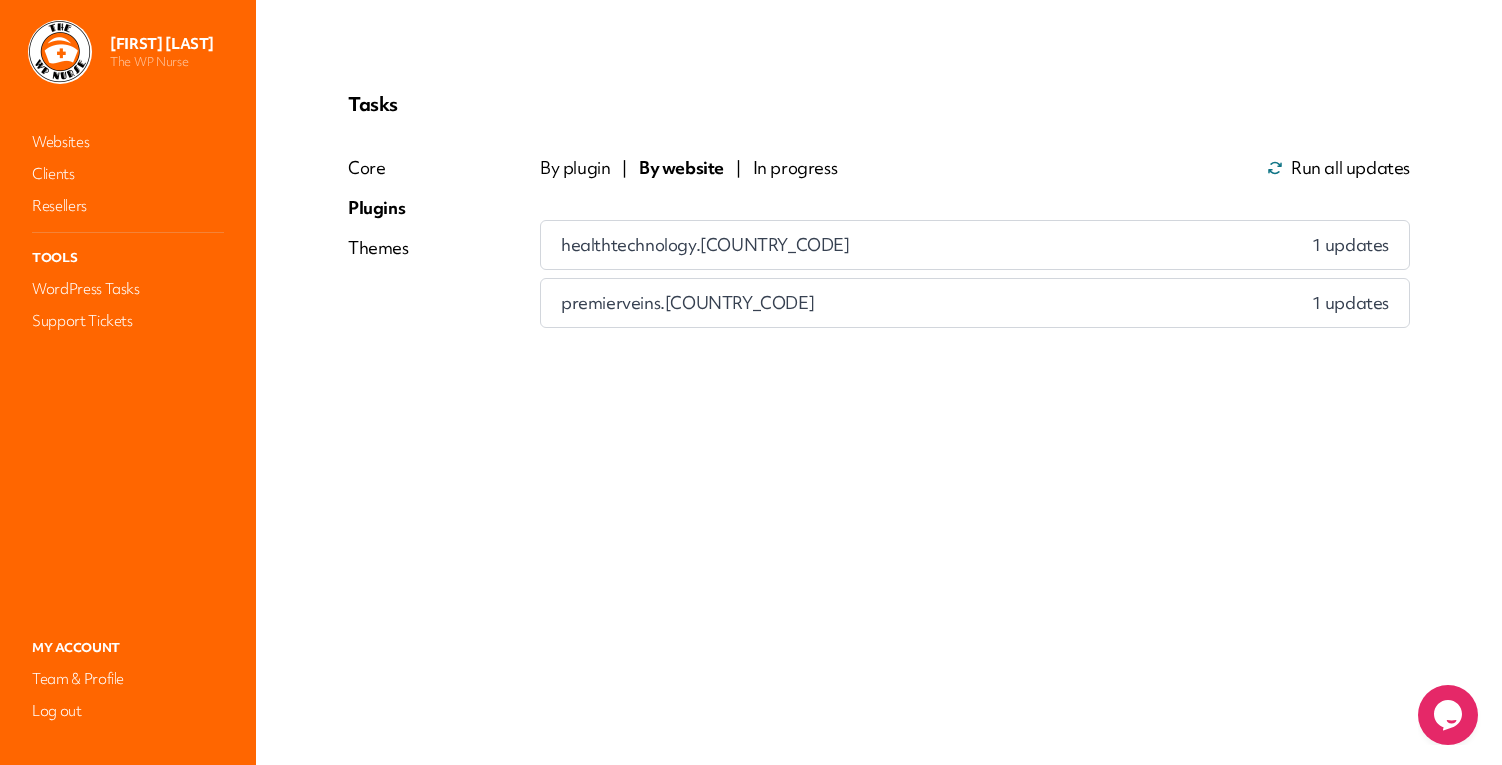 click on "premierveins.uk   1 updates" at bounding box center [975, 303] 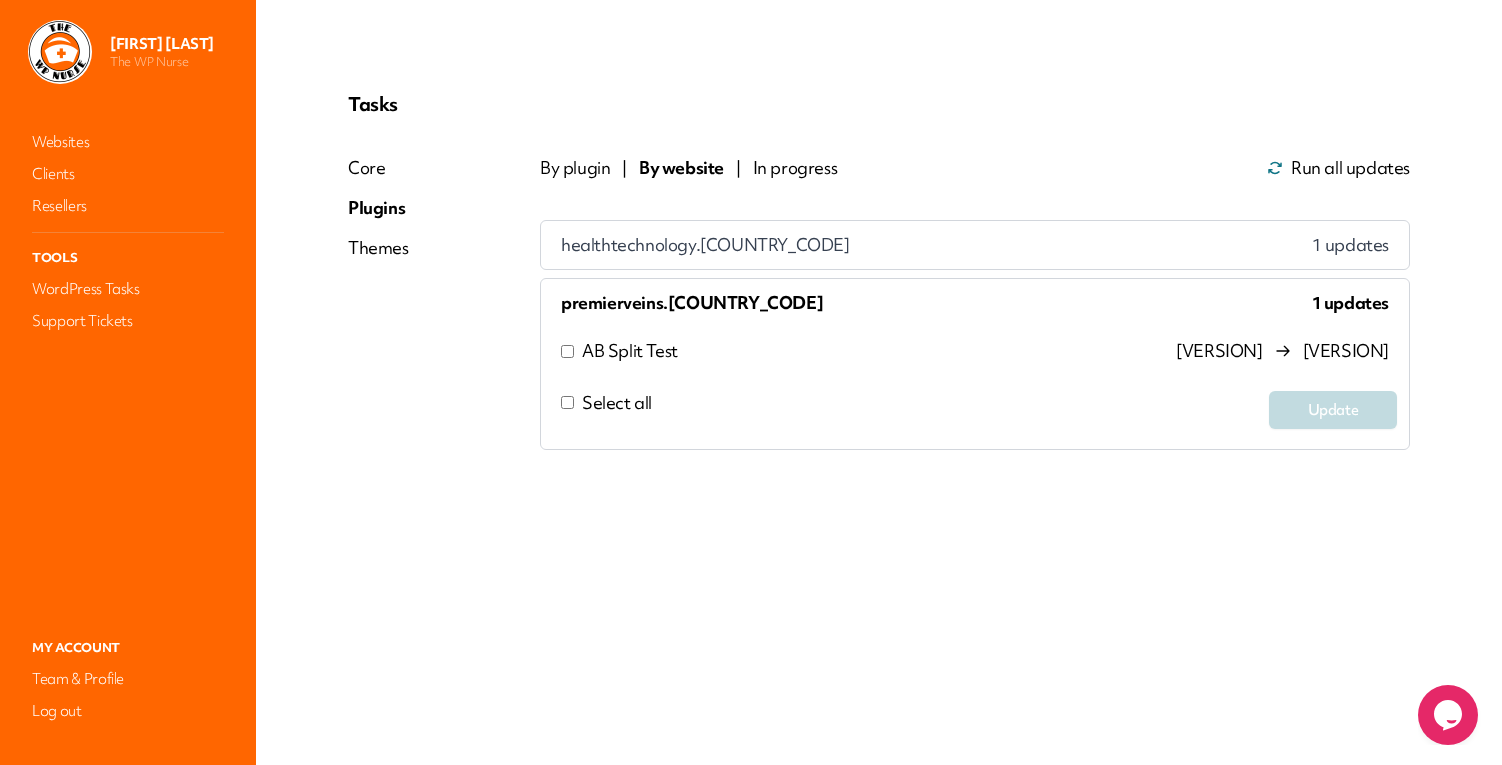 click on "AB Split Test" at bounding box center (630, 351) 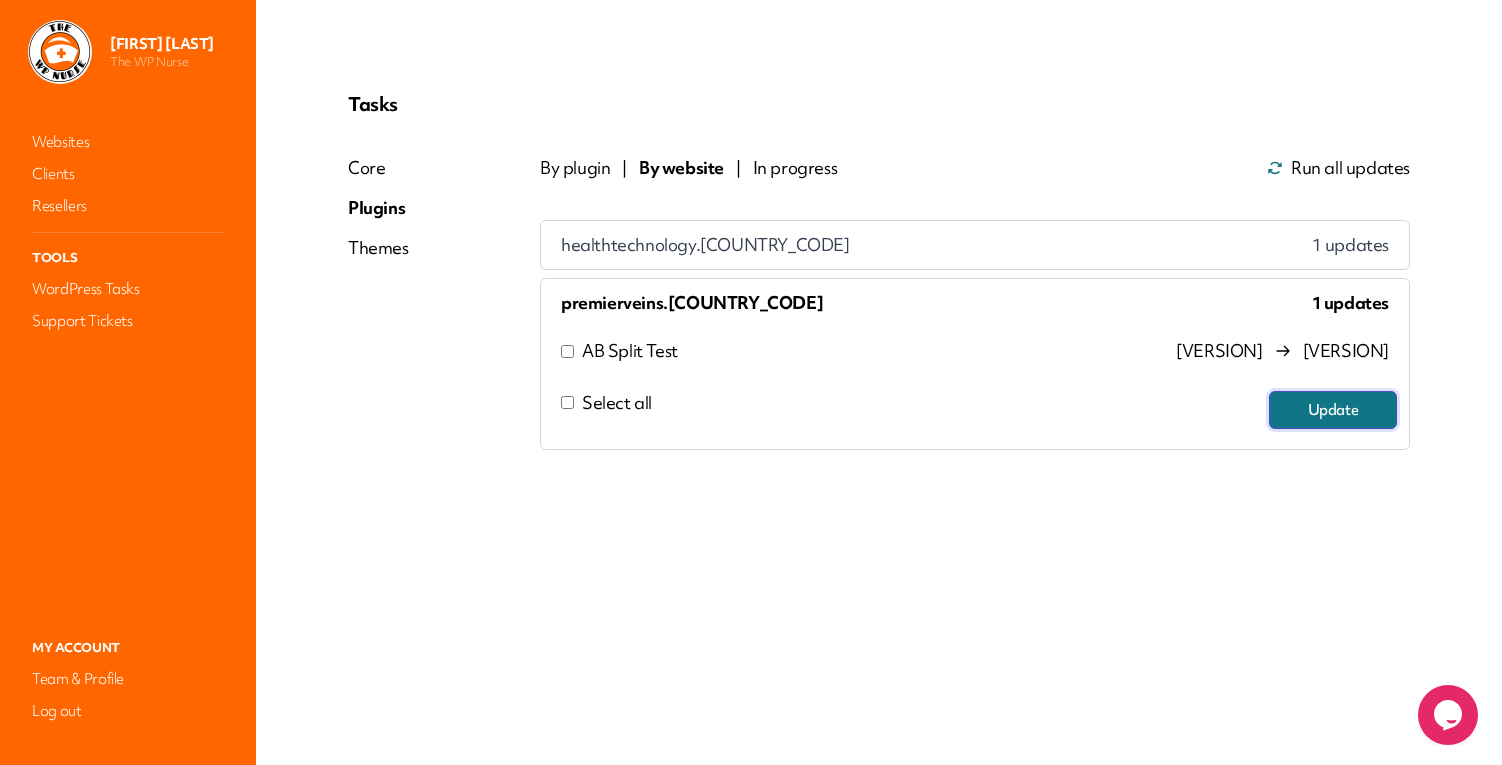 click on "Update" at bounding box center [1333, 410] 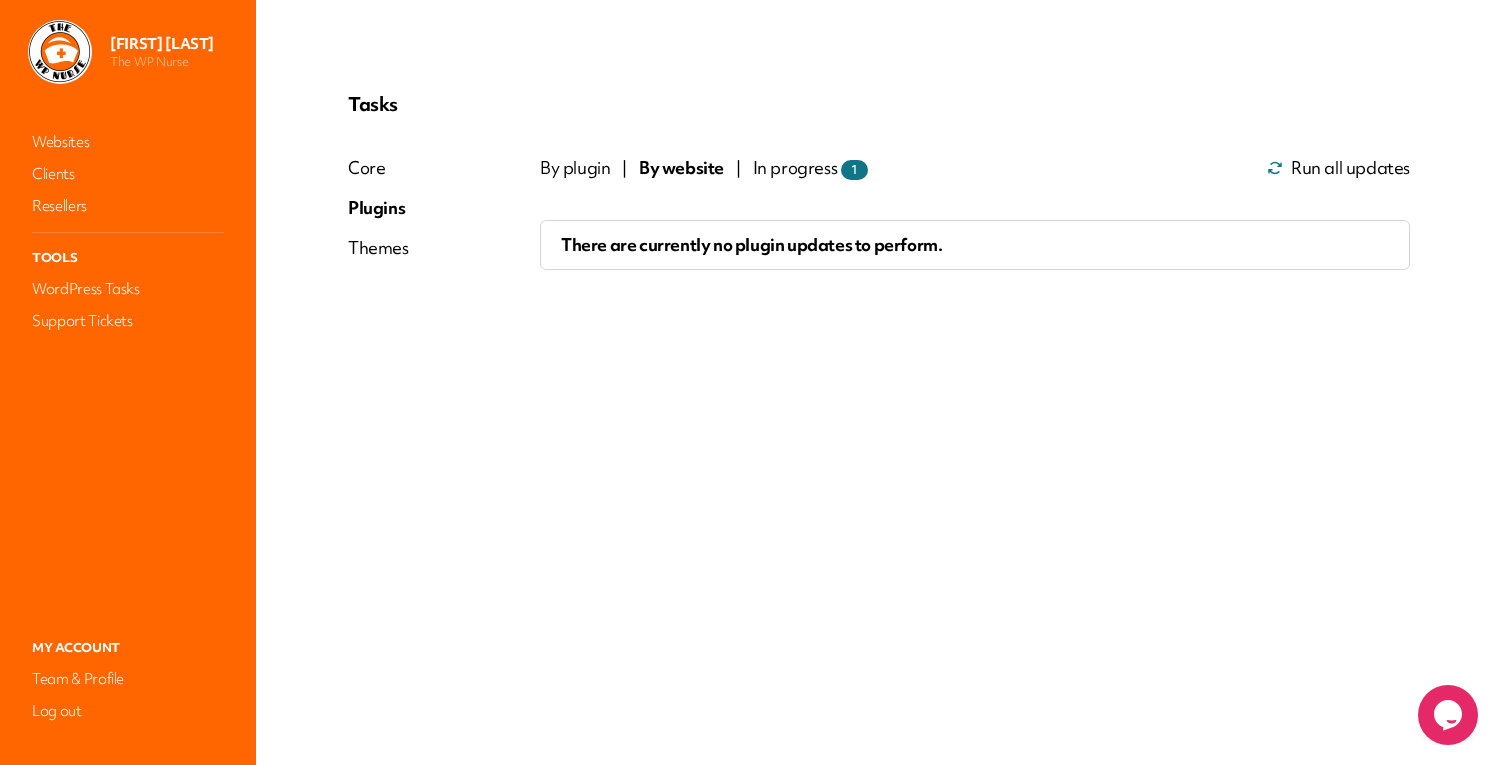 click on "In progress
1" at bounding box center [810, 168] 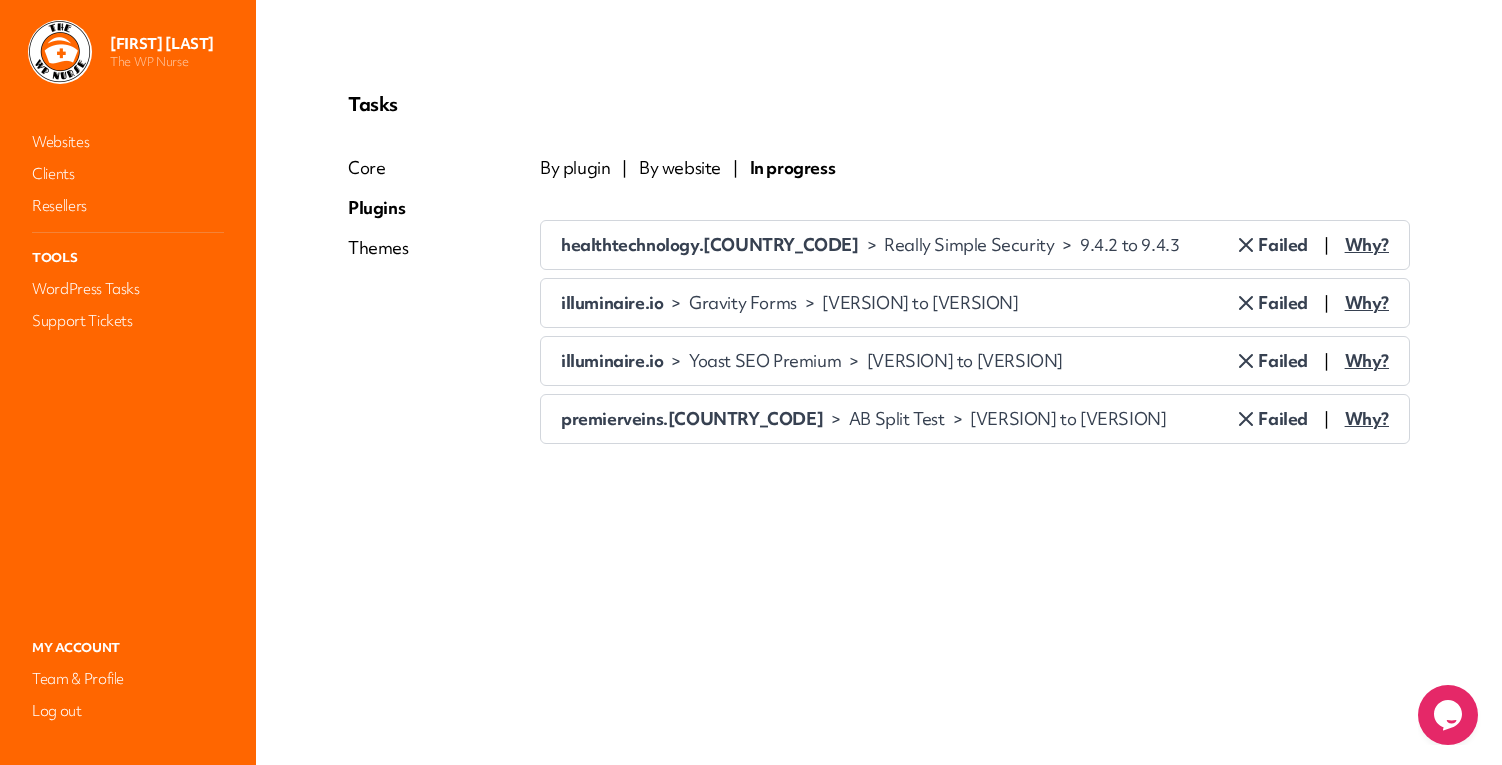 click on "By website" at bounding box center [680, 168] 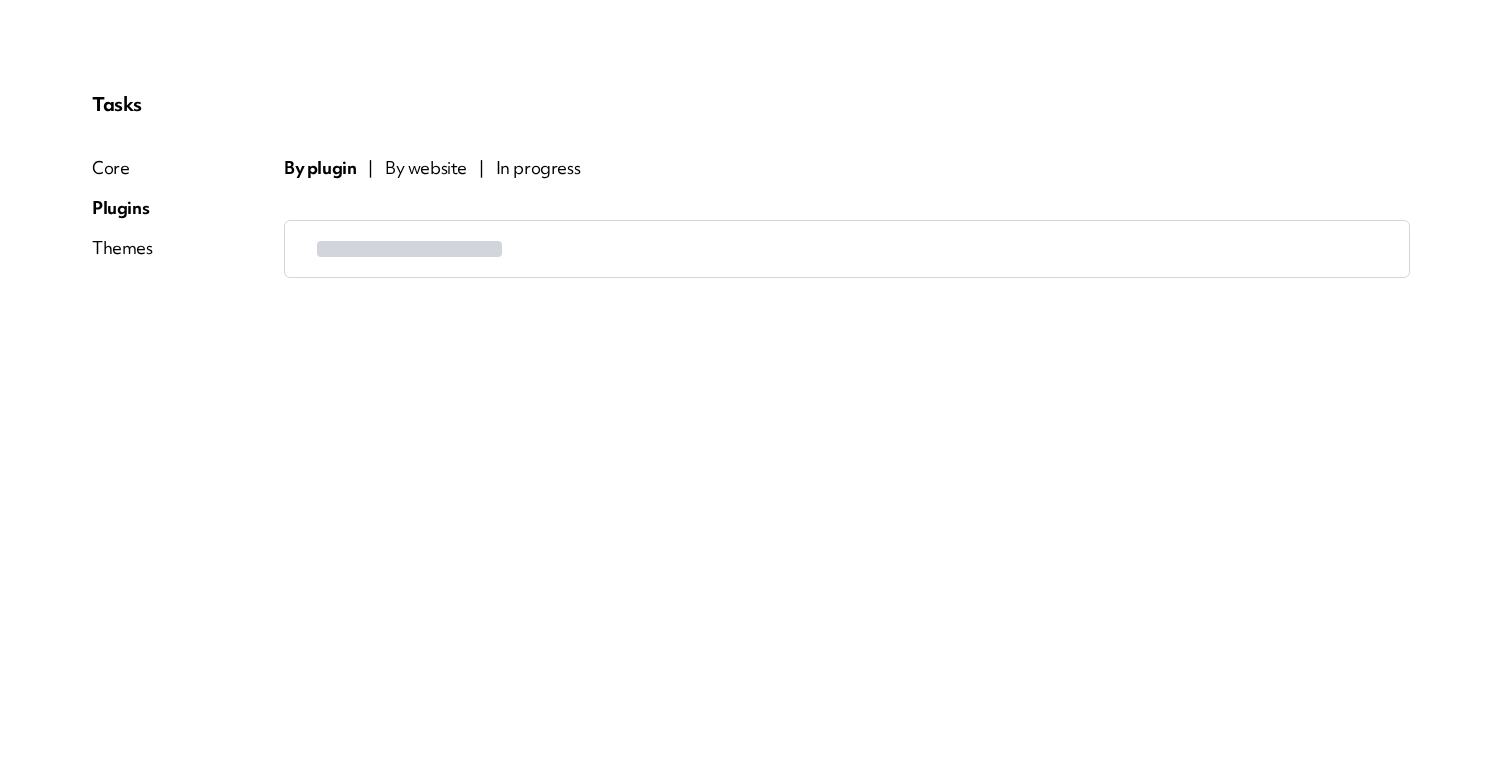scroll, scrollTop: 0, scrollLeft: 0, axis: both 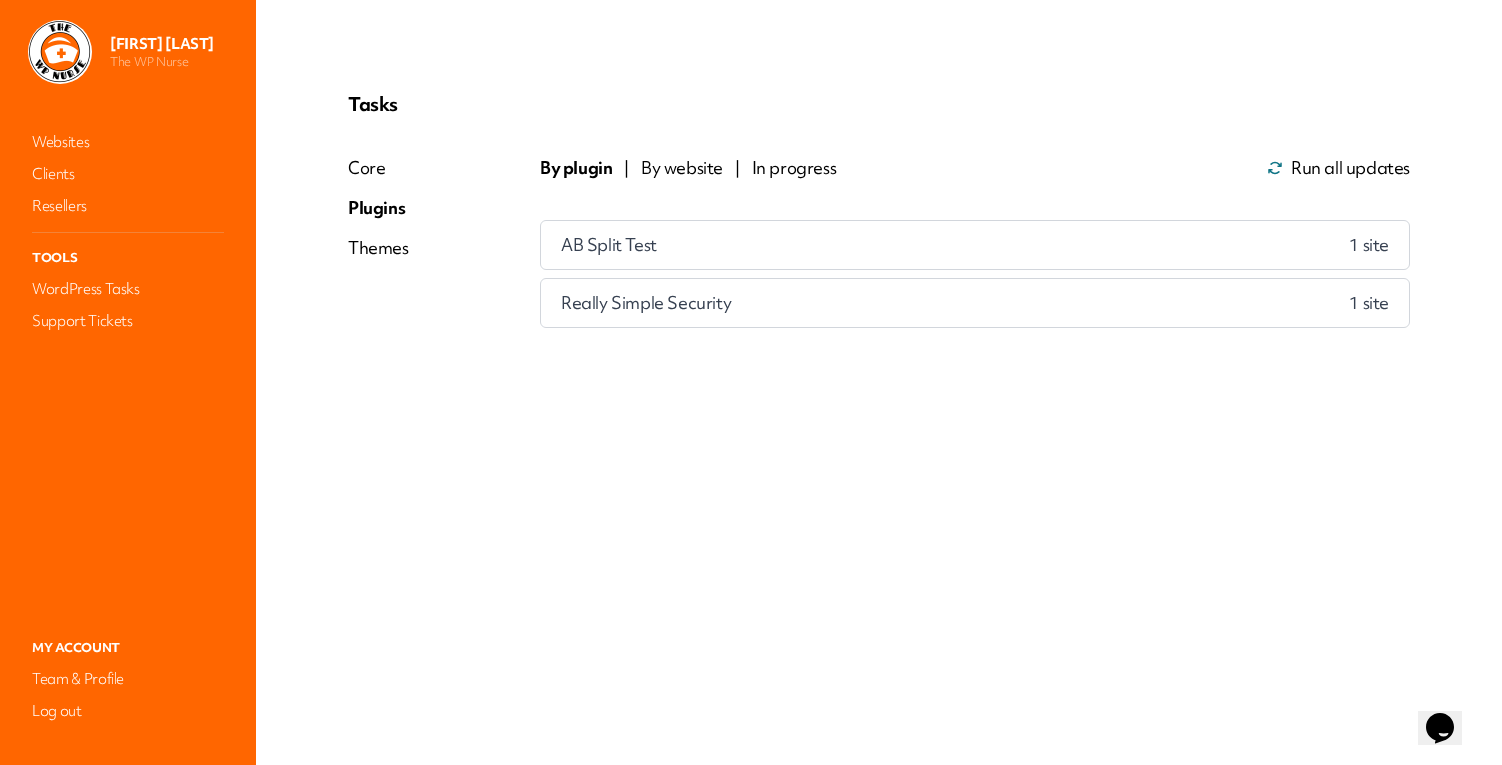 click on "Tasks
Core
Plugins
Themes
By plugin
|
By website
|
In progress
Run all updates
AB Split Test
1 site   Really Simple Security
1 site" at bounding box center [879, 214] 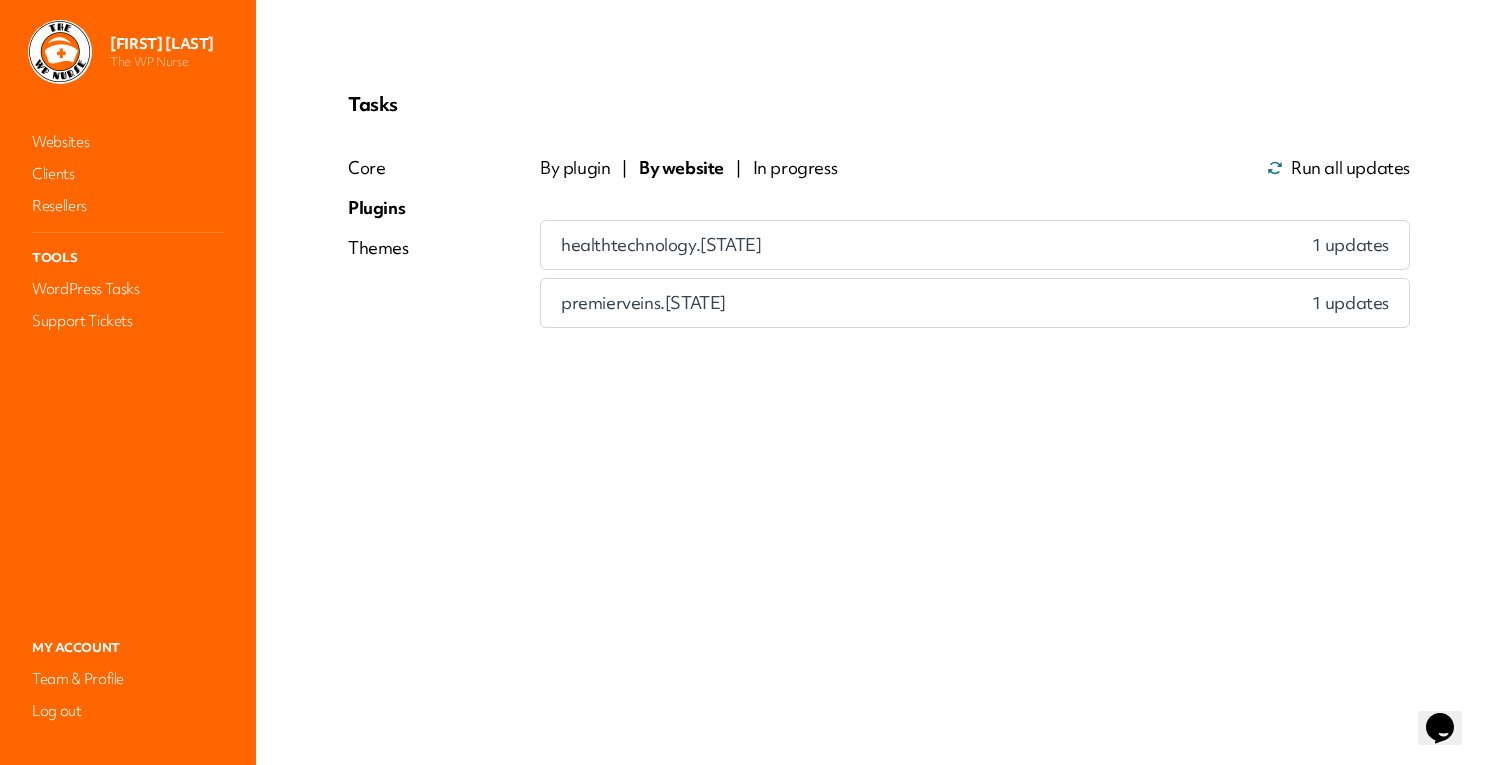 click on "Themes" at bounding box center [378, 248] 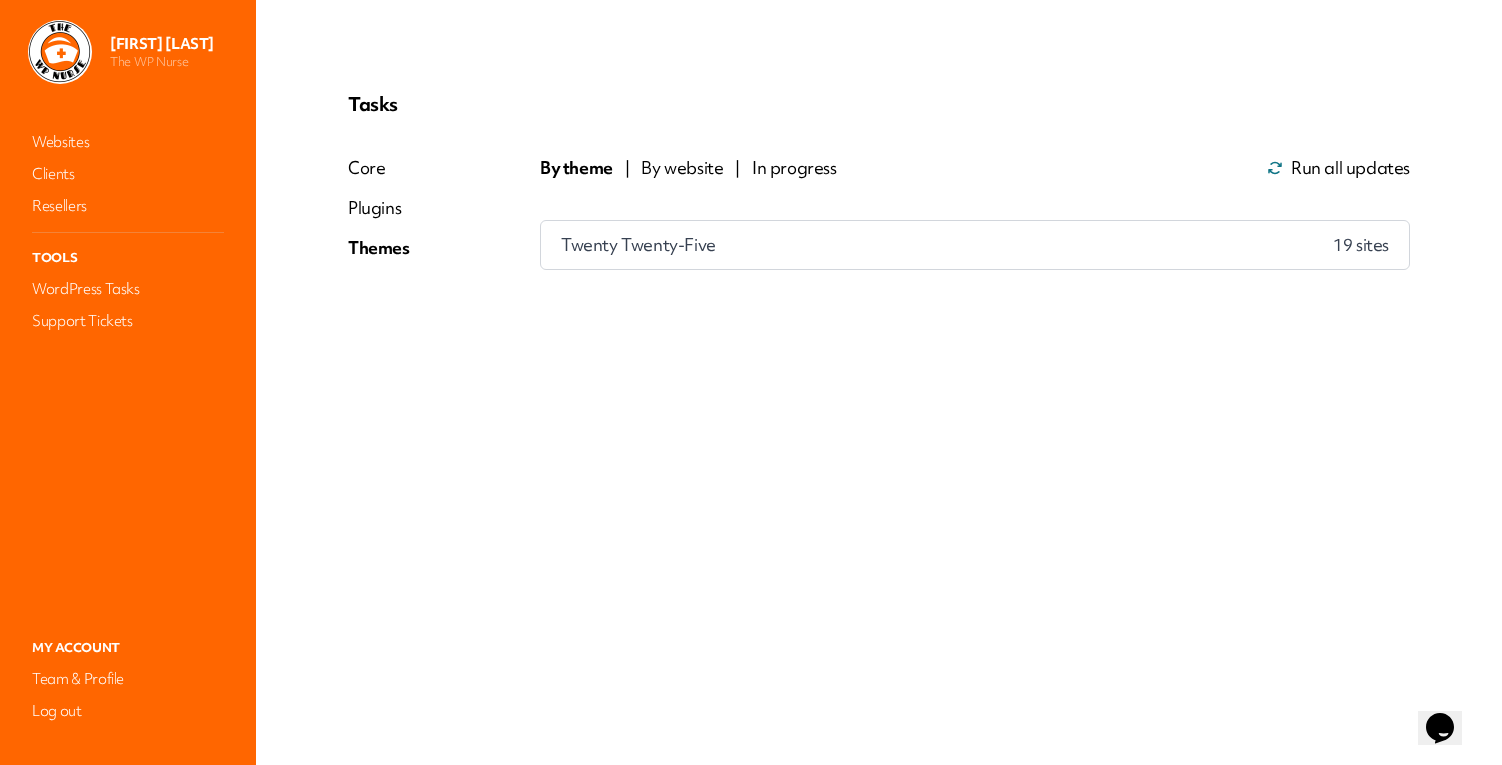 click on "Twenty Twenty-Five" at bounding box center [638, 245] 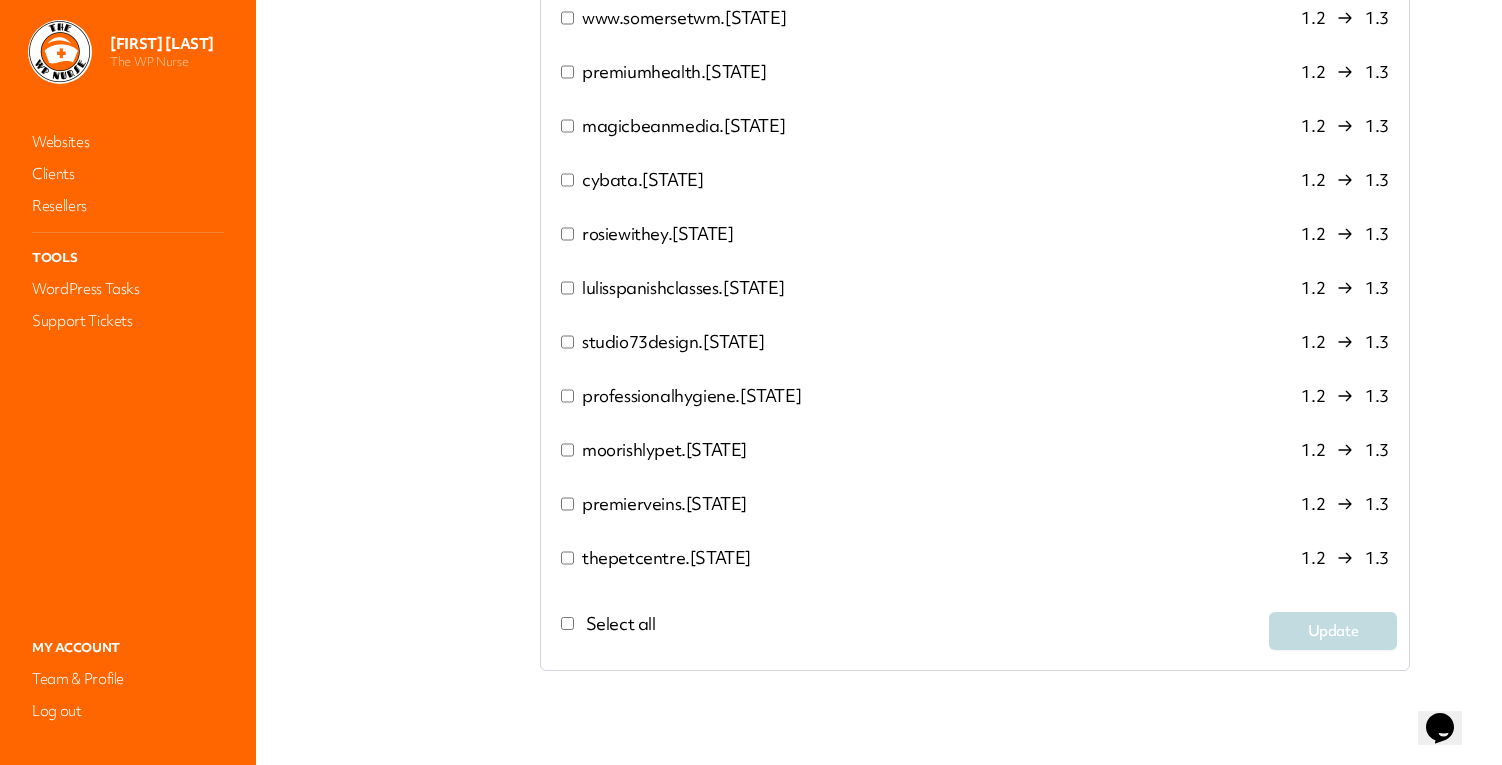 scroll, scrollTop: 713, scrollLeft: 0, axis: vertical 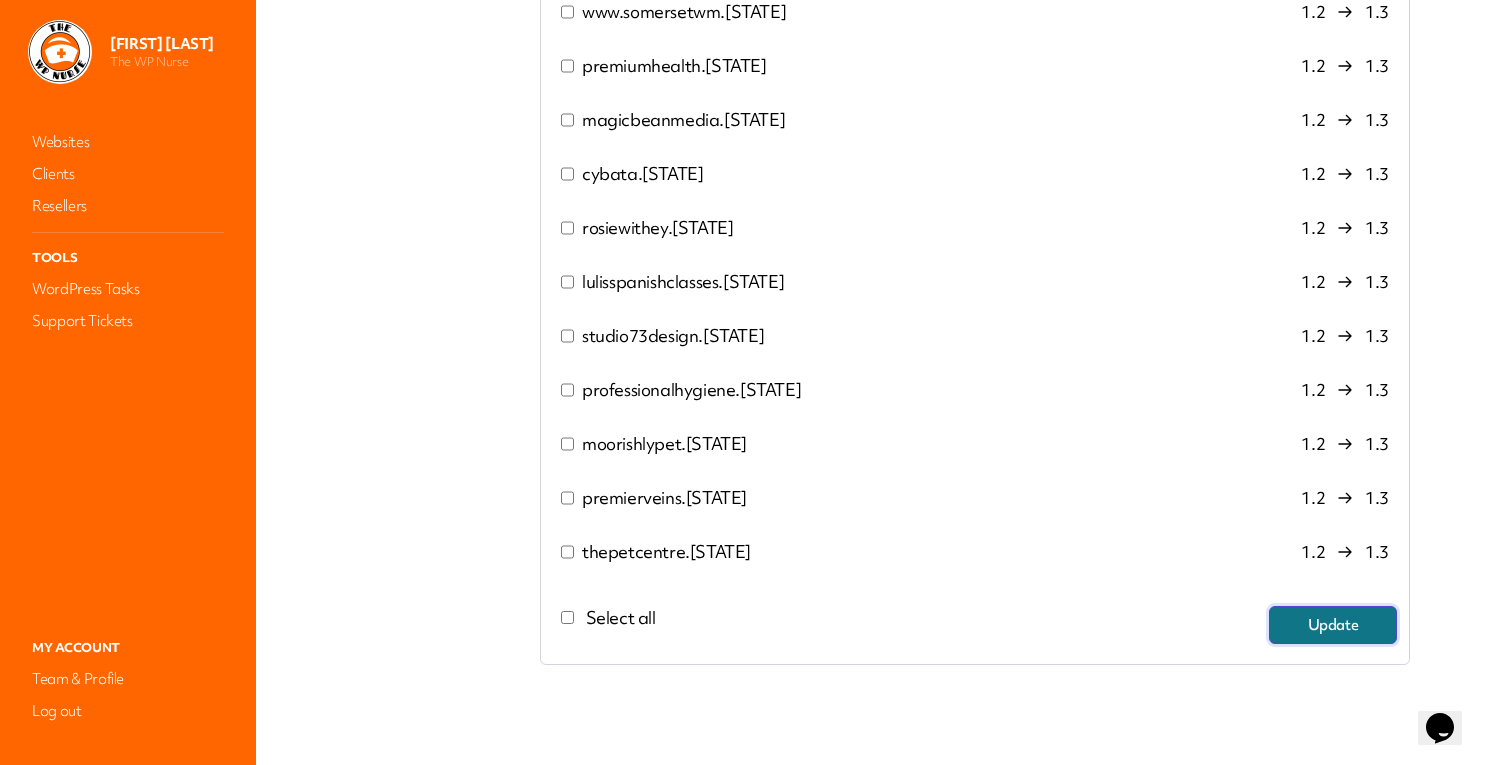 click on "Update" at bounding box center [1333, 625] 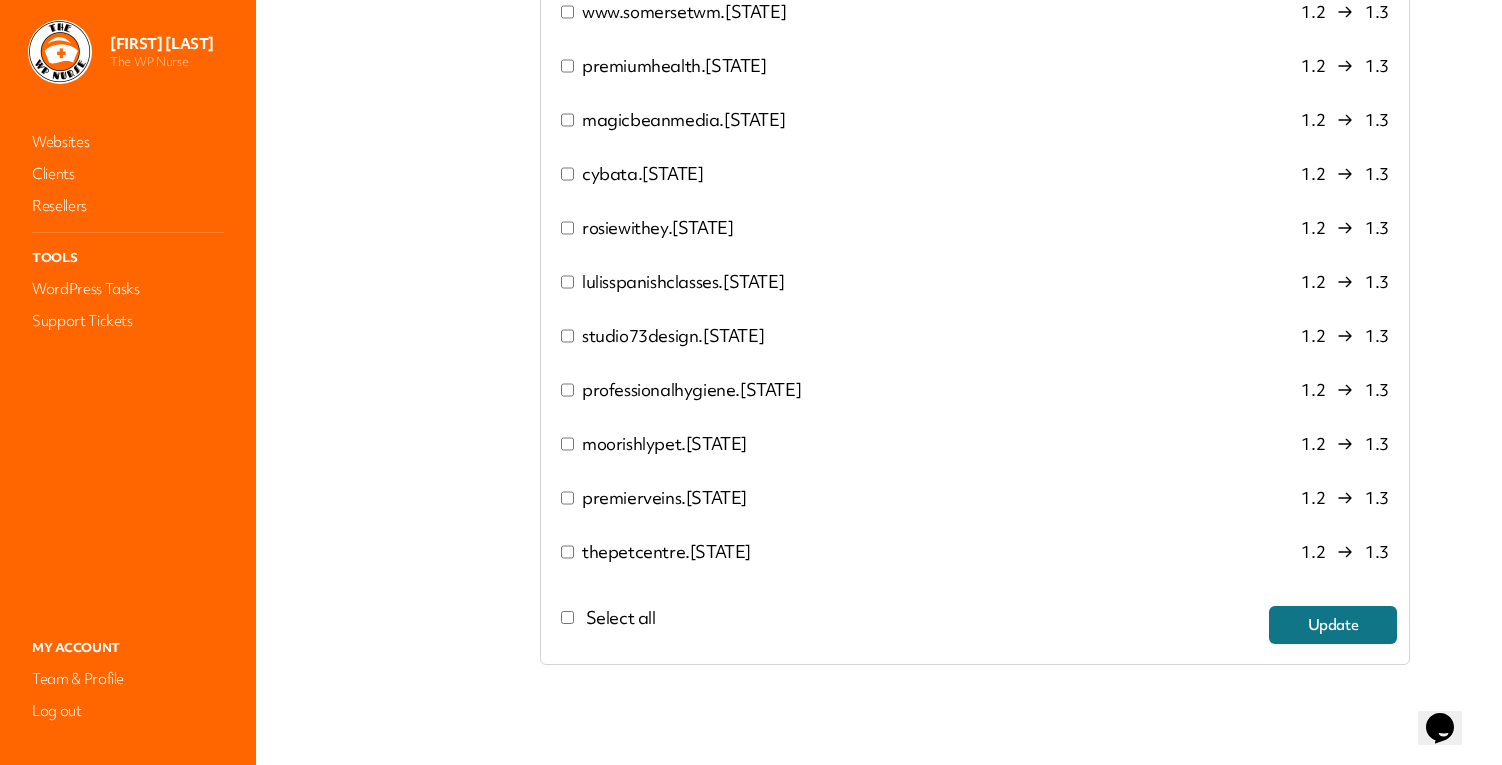 scroll, scrollTop: 0, scrollLeft: 0, axis: both 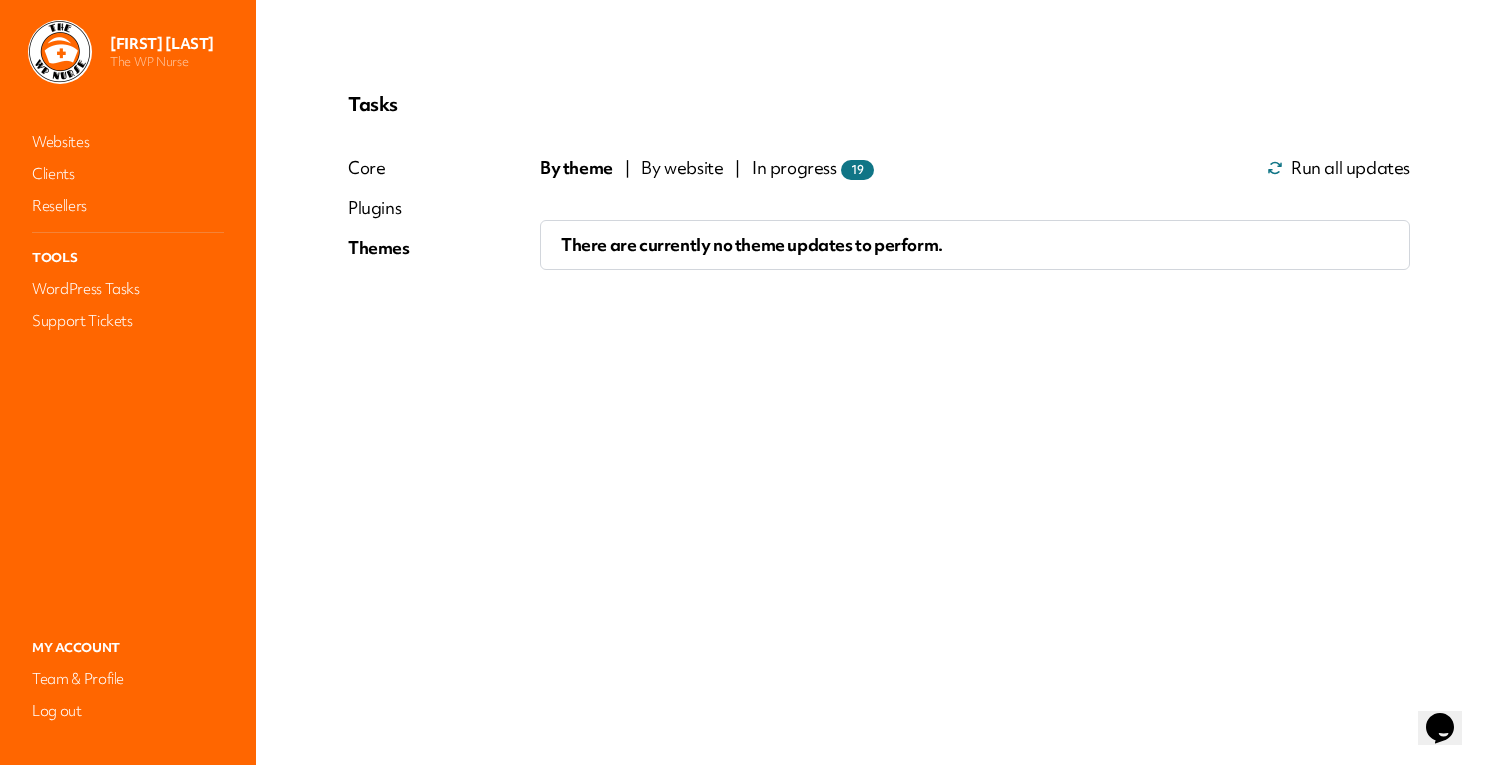 click on "In progress
19" at bounding box center [813, 168] 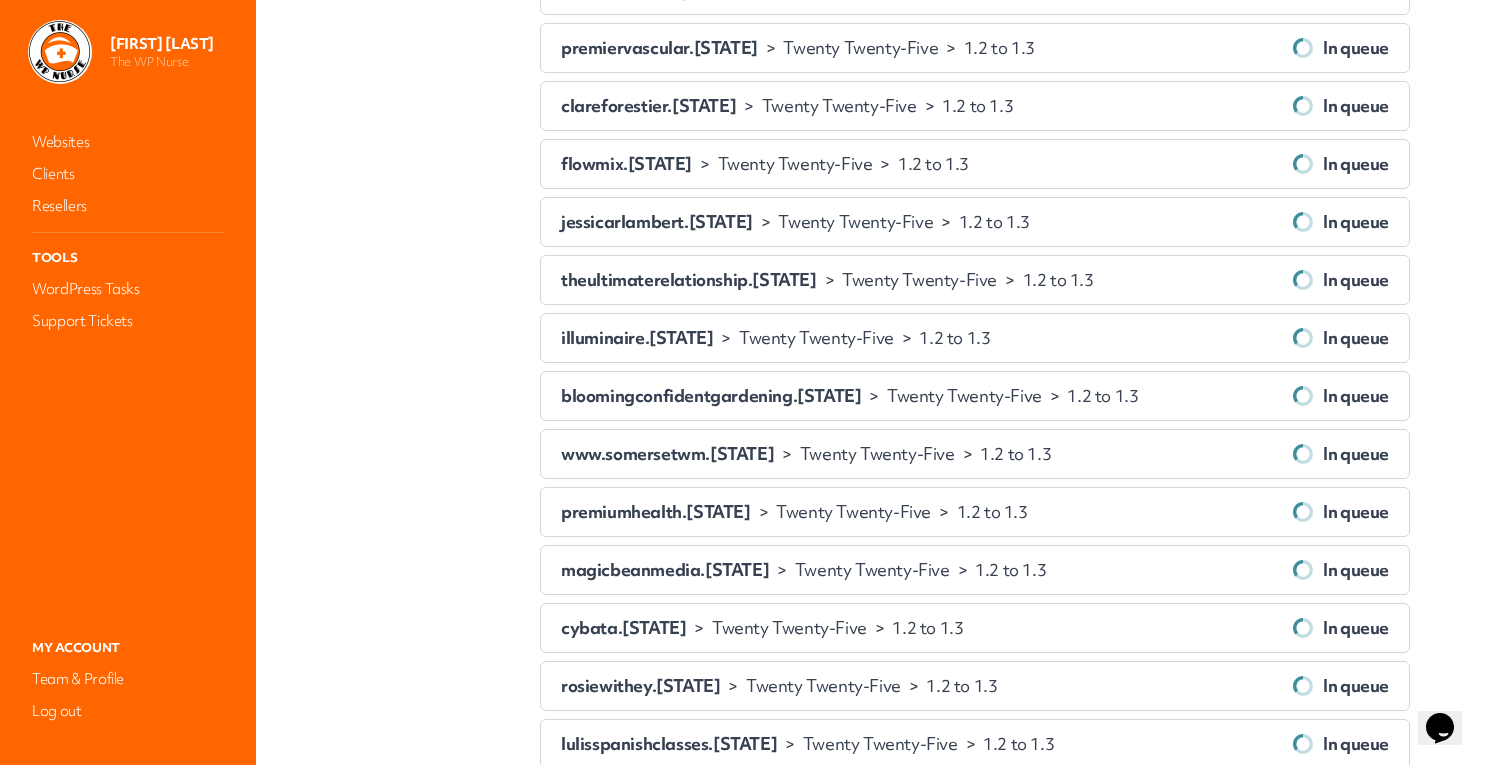 scroll, scrollTop: 0, scrollLeft: 0, axis: both 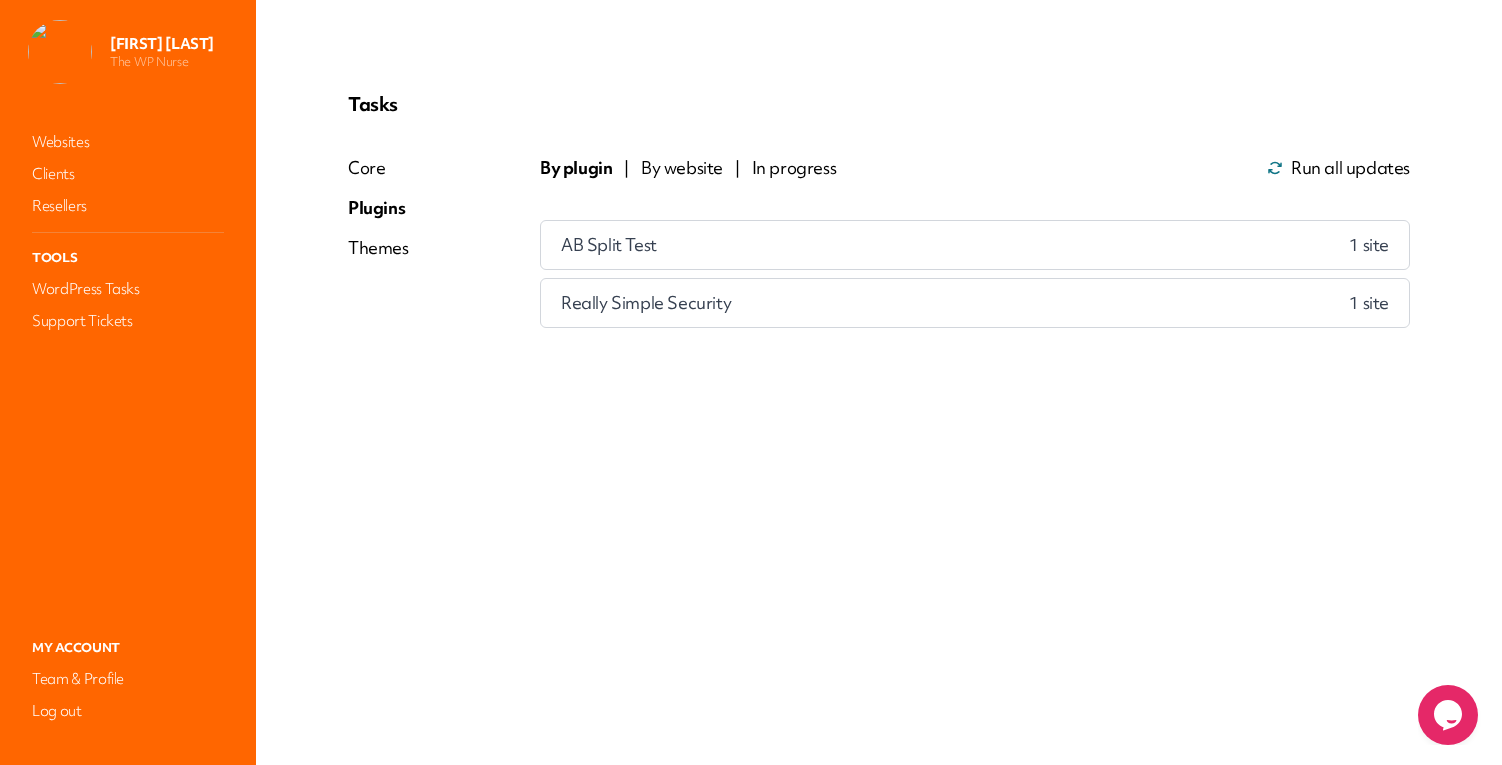 click on "Themes" at bounding box center (378, 248) 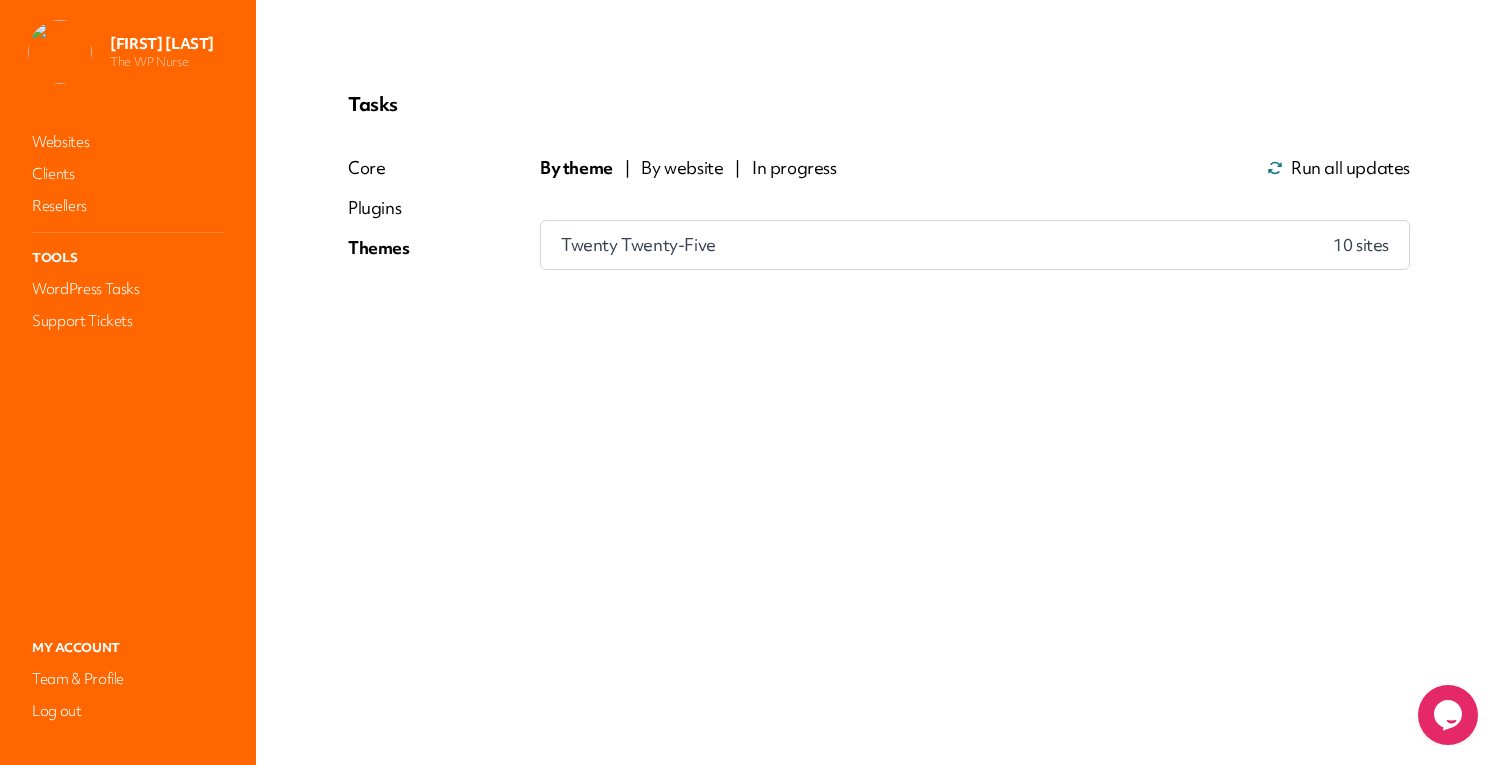 click on "In progress" at bounding box center (794, 168) 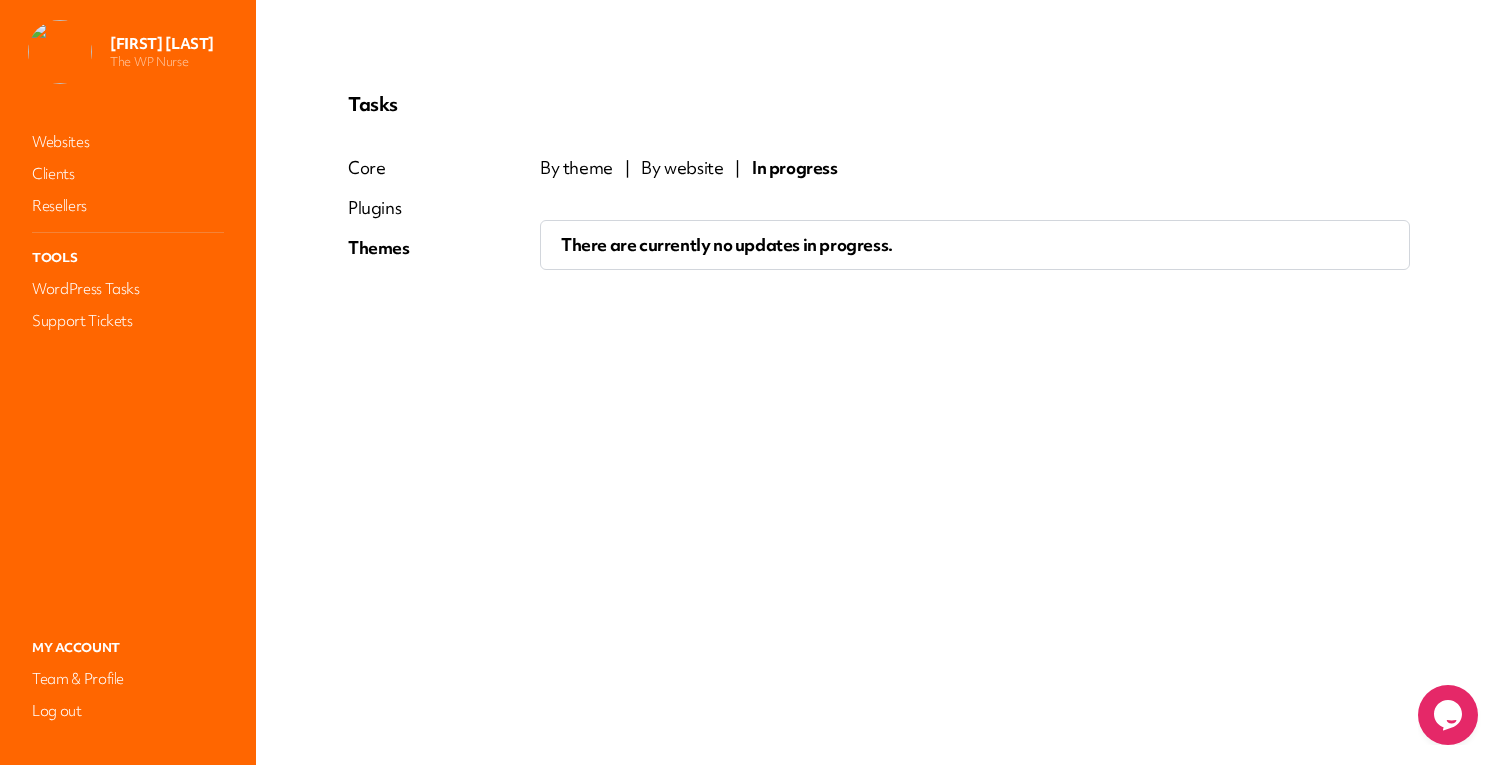 click on "By website" at bounding box center [682, 168] 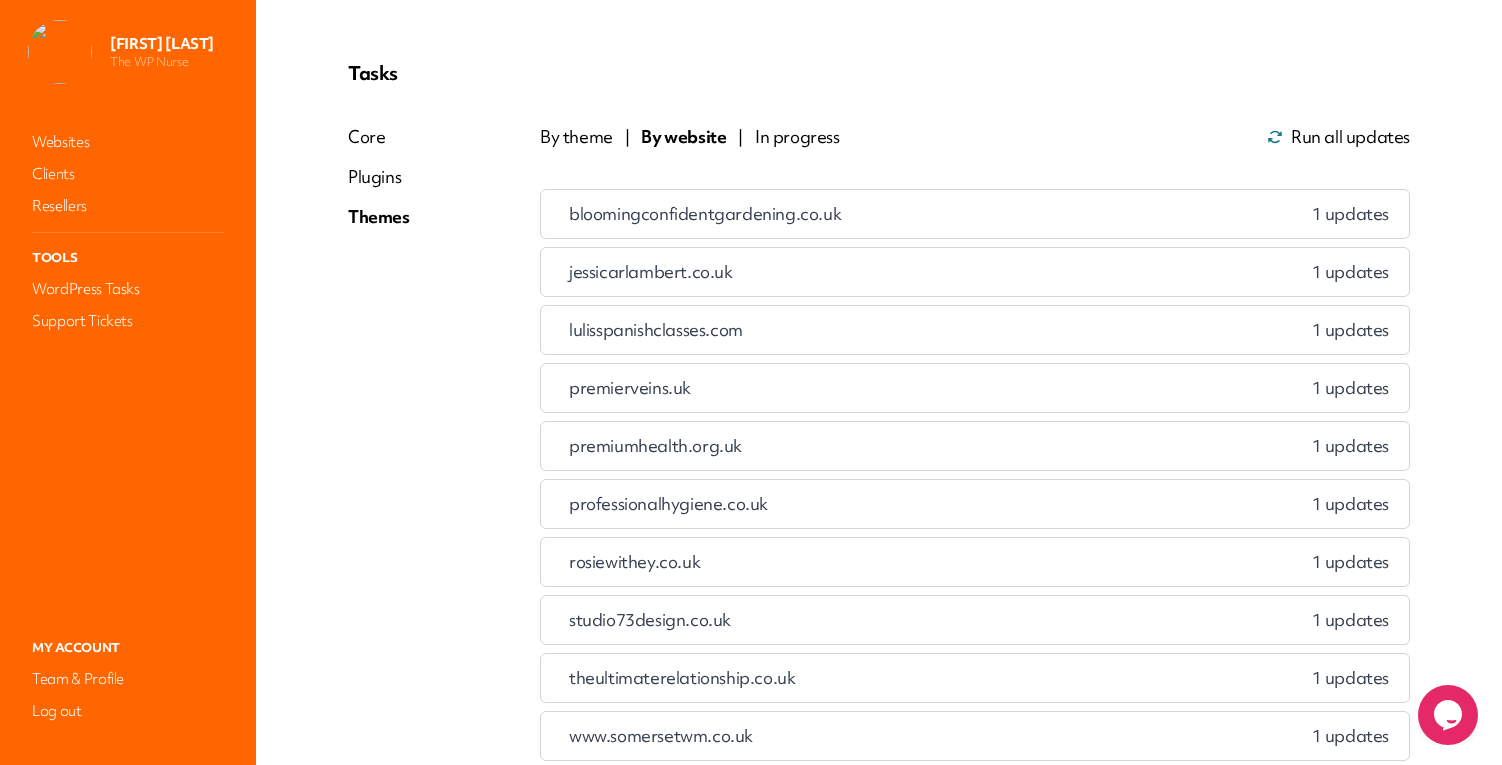 scroll, scrollTop: 0, scrollLeft: 0, axis: both 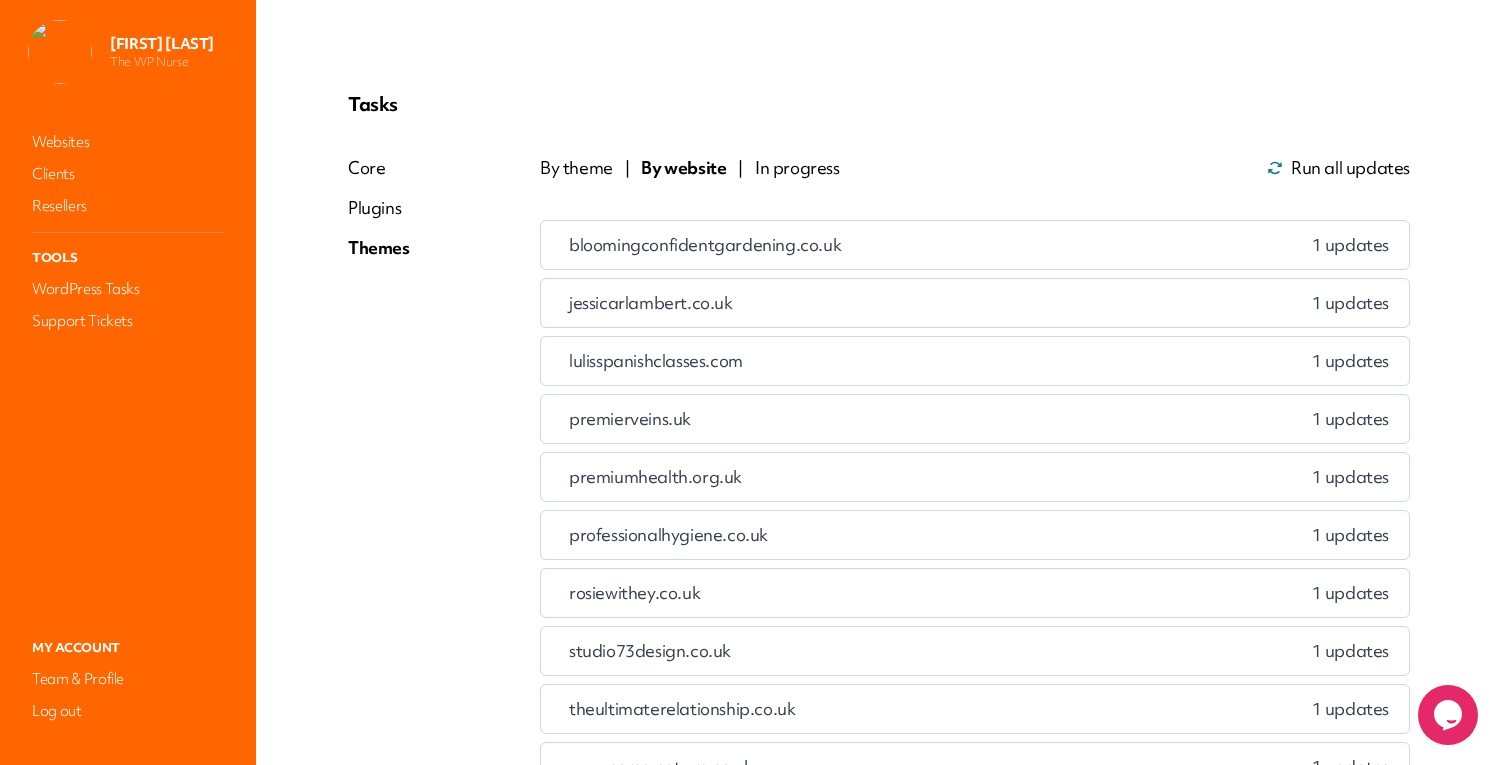 click on "By website" at bounding box center (683, 168) 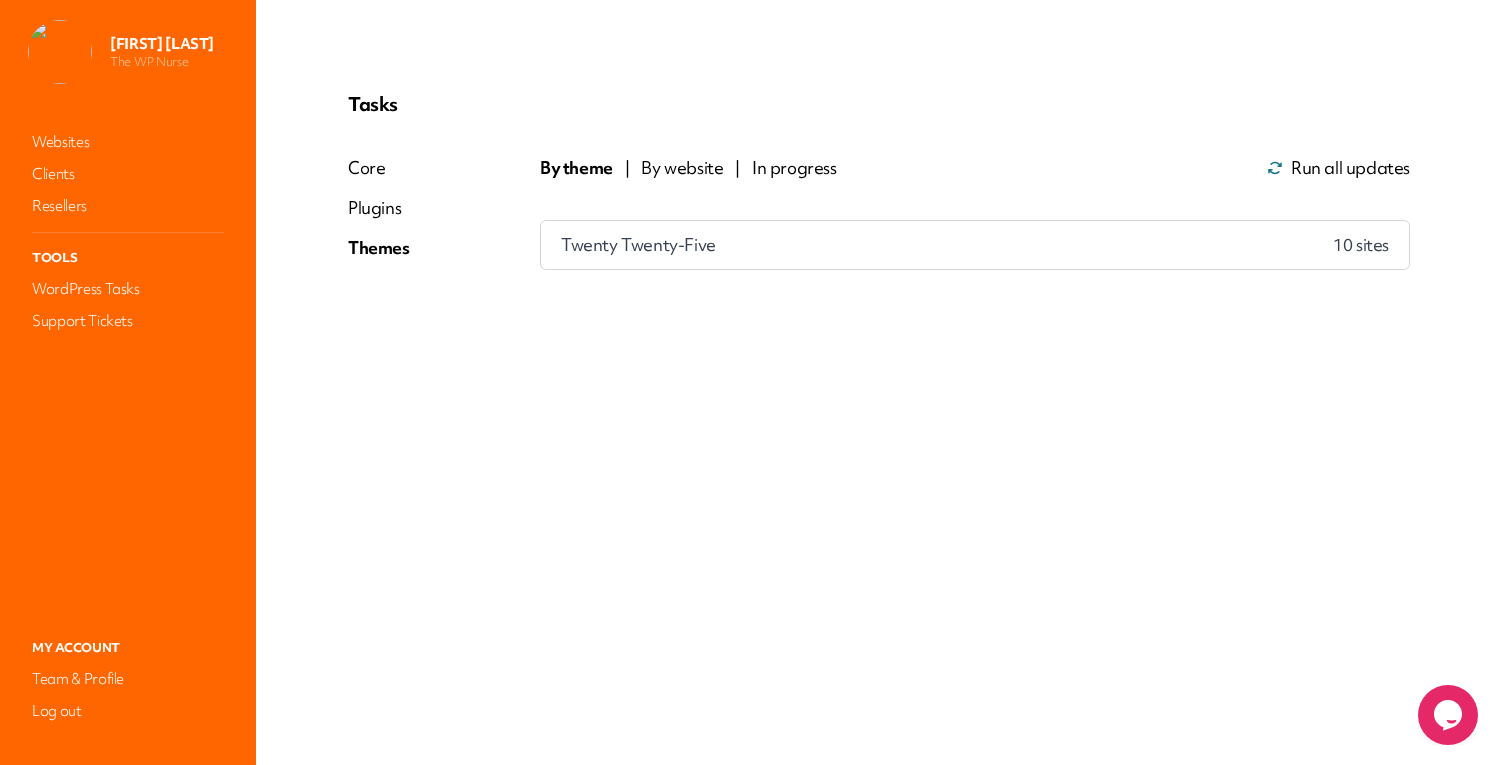 click on "Twenty Twenty-Five
10 site s" at bounding box center (975, 245) 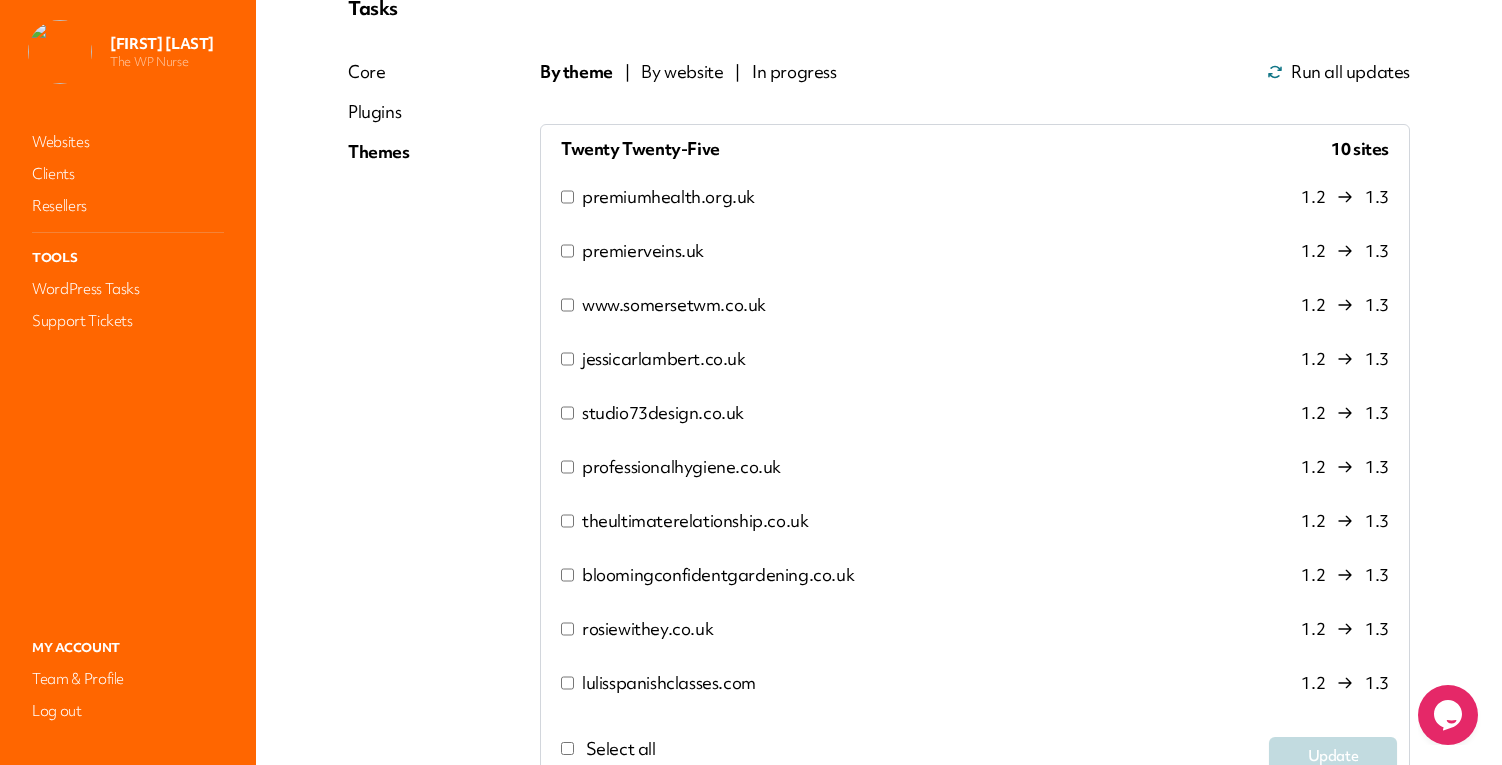 scroll, scrollTop: 227, scrollLeft: 0, axis: vertical 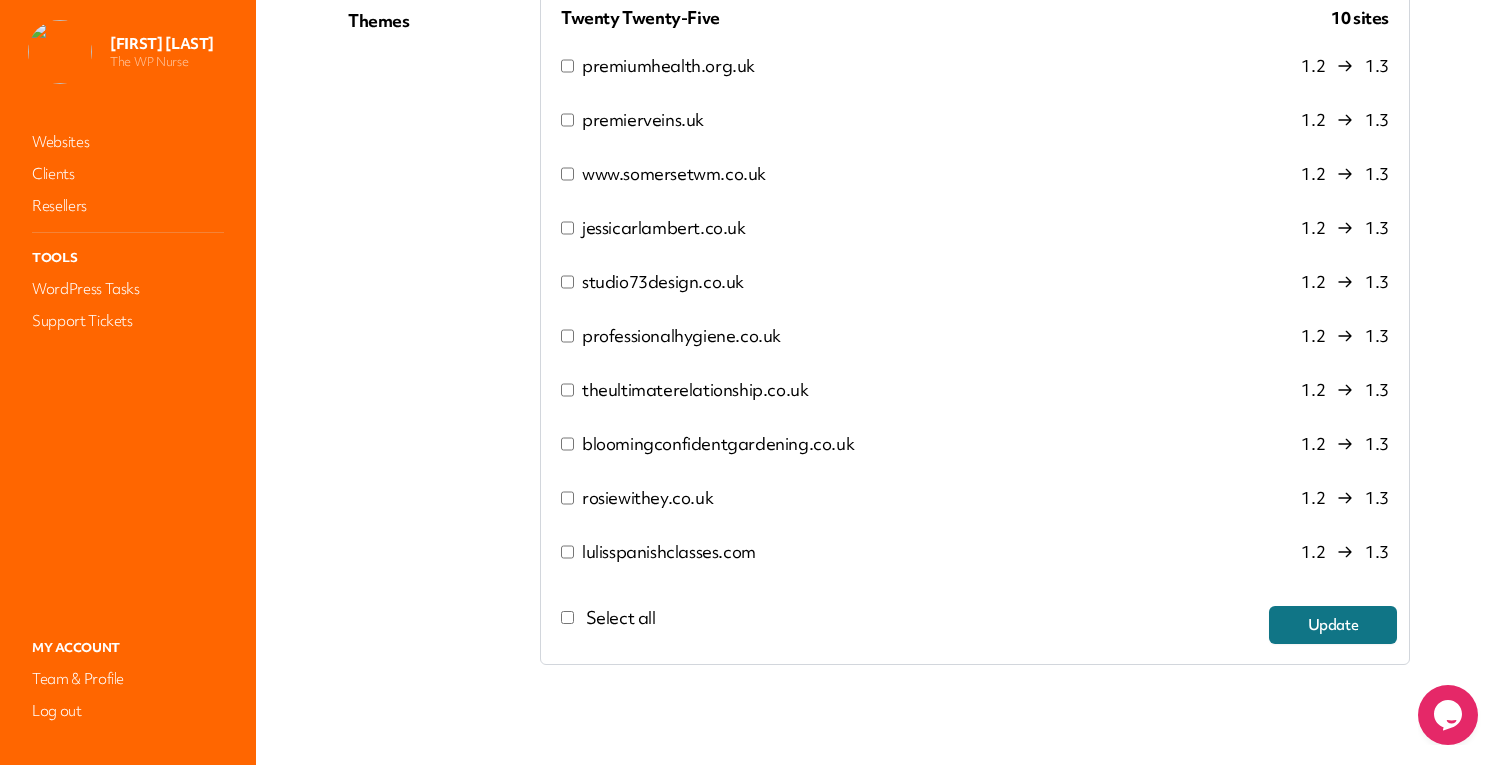 click on "Select all
Update" at bounding box center [975, 625] 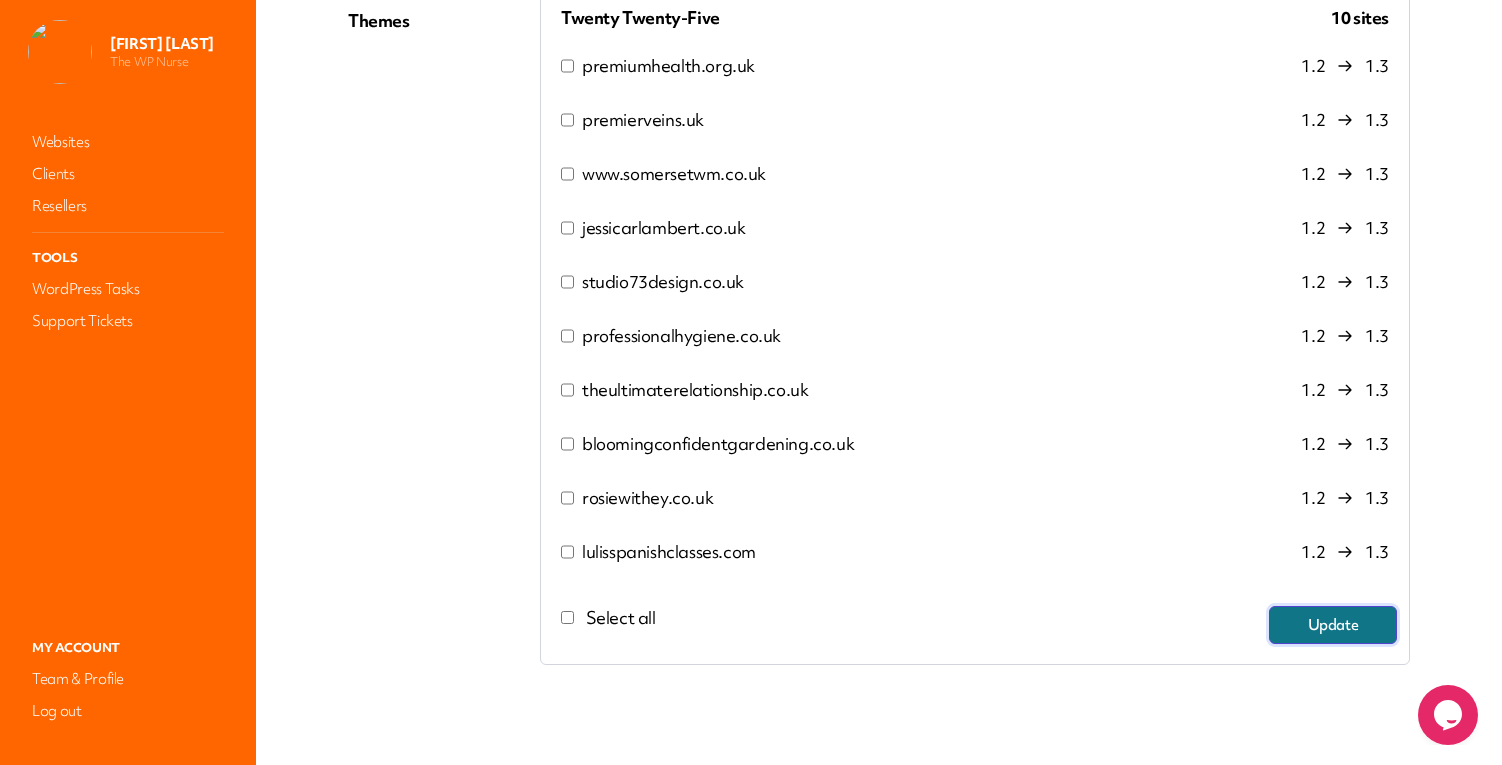 click on "Update" at bounding box center [1333, 625] 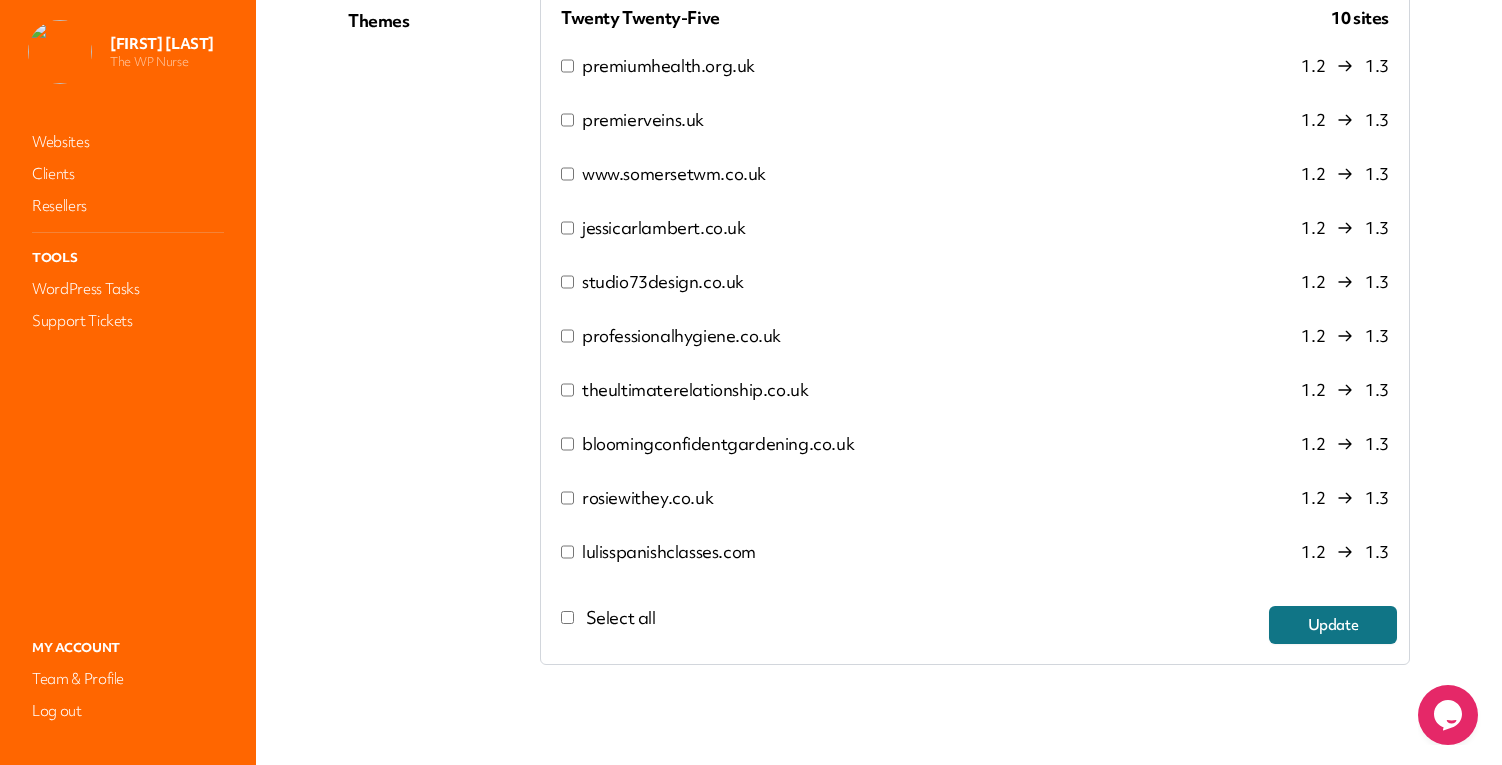 scroll, scrollTop: 0, scrollLeft: 0, axis: both 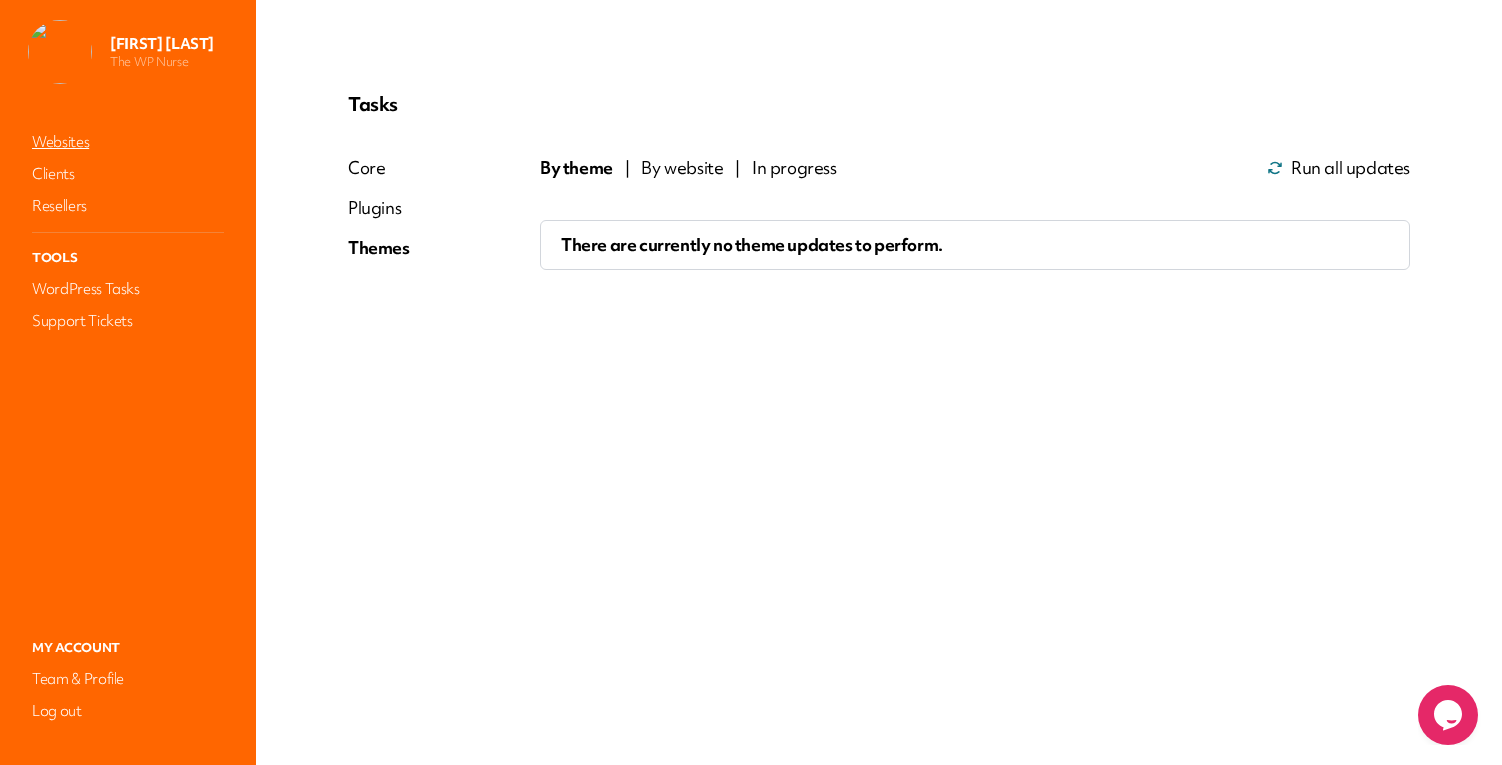 click on "Websites" at bounding box center (128, 142) 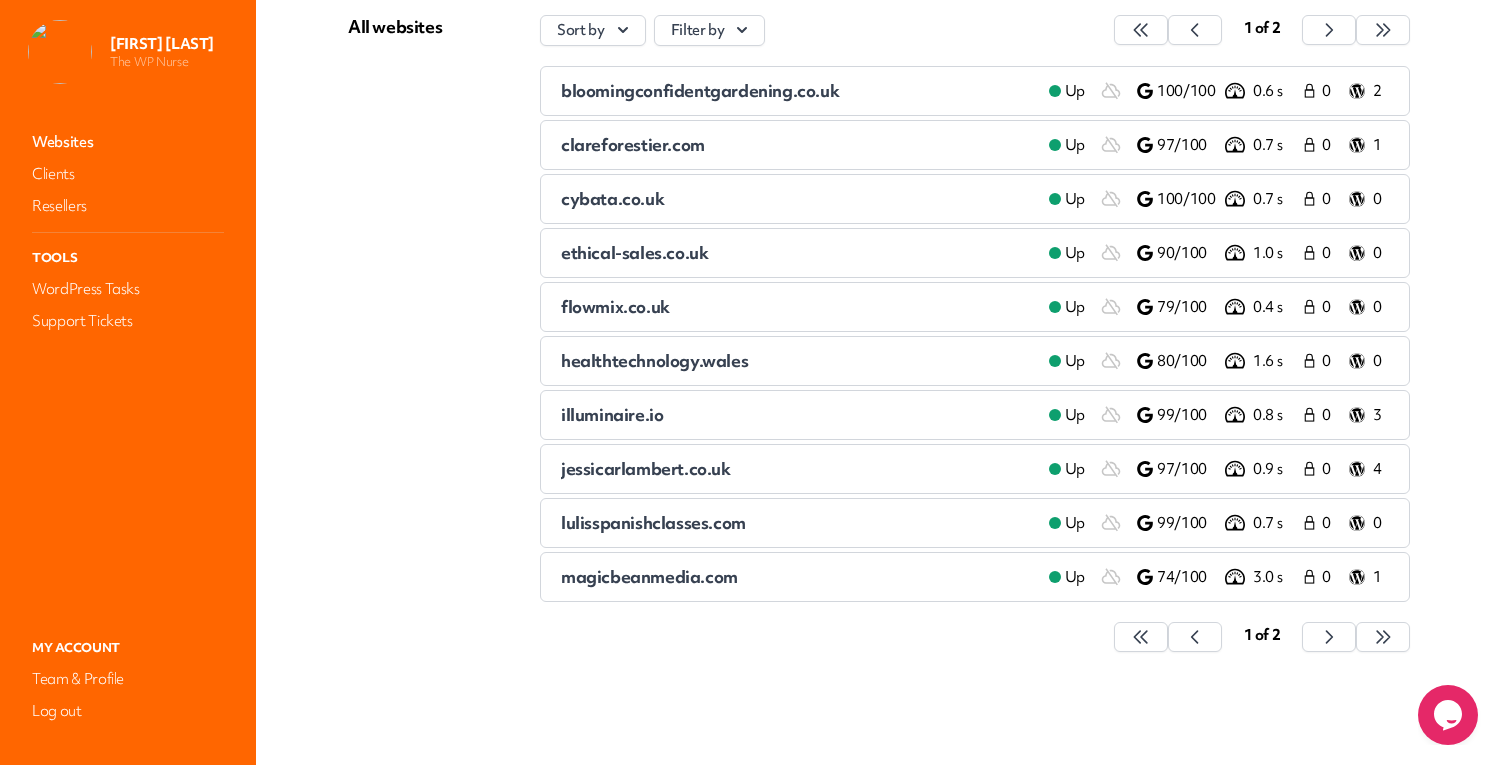 scroll, scrollTop: 0, scrollLeft: 0, axis: both 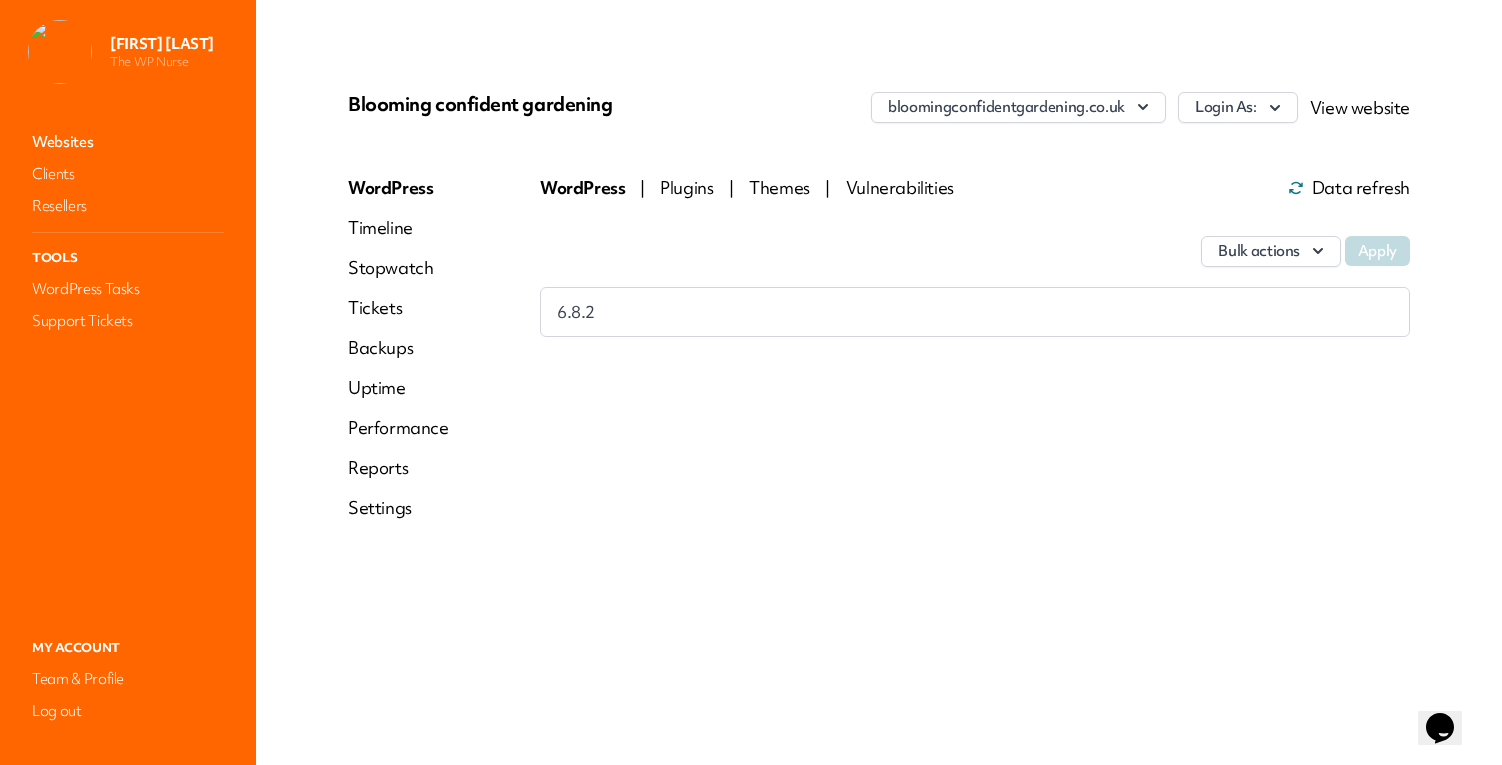 click on "Performance" at bounding box center [398, 428] 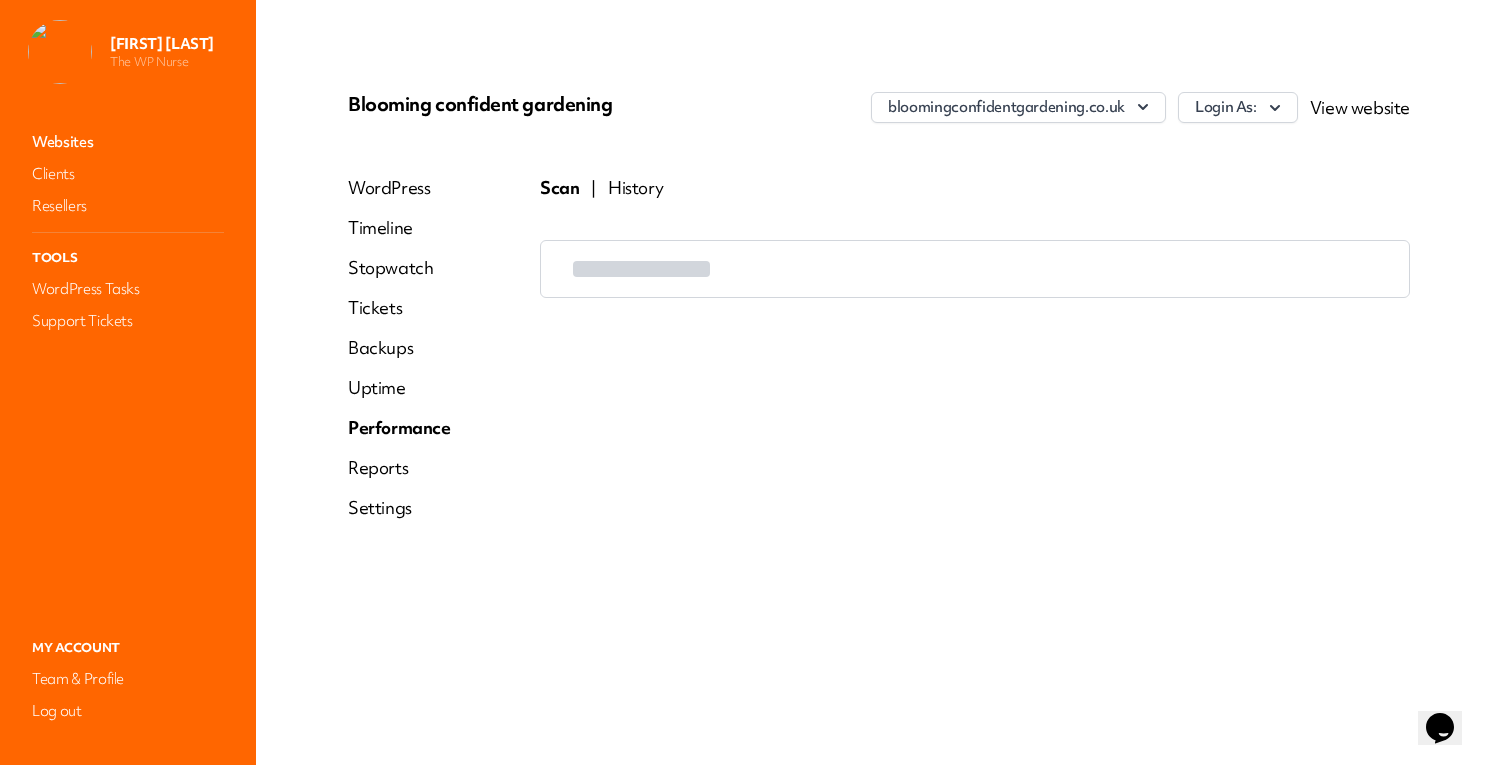 click on "Blooming confident gardening
bloomingconfidentgardening.co.uk
Login As:
View website
WordPress
Timeline
Stopwatch
Tickets
Backups
Uptime
Performance
Reports
Settings
Scan
|
History" at bounding box center (879, 314) 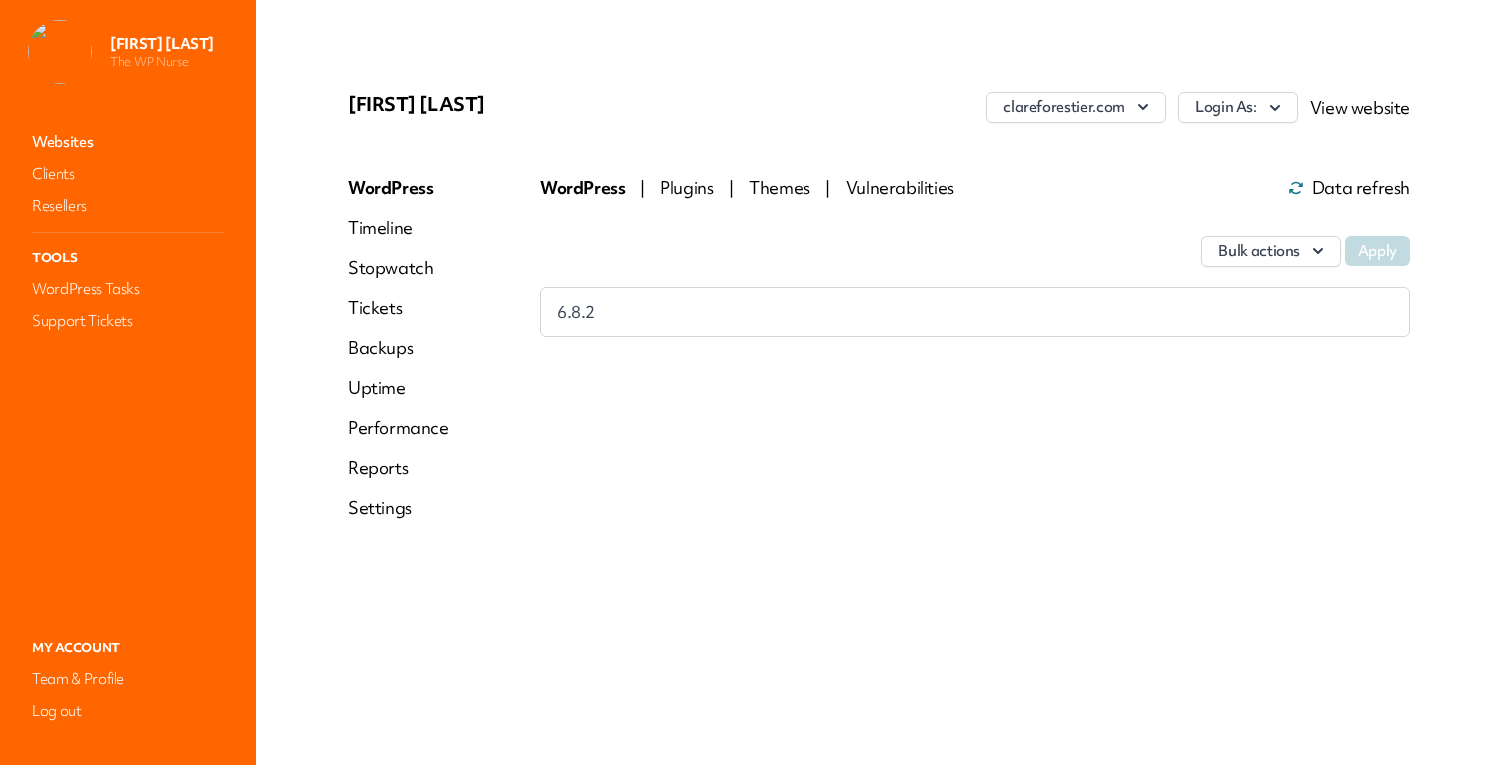 scroll, scrollTop: 0, scrollLeft: 0, axis: both 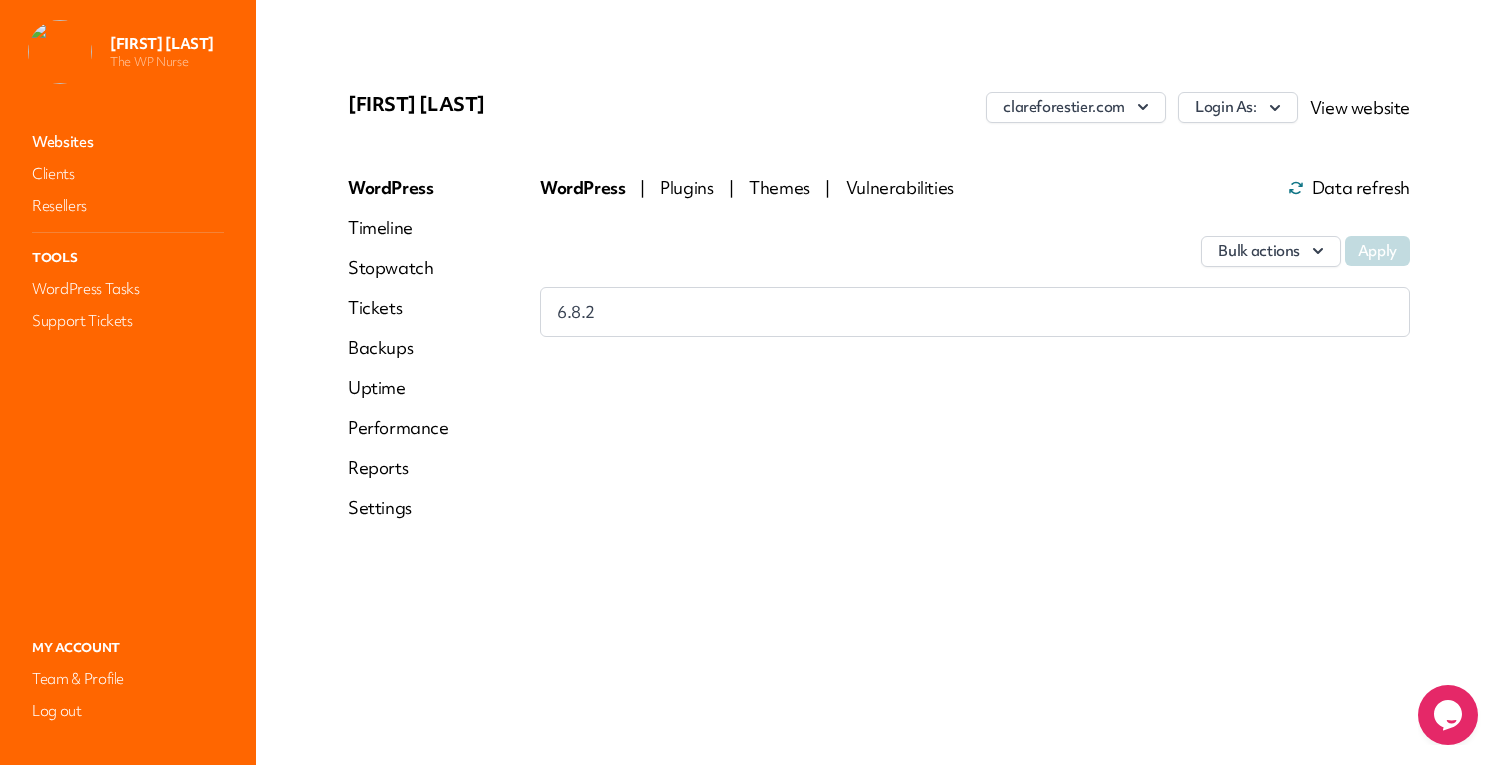 click on "WordPress
Timeline
Stopwatch
Tickets
Backups
Uptime
Performance
Reports
Settings" at bounding box center [398, 356] 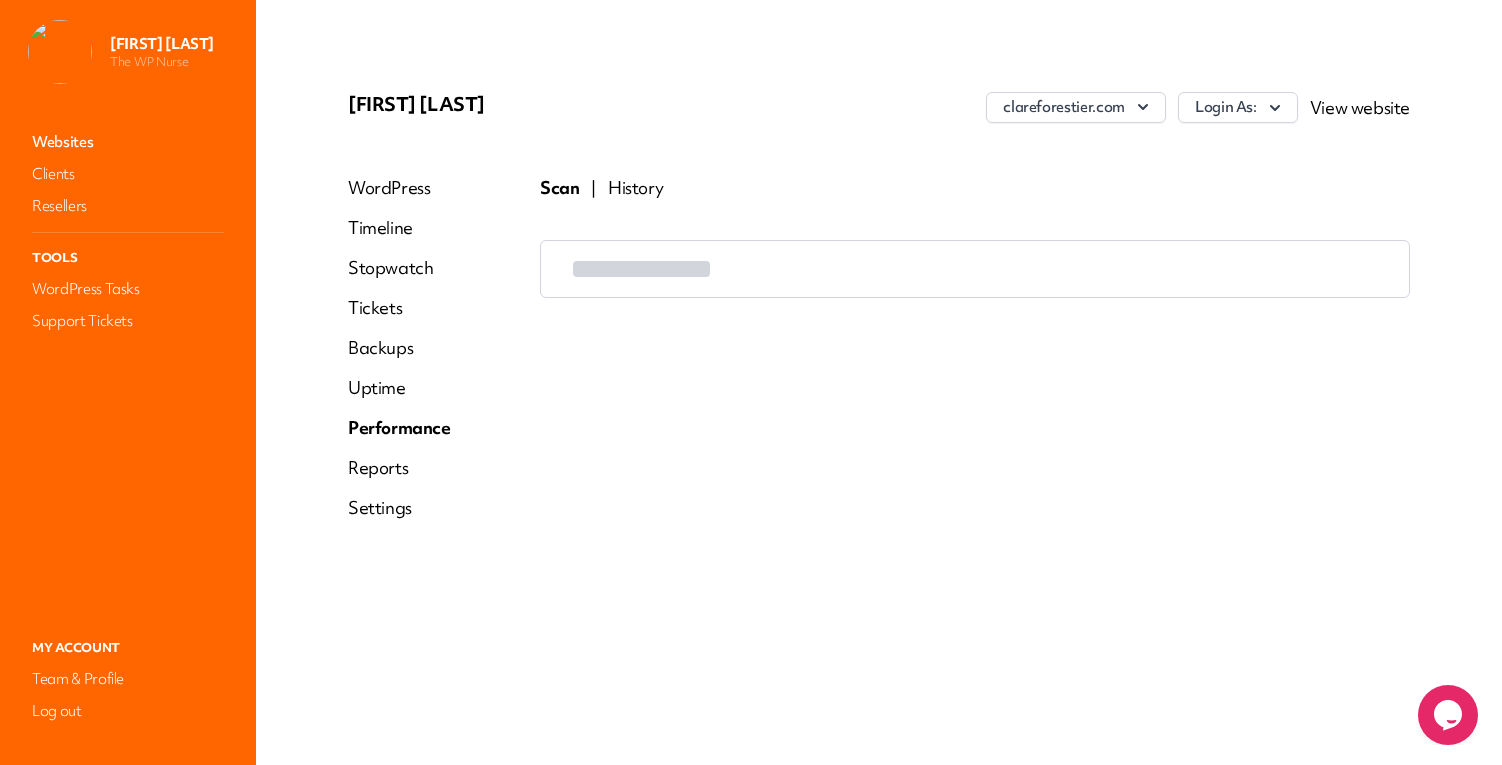 click on "History" at bounding box center (635, 188) 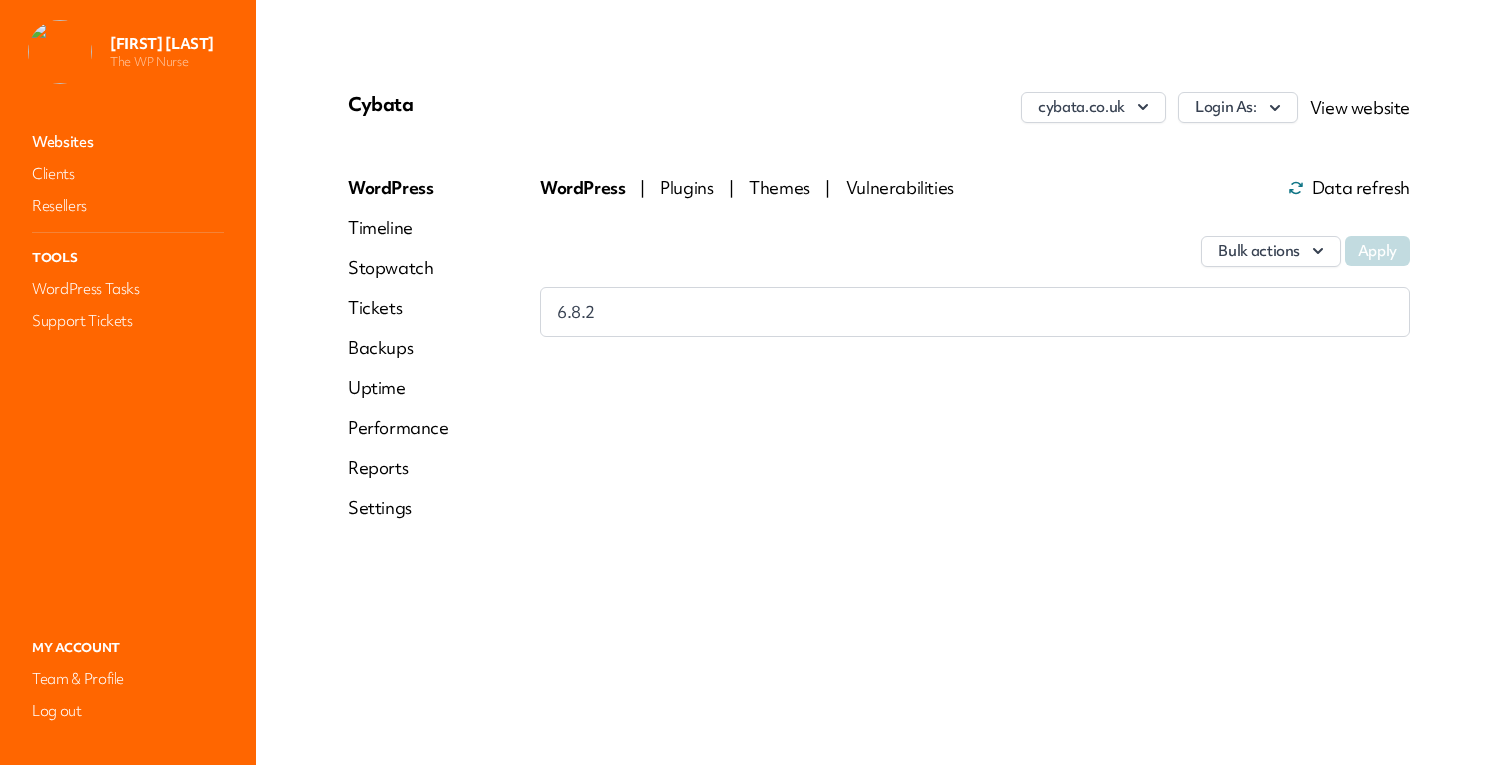 scroll, scrollTop: 0, scrollLeft: 0, axis: both 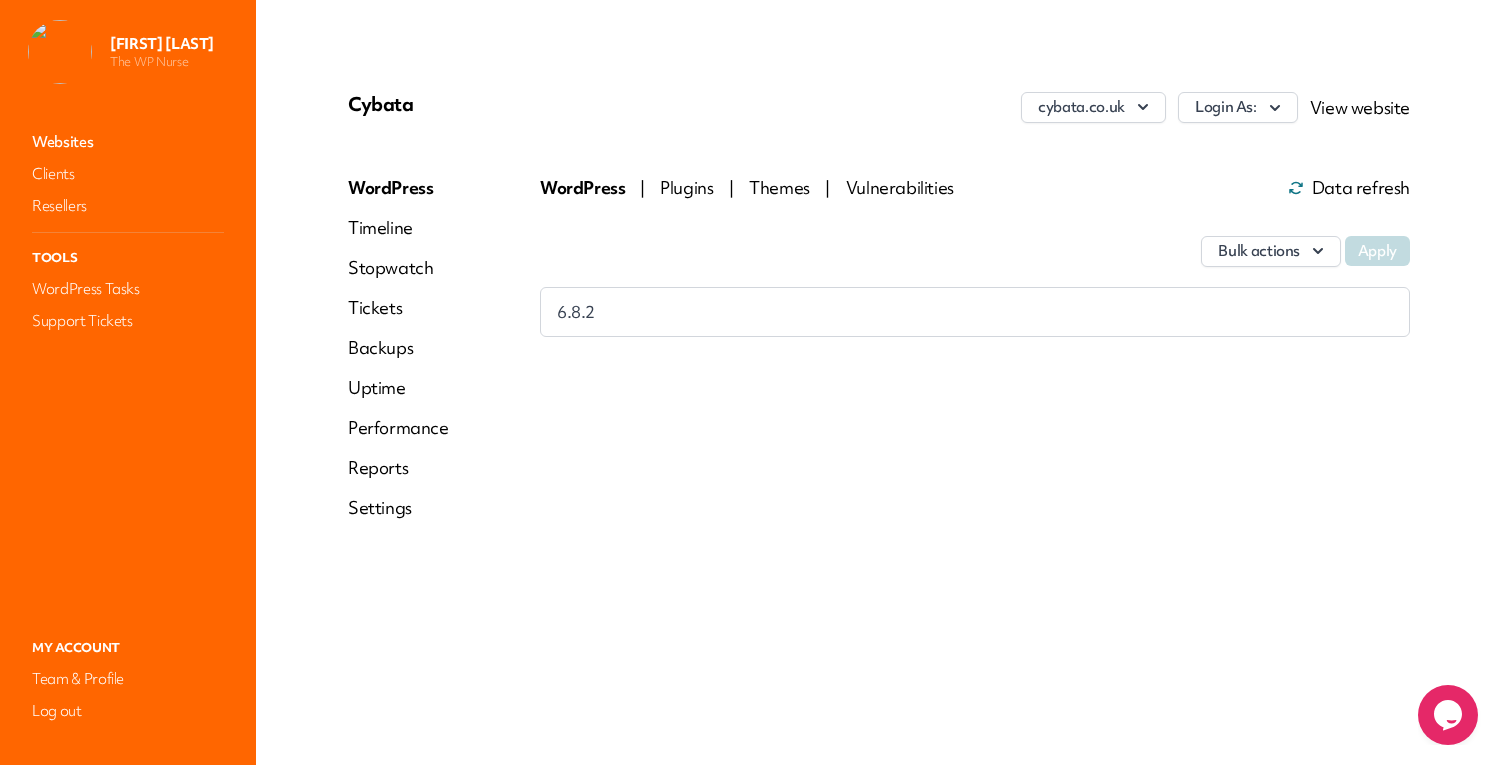 click on "Performance" at bounding box center [398, 428] 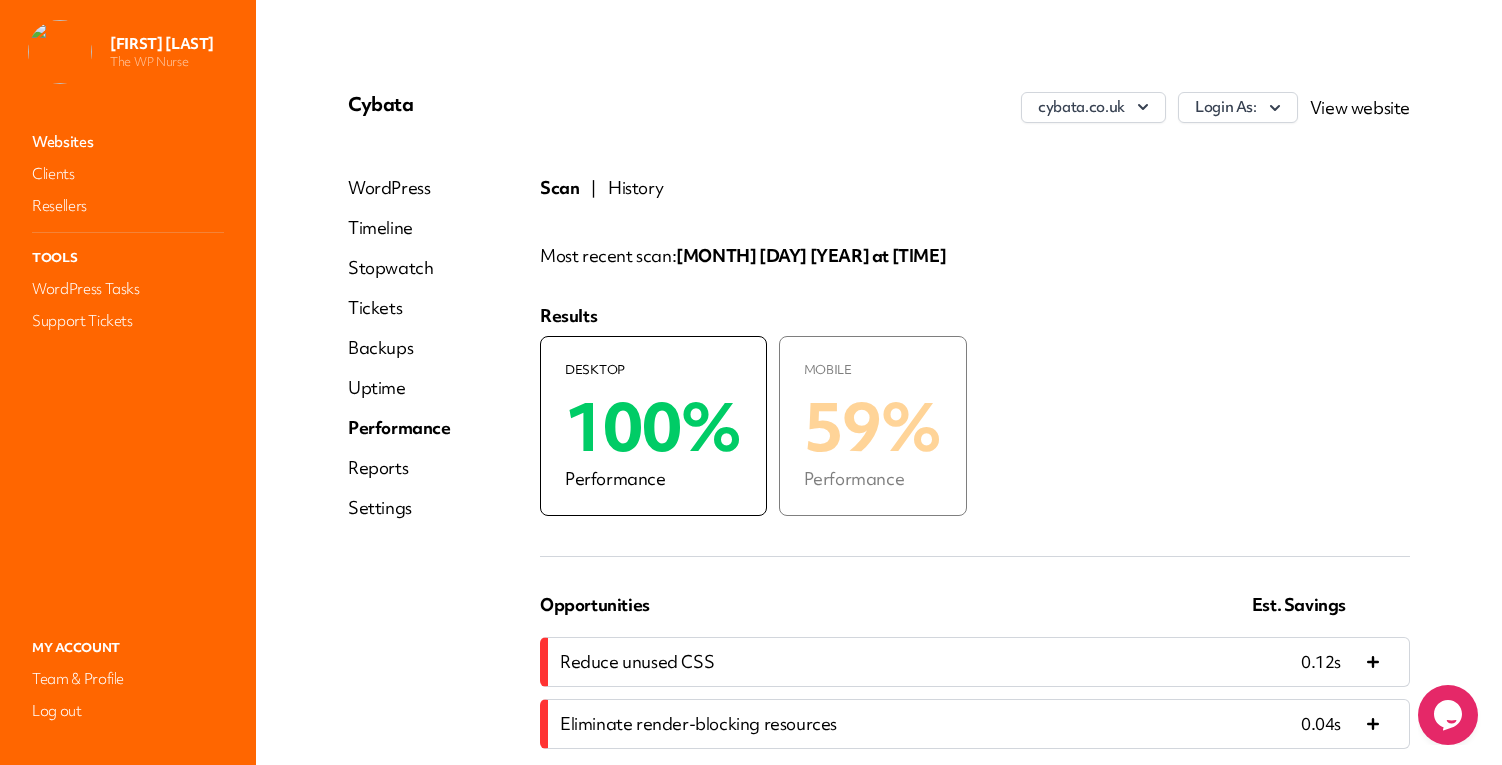 click on "History" at bounding box center [635, 188] 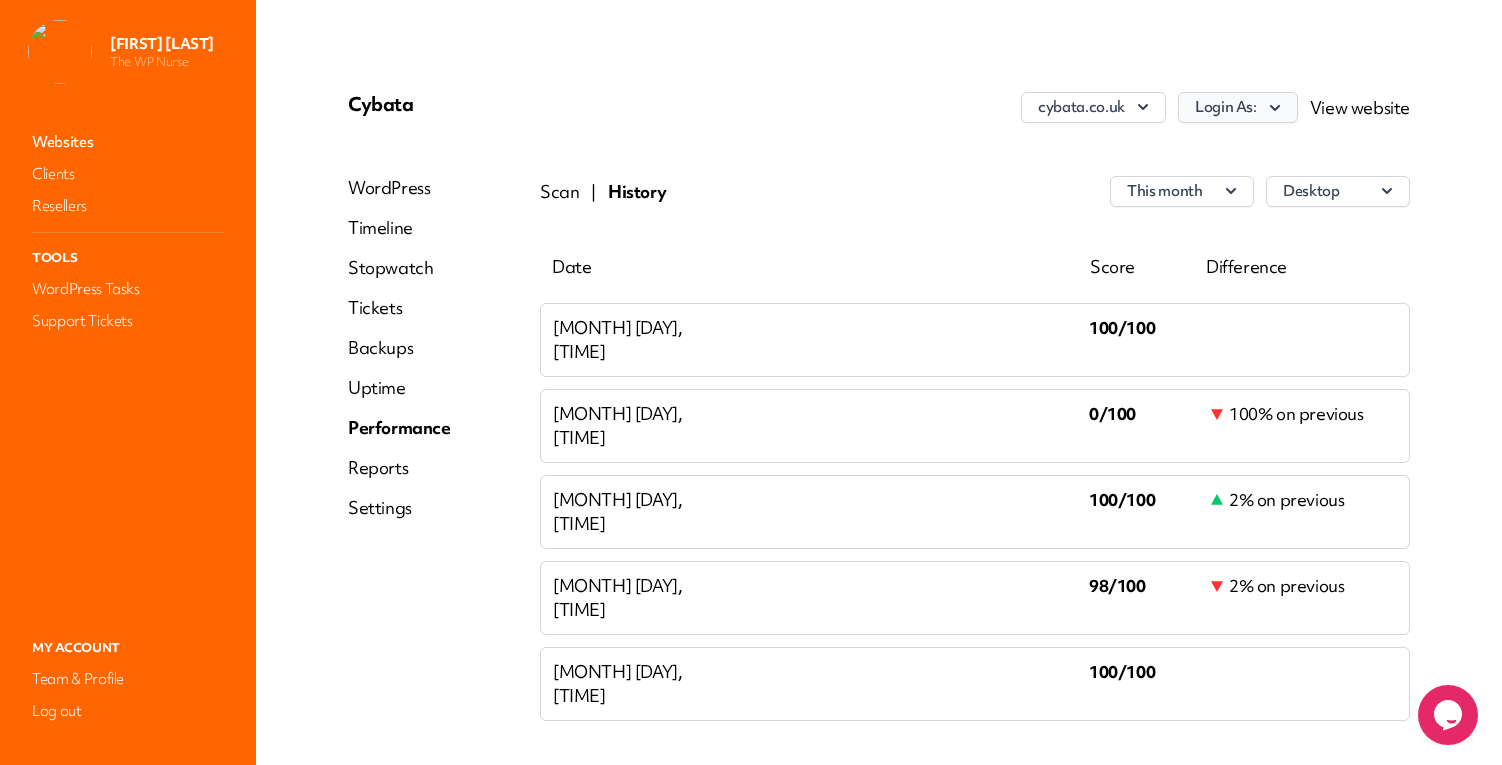 click on "Login As:" at bounding box center (1238, 107) 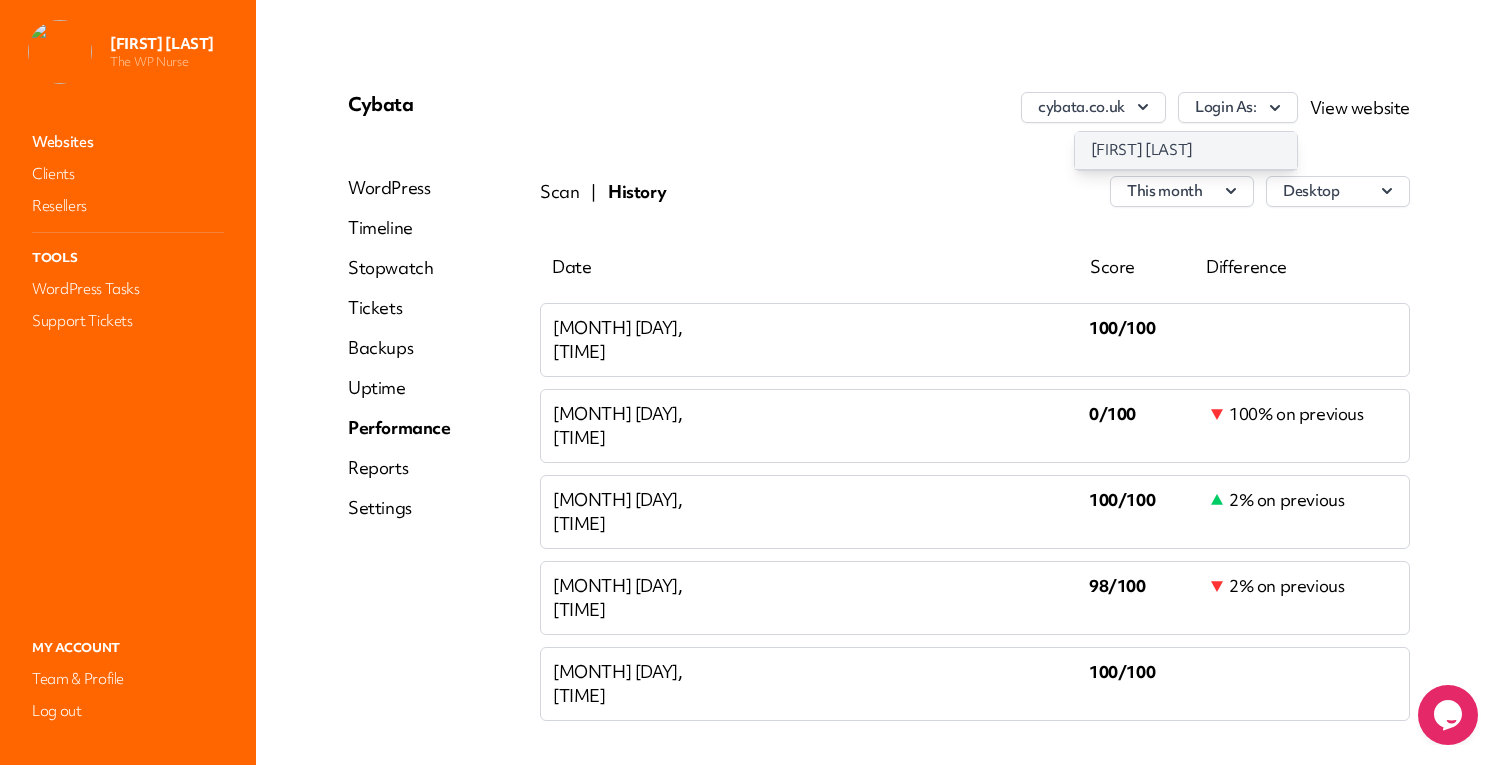 click on "[FIRST] [LAST]" at bounding box center (1186, 150) 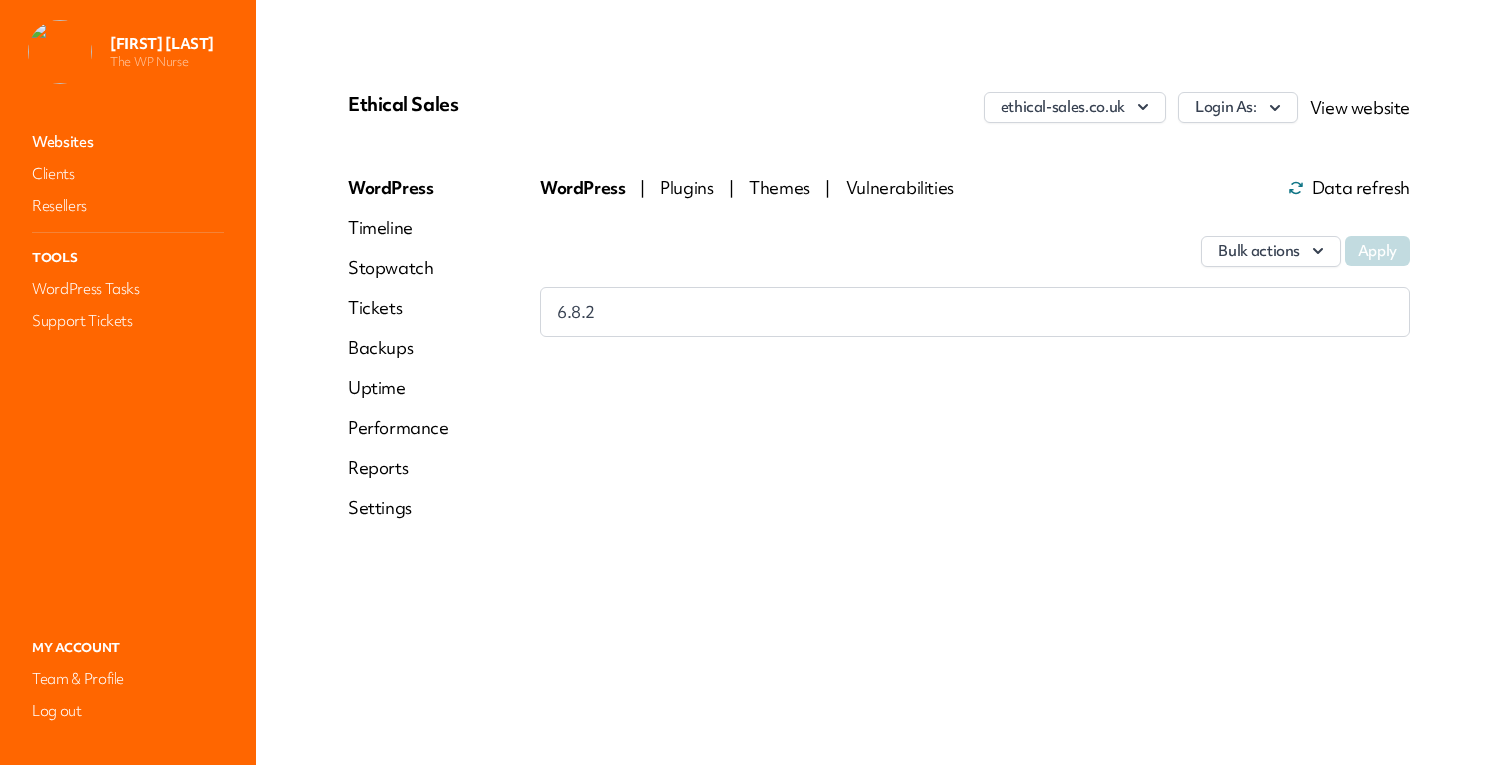 scroll, scrollTop: 0, scrollLeft: 0, axis: both 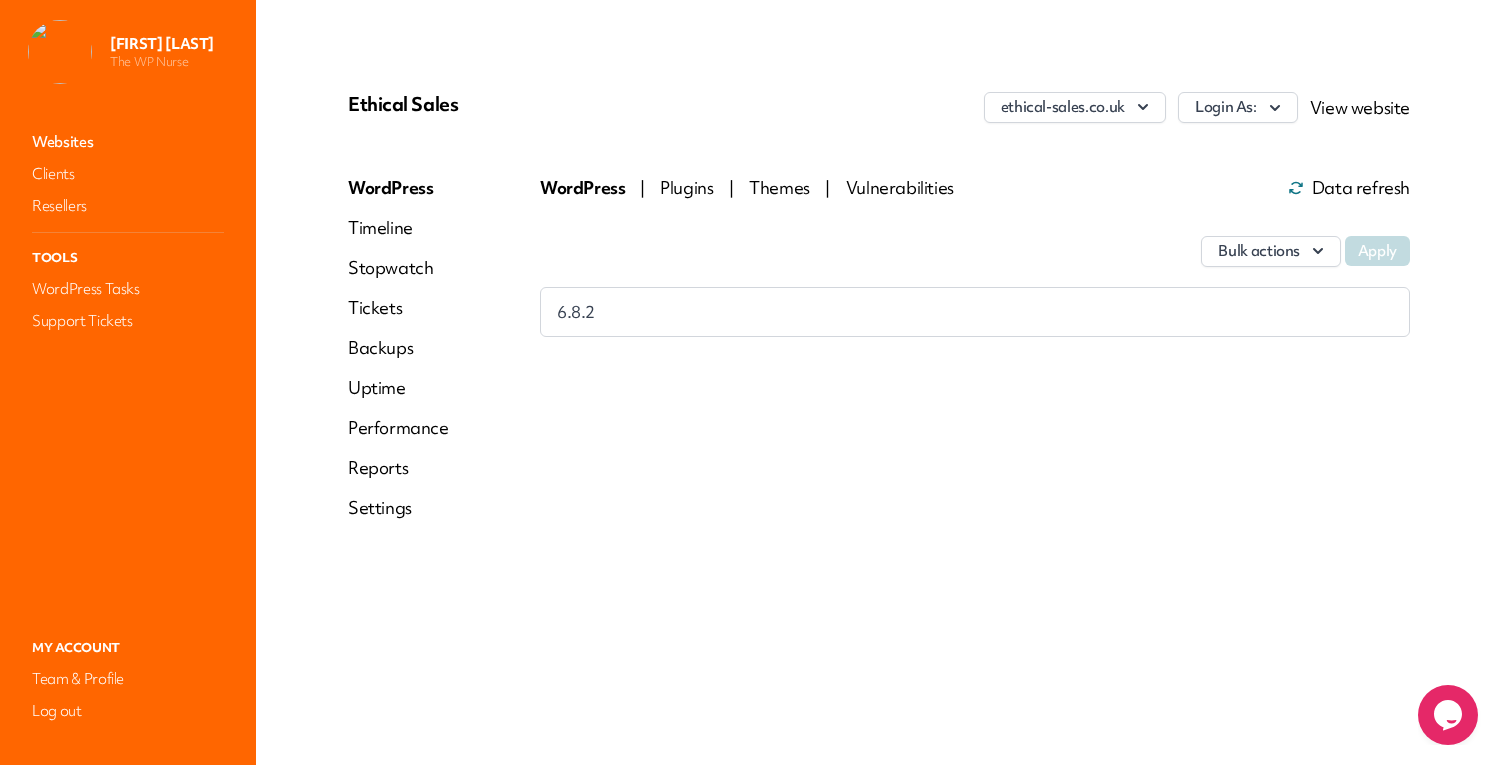 click on "Performance" at bounding box center (398, 428) 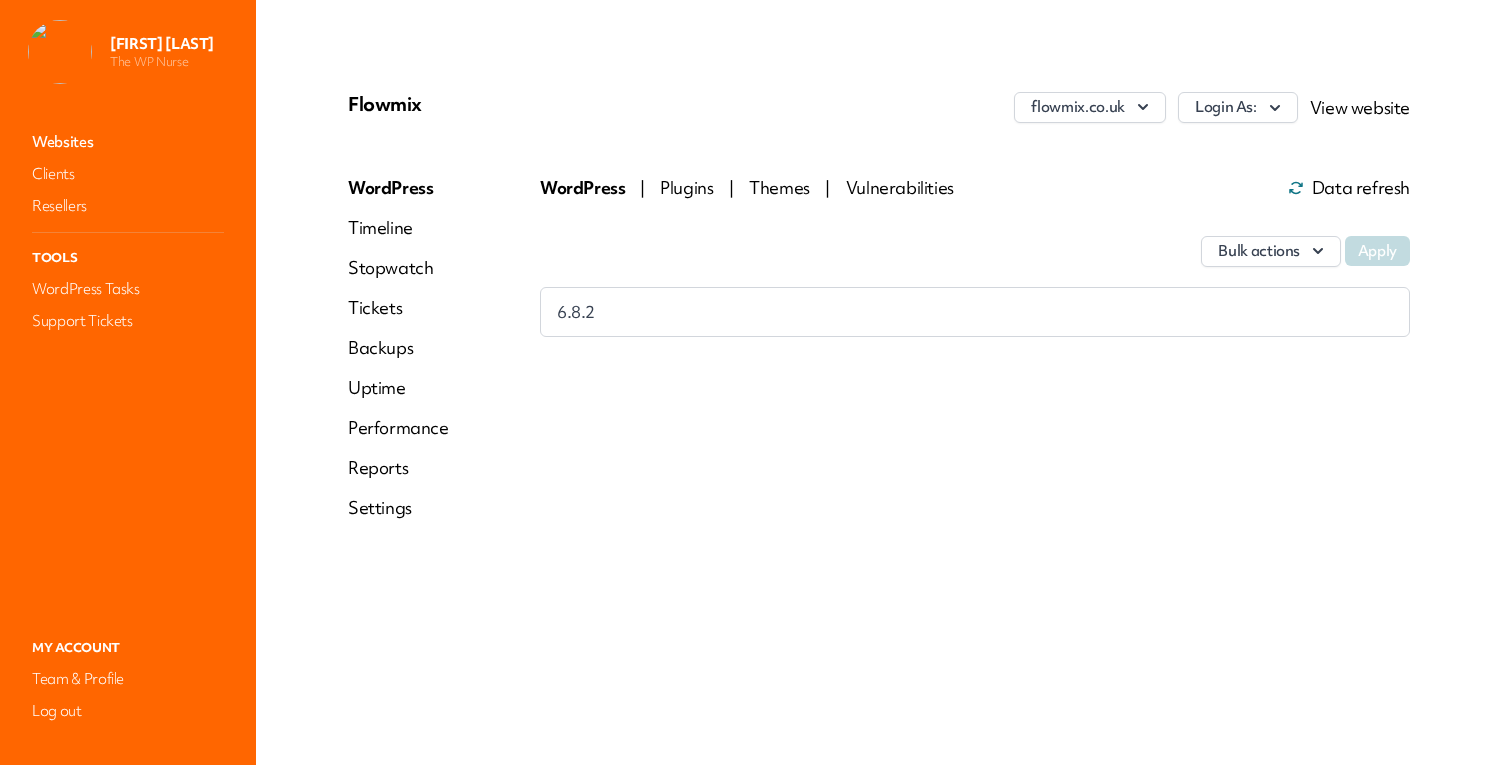 scroll, scrollTop: 0, scrollLeft: 0, axis: both 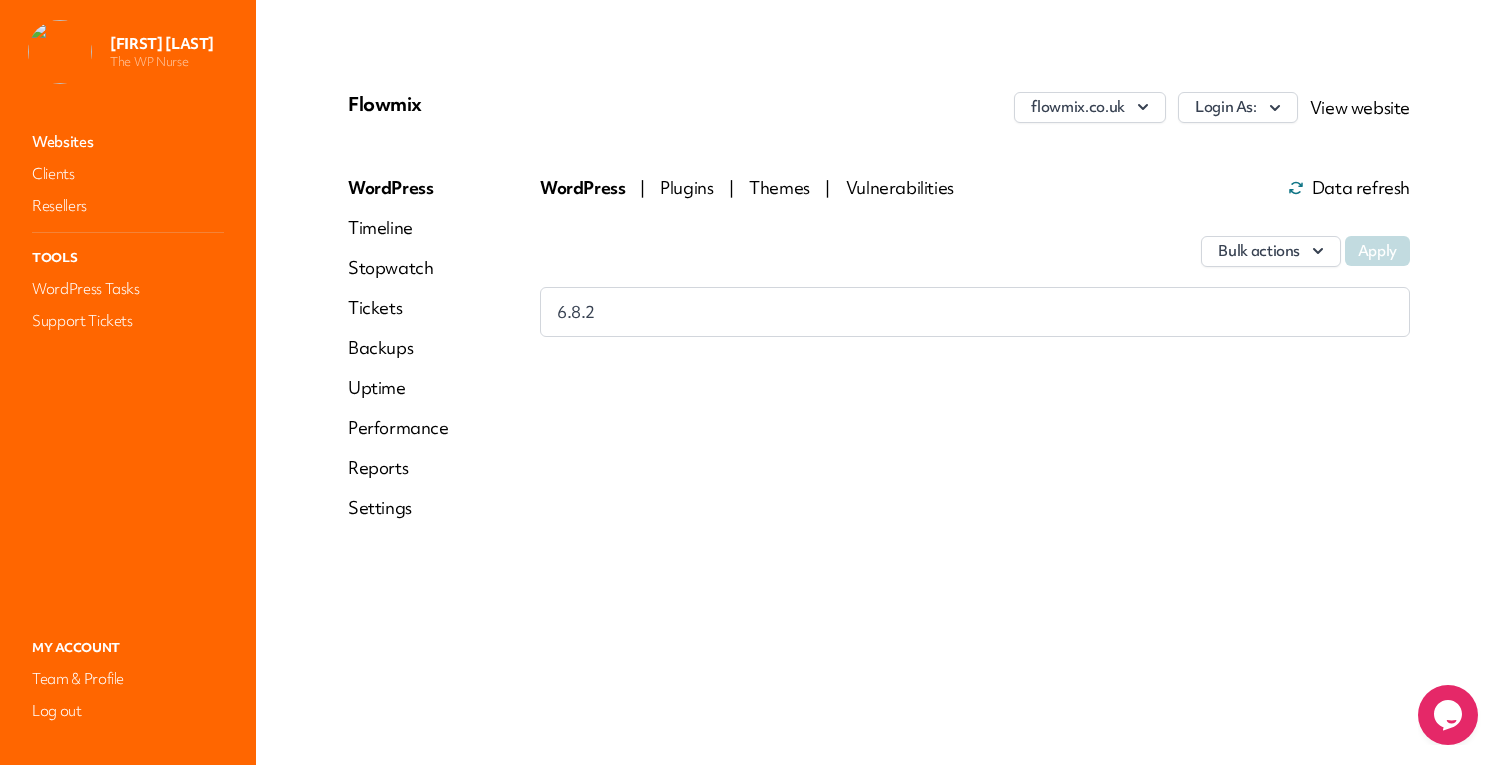 click on "Performance" at bounding box center [398, 428] 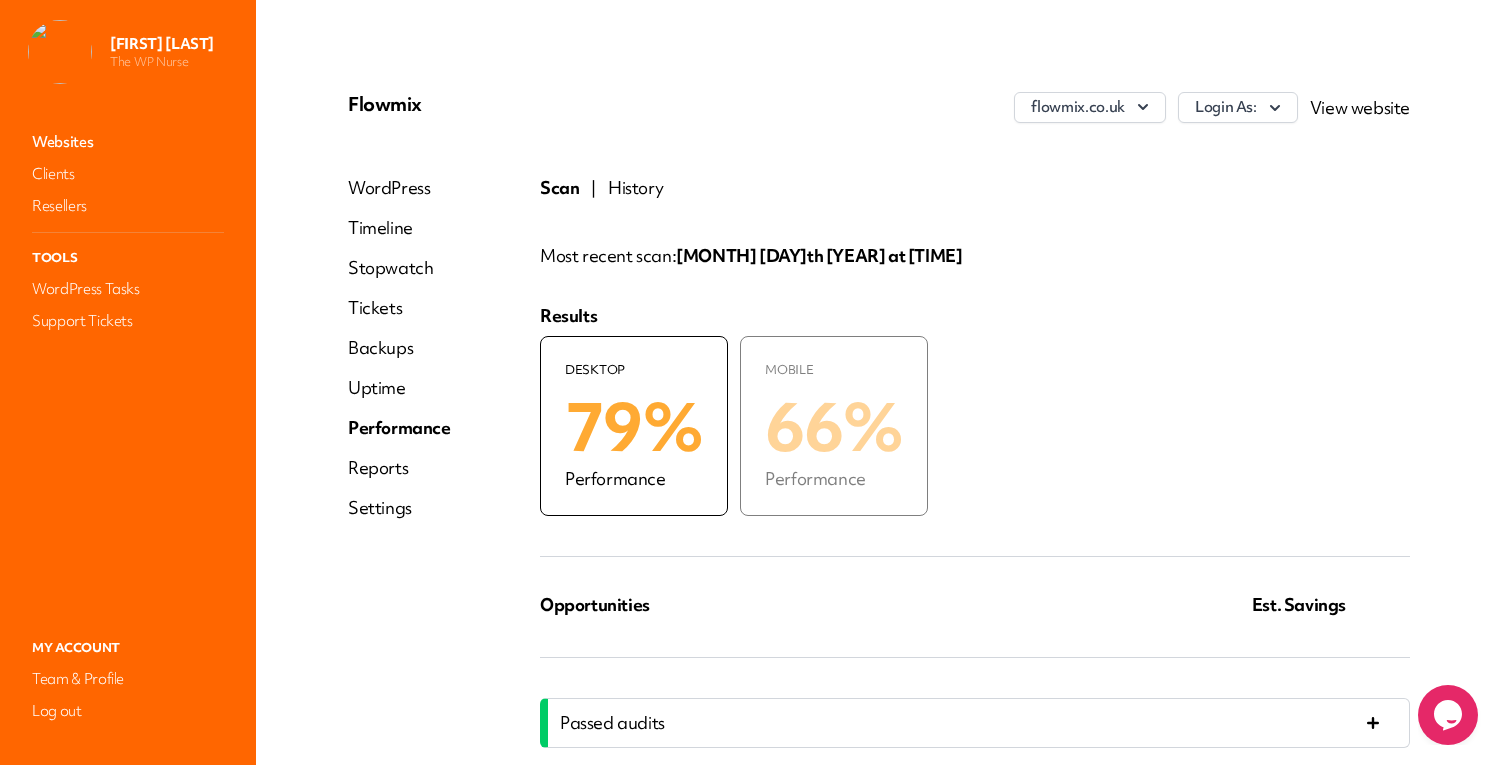 click on "History" at bounding box center (635, 188) 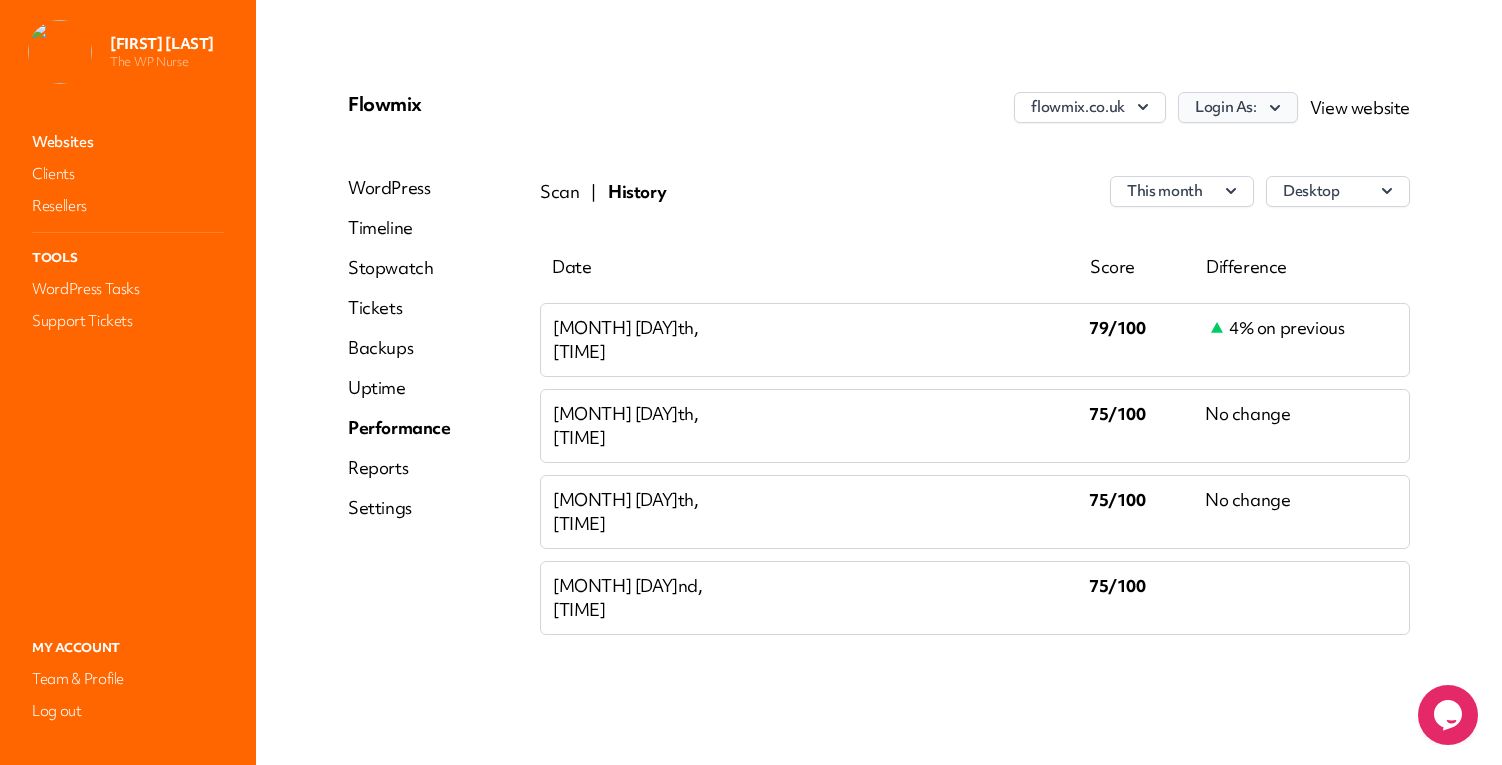 click on "Login As:" at bounding box center (1238, 107) 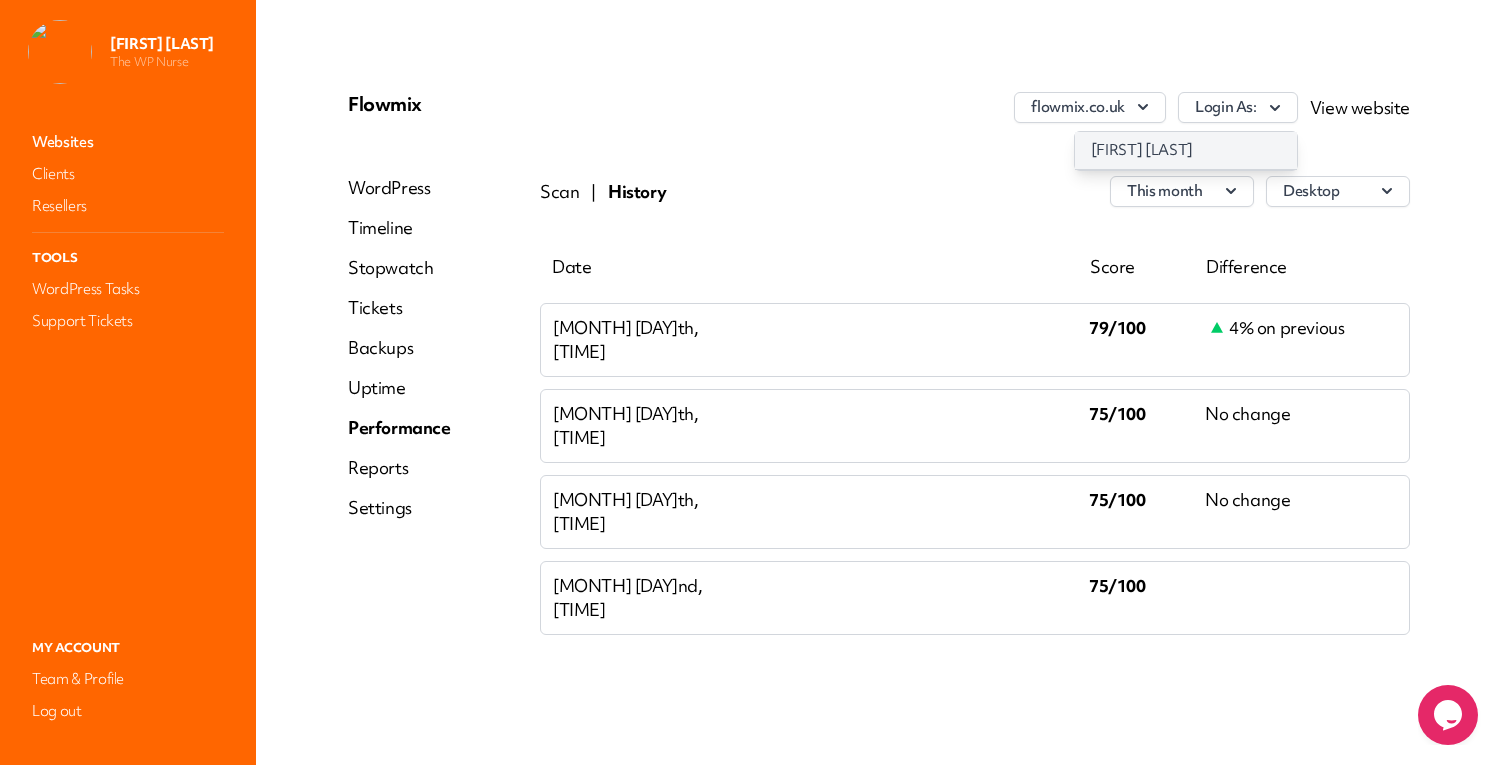click on "[FIRST] [LAST]" at bounding box center (1186, 150) 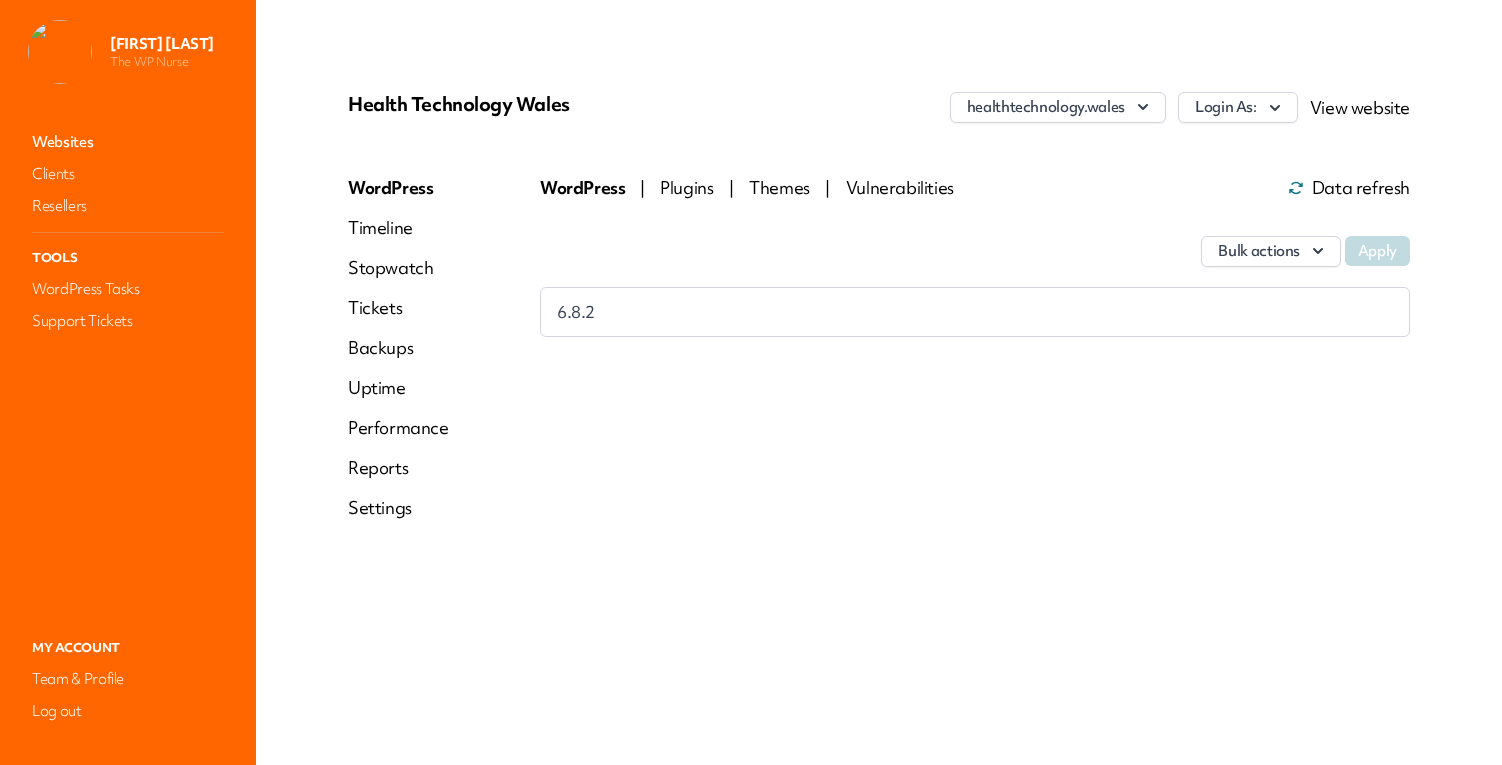 scroll, scrollTop: 0, scrollLeft: 0, axis: both 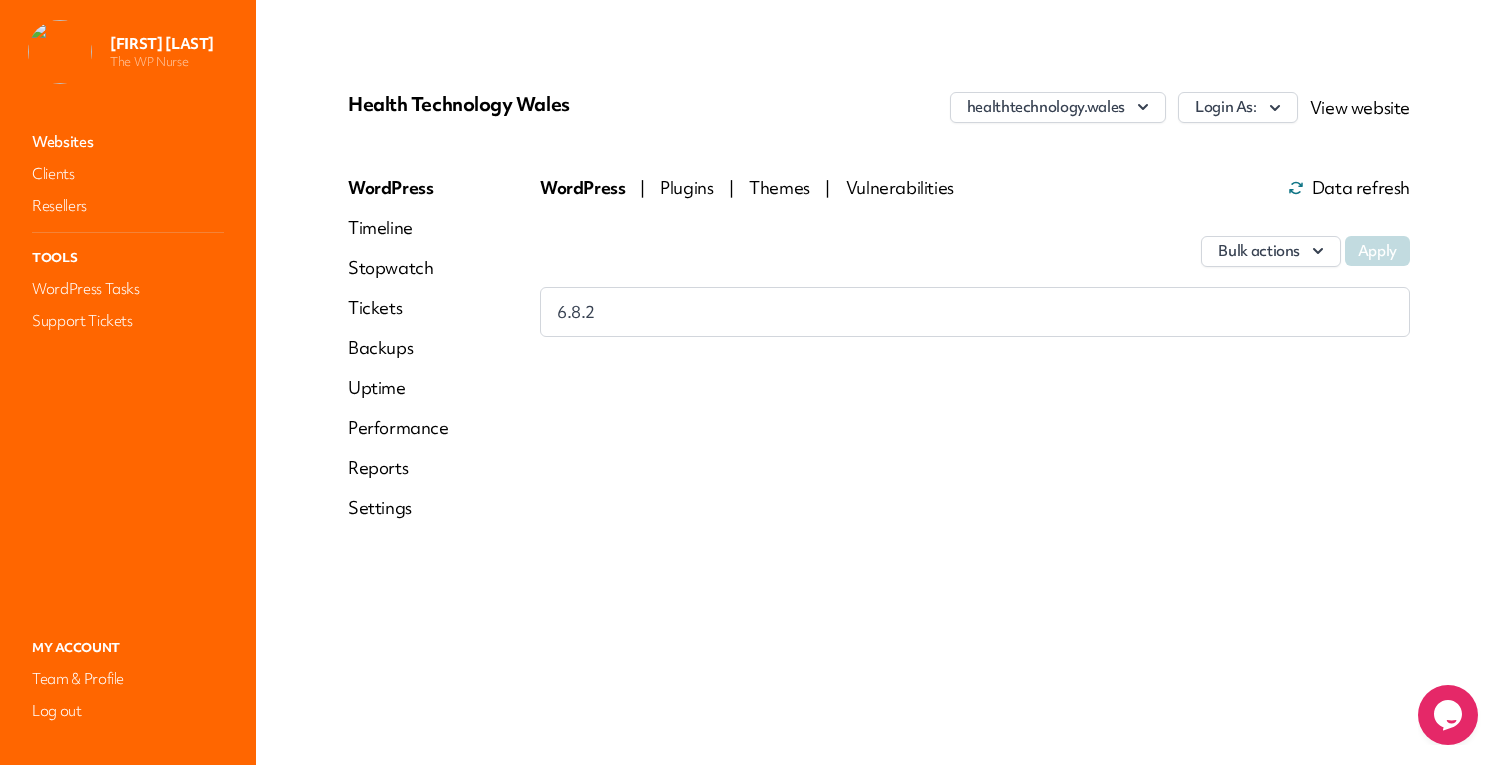 click on "Performance" at bounding box center [398, 428] 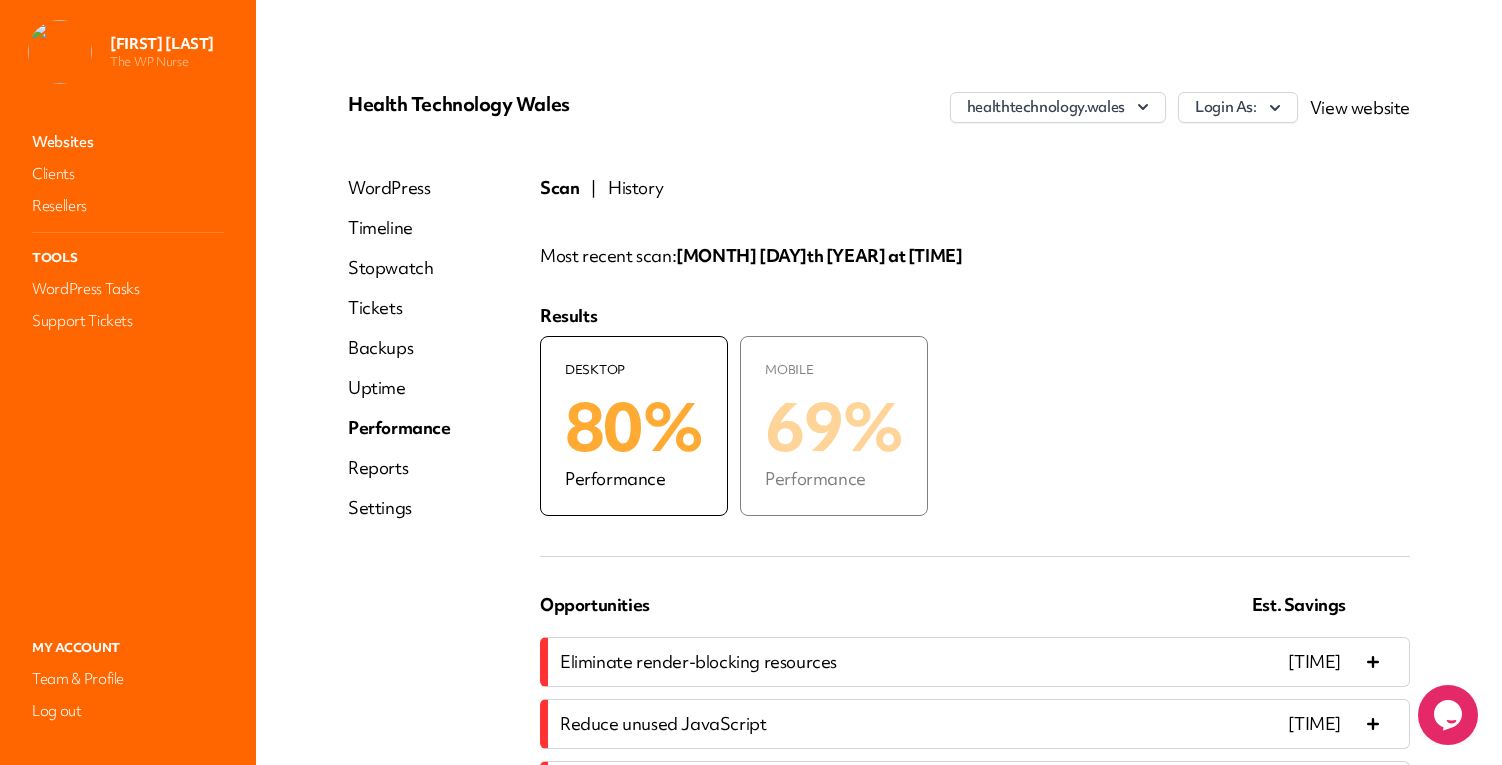click on "History" at bounding box center (635, 188) 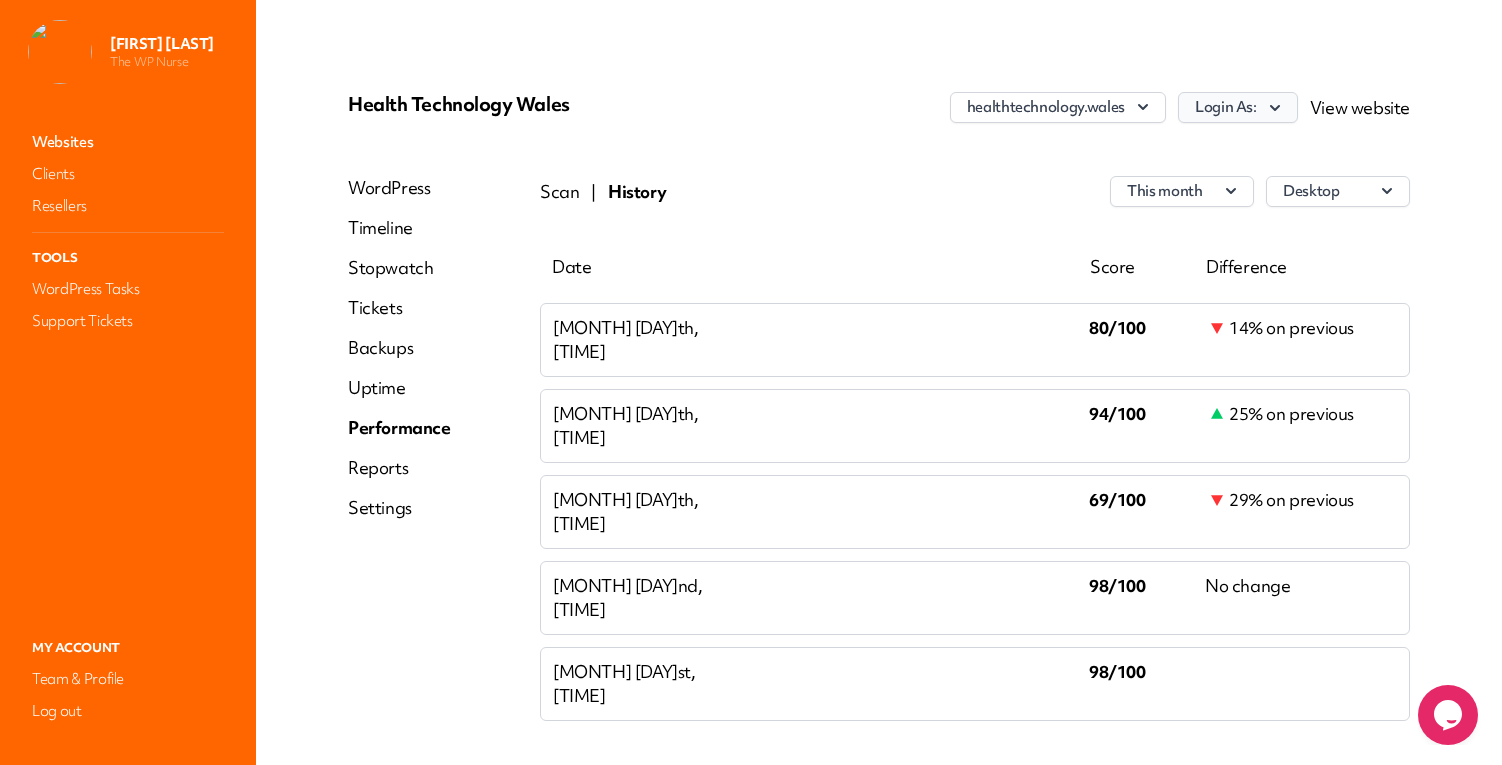 click on "Login As:" at bounding box center [1238, 107] 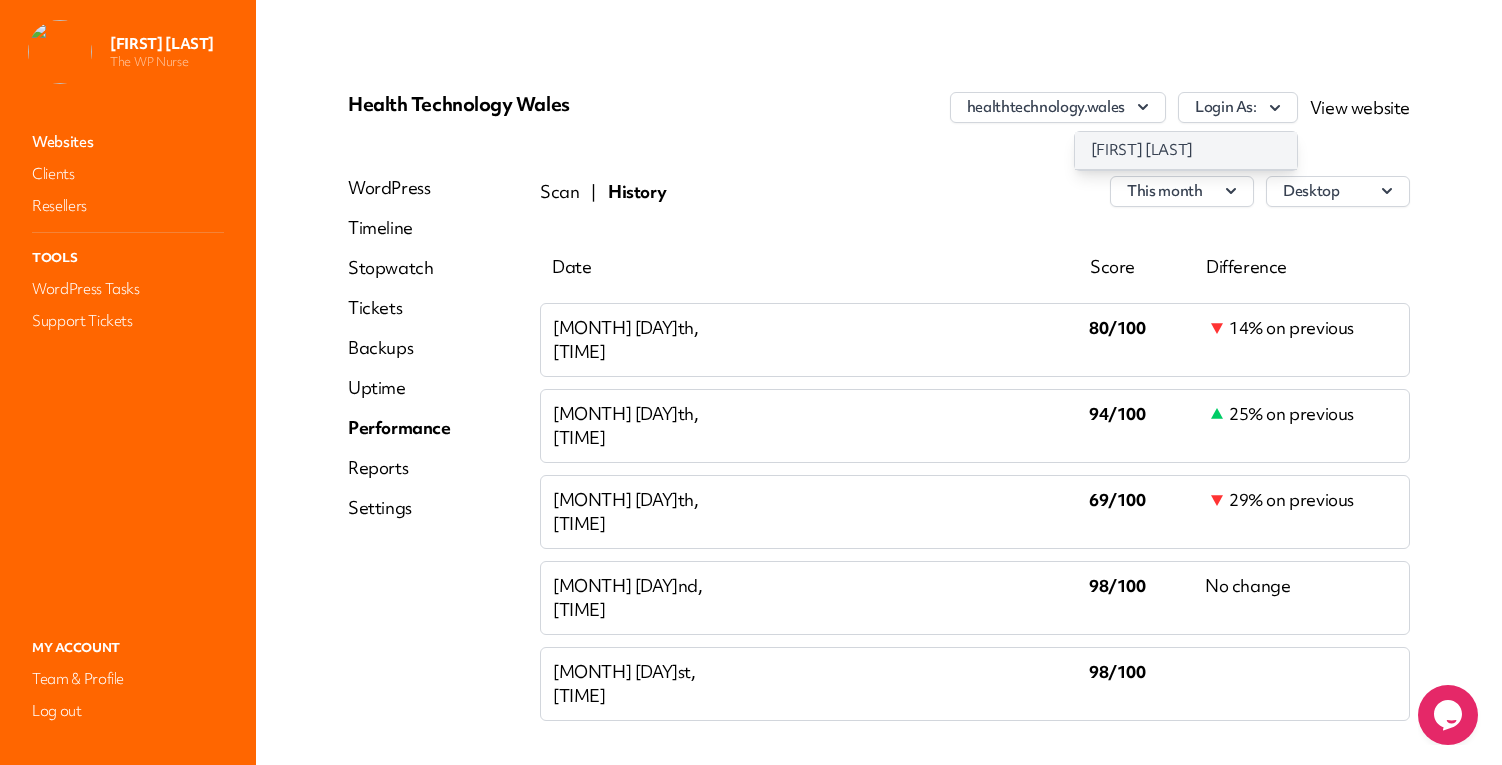 click on "[FIRST] [LAST]" at bounding box center [1186, 150] 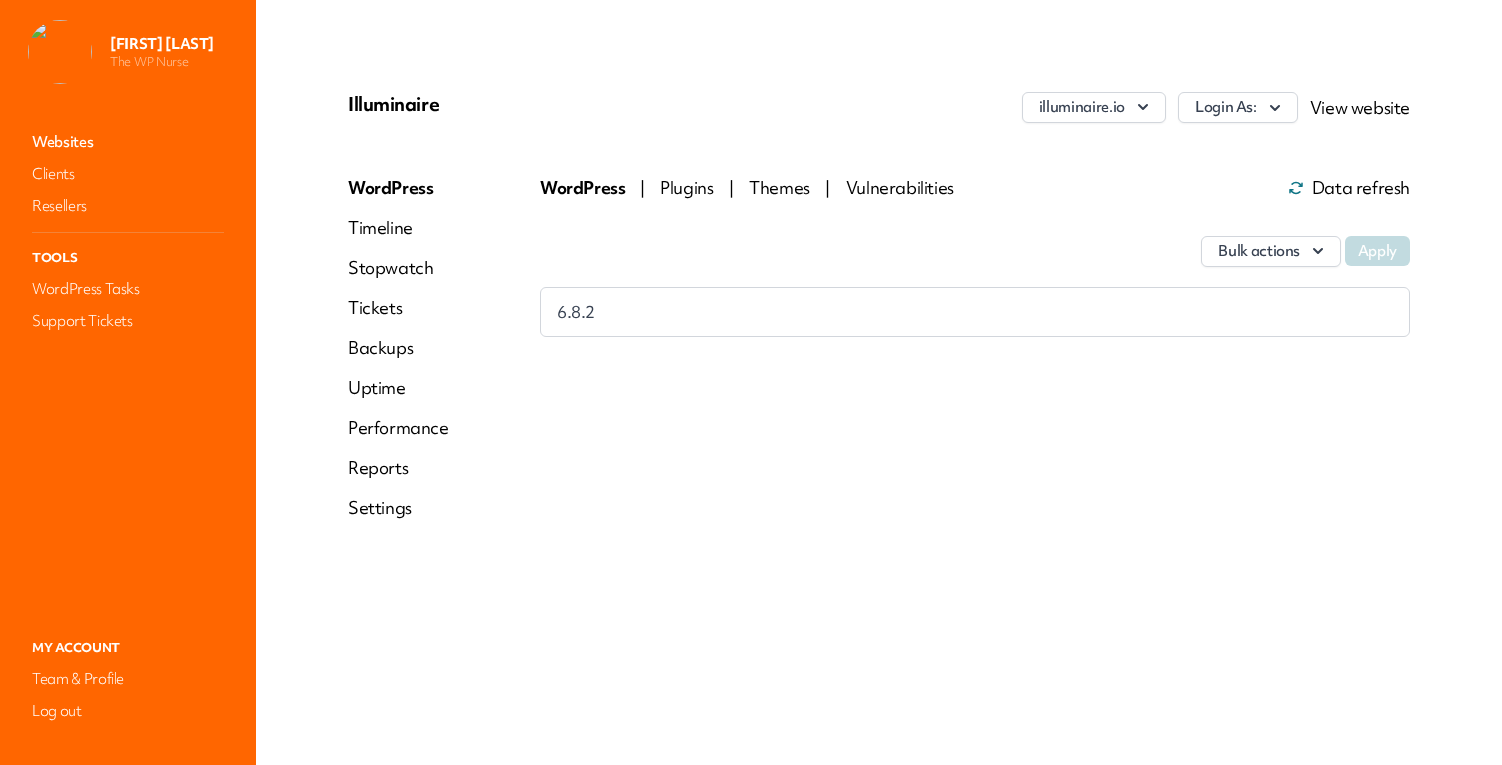 scroll, scrollTop: 0, scrollLeft: 0, axis: both 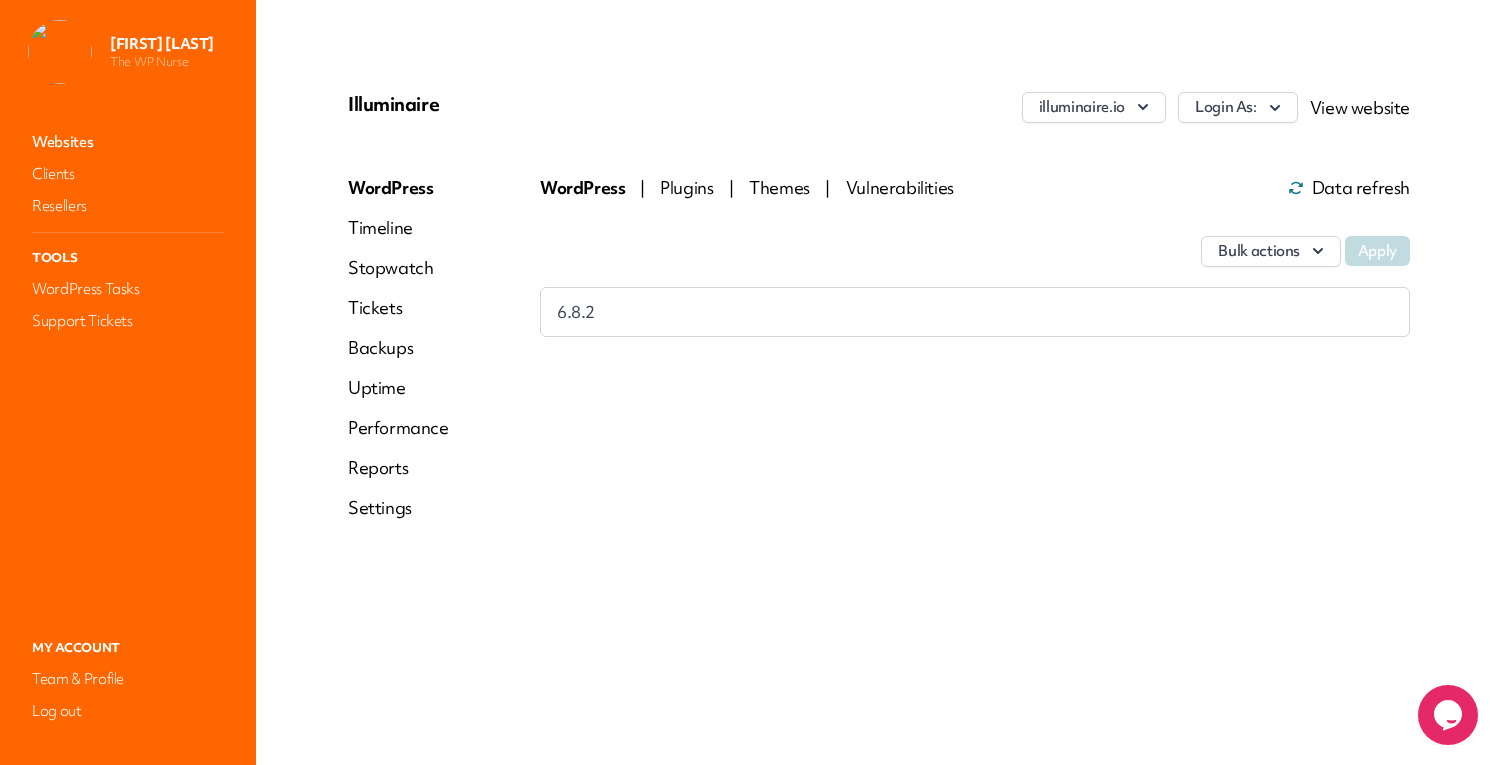 click on "Performance" at bounding box center (398, 428) 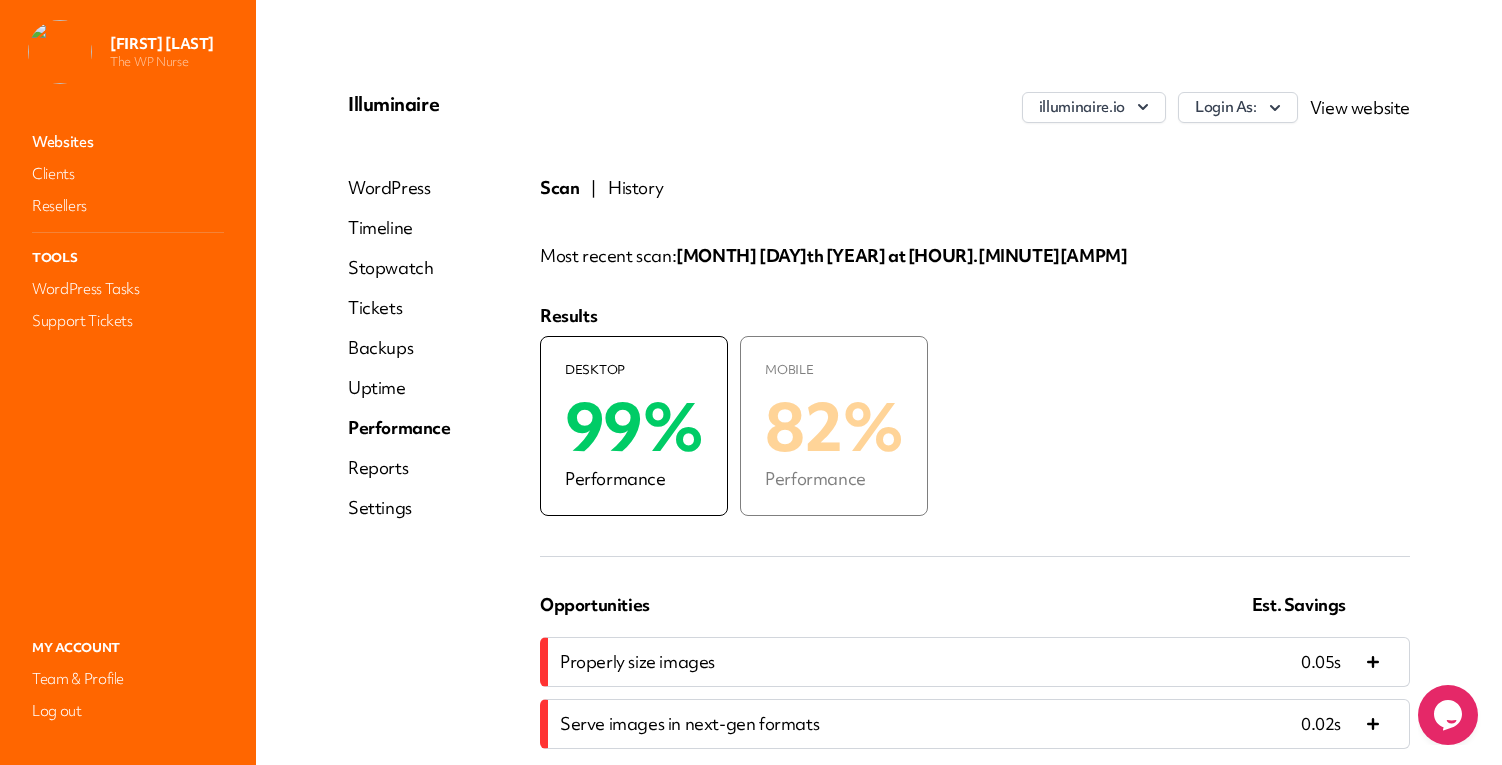click on "History" at bounding box center [635, 188] 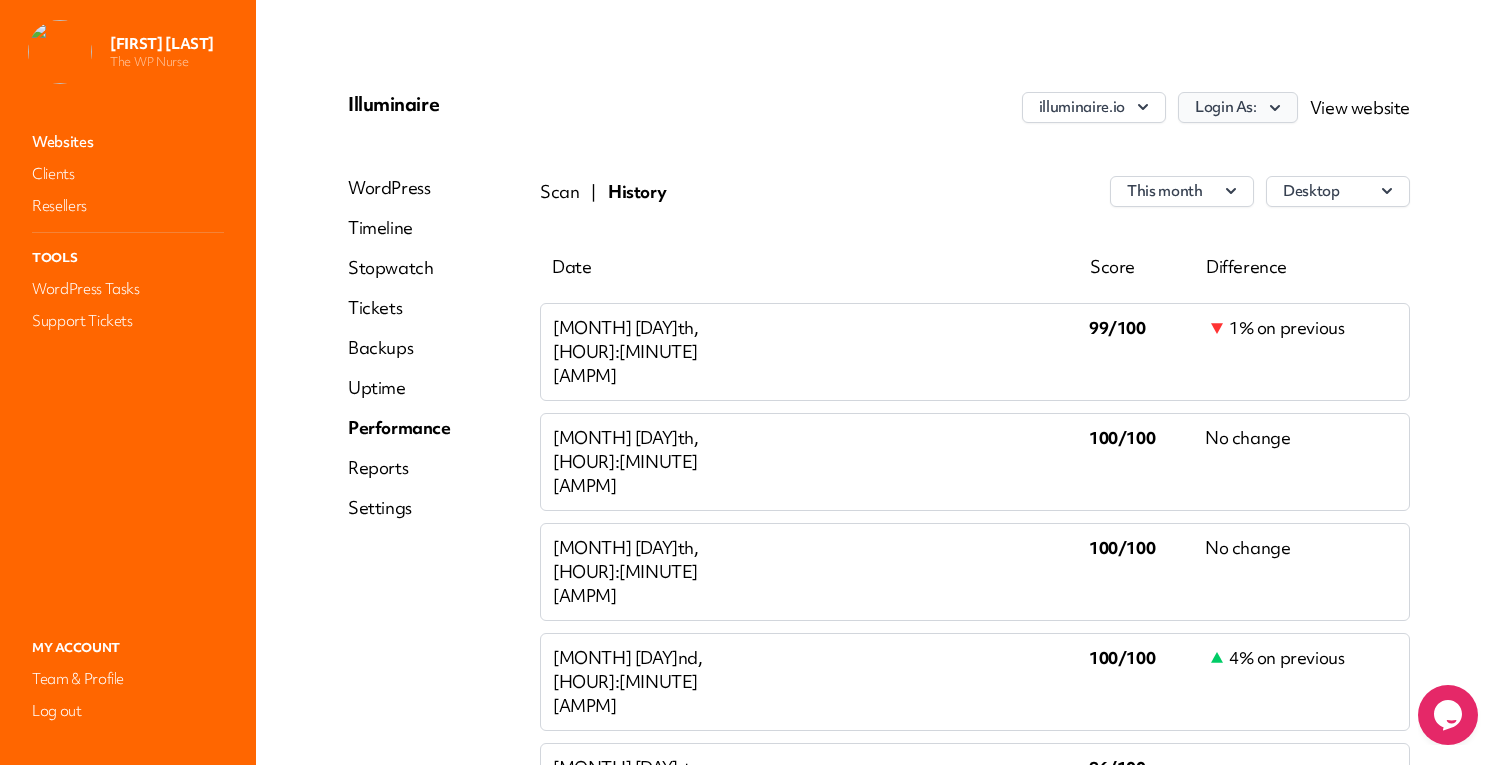 click on "Login As:" at bounding box center [1238, 107] 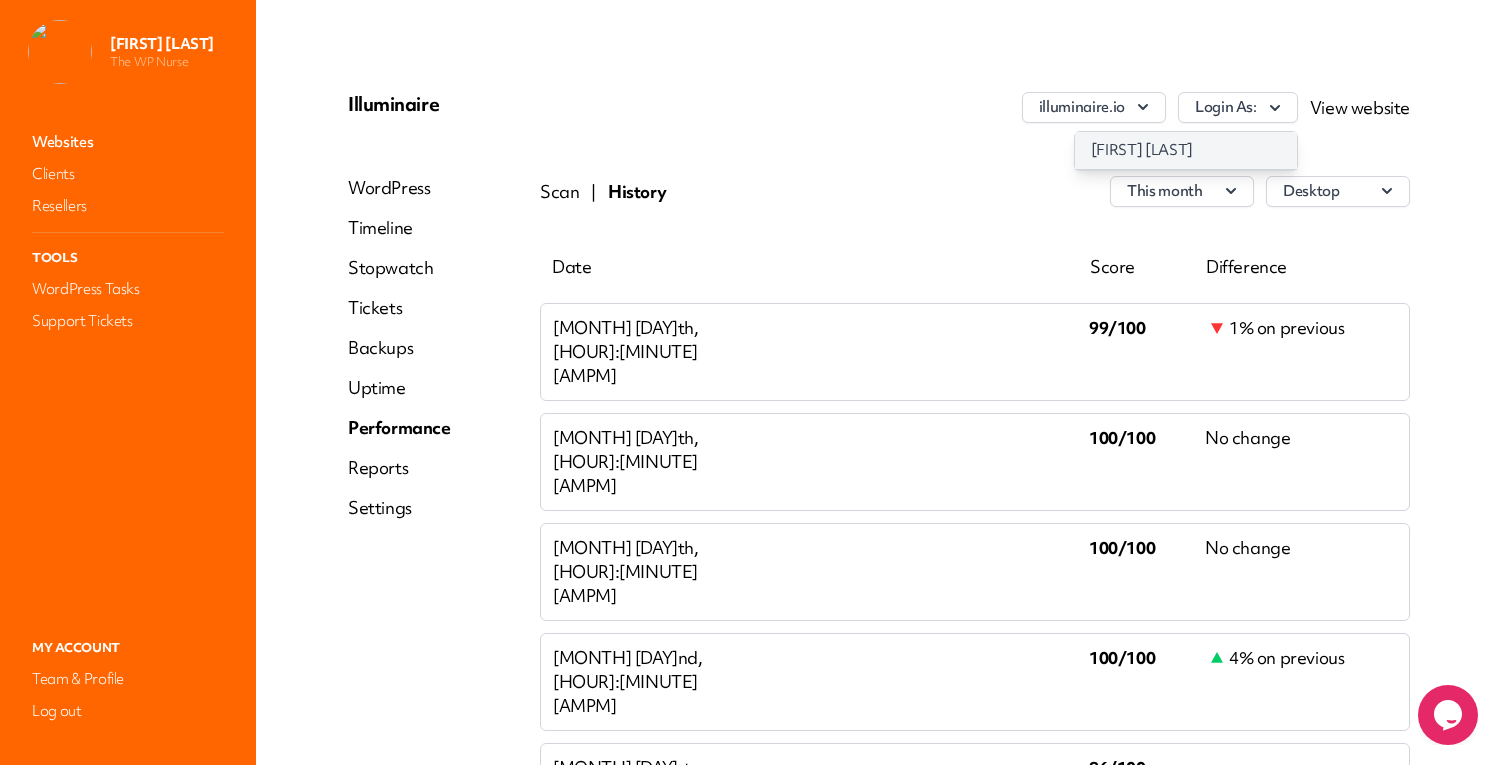 click on "[FIRST] [LAST]" at bounding box center (1186, 150) 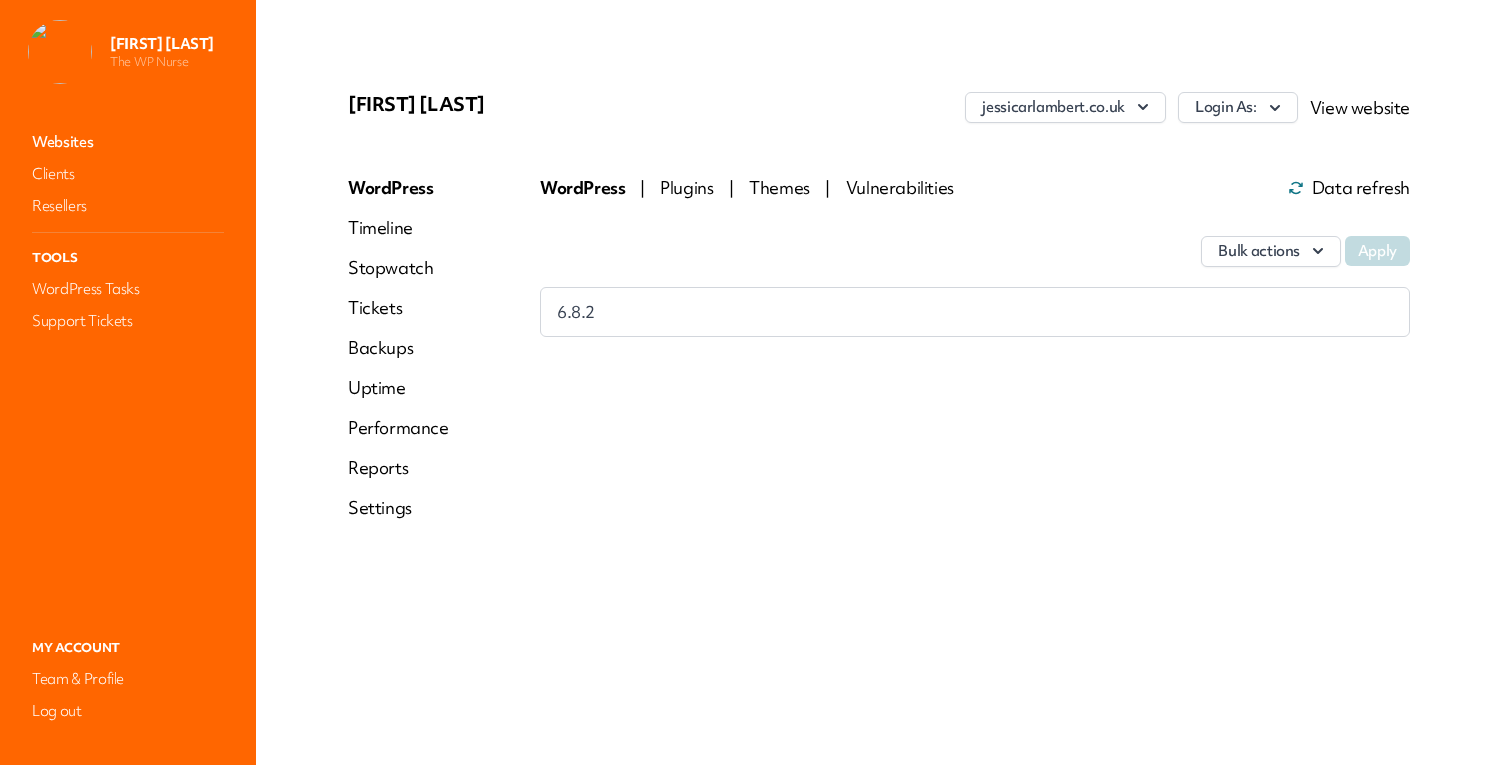 scroll, scrollTop: 0, scrollLeft: 0, axis: both 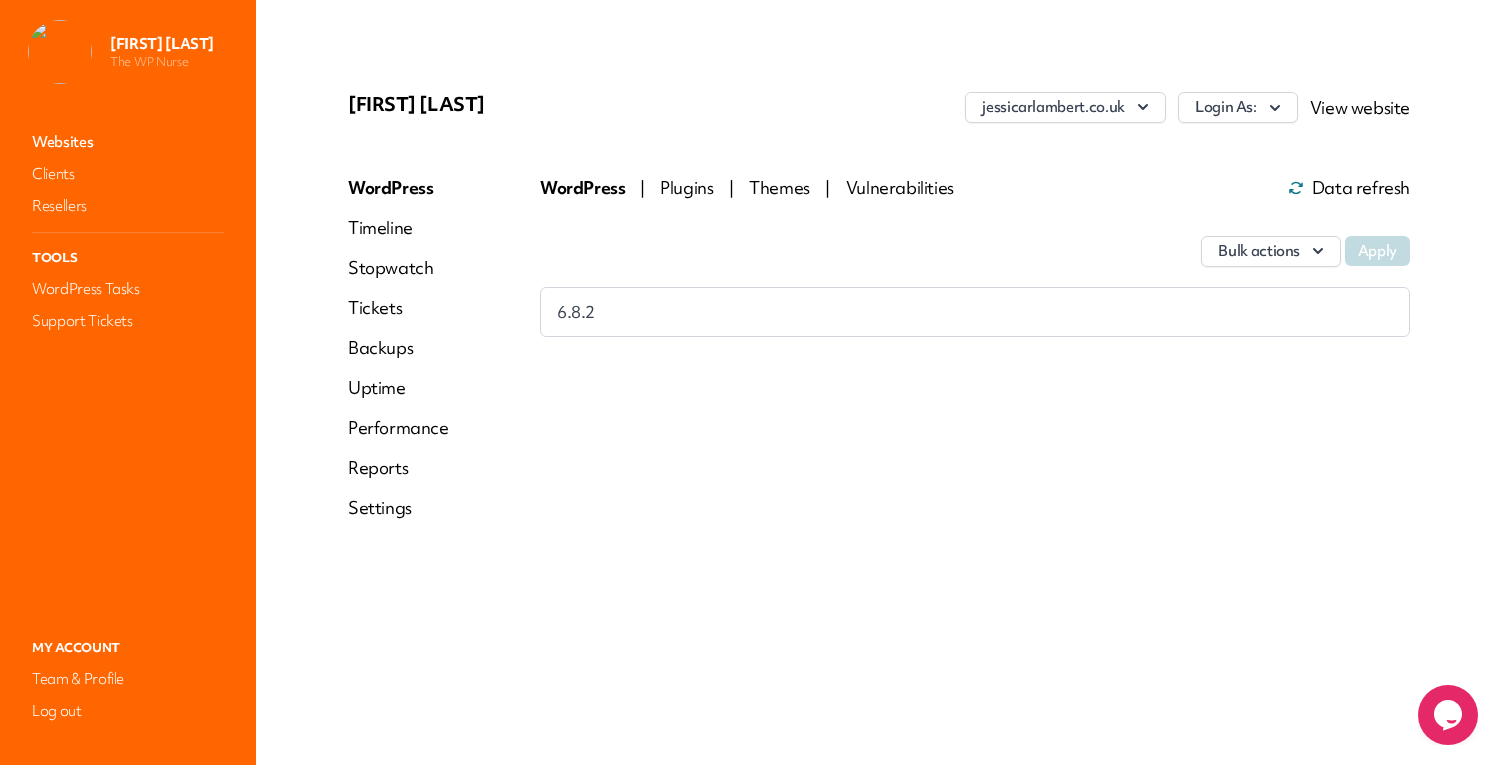 click on "Performance" at bounding box center [398, 428] 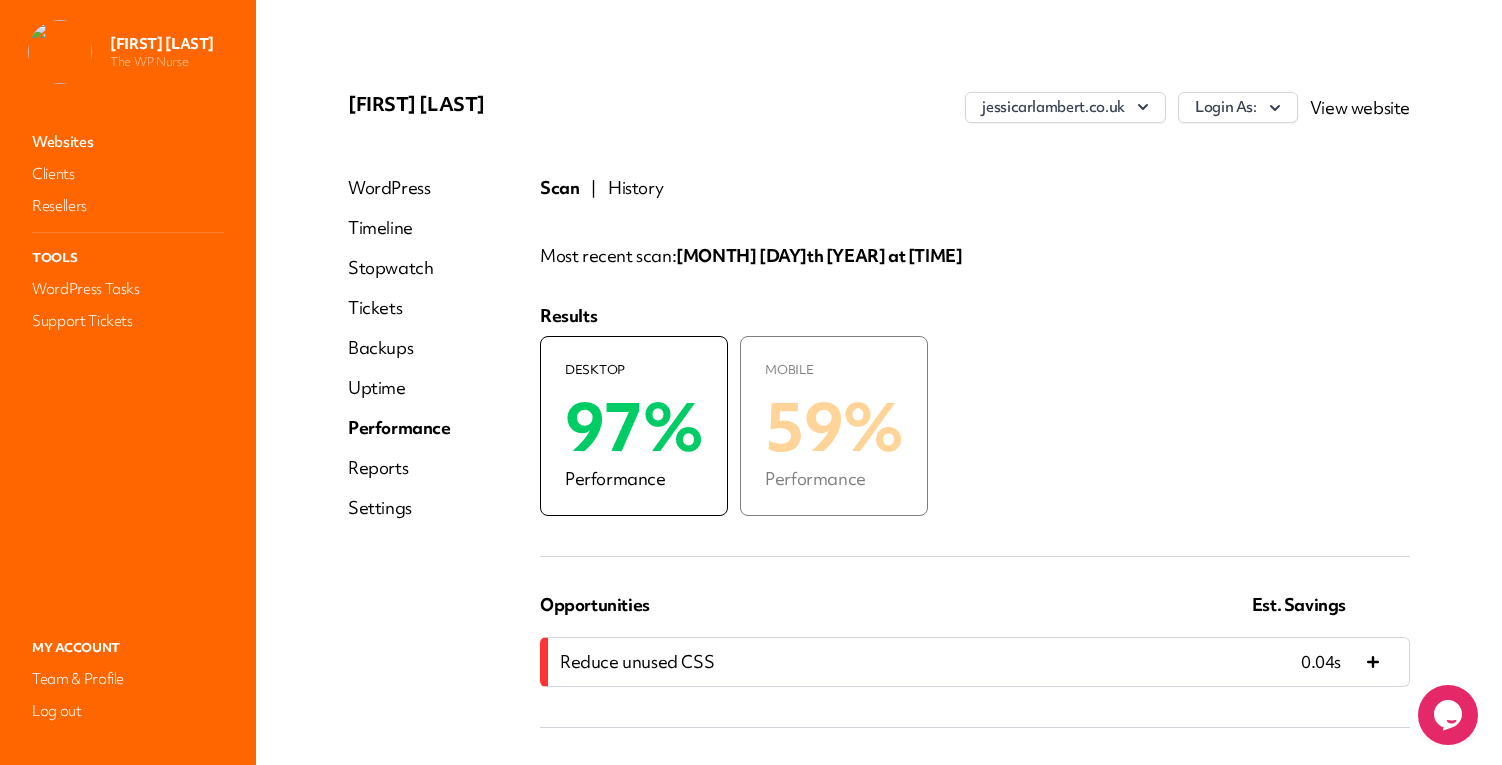 click on "History" at bounding box center (635, 188) 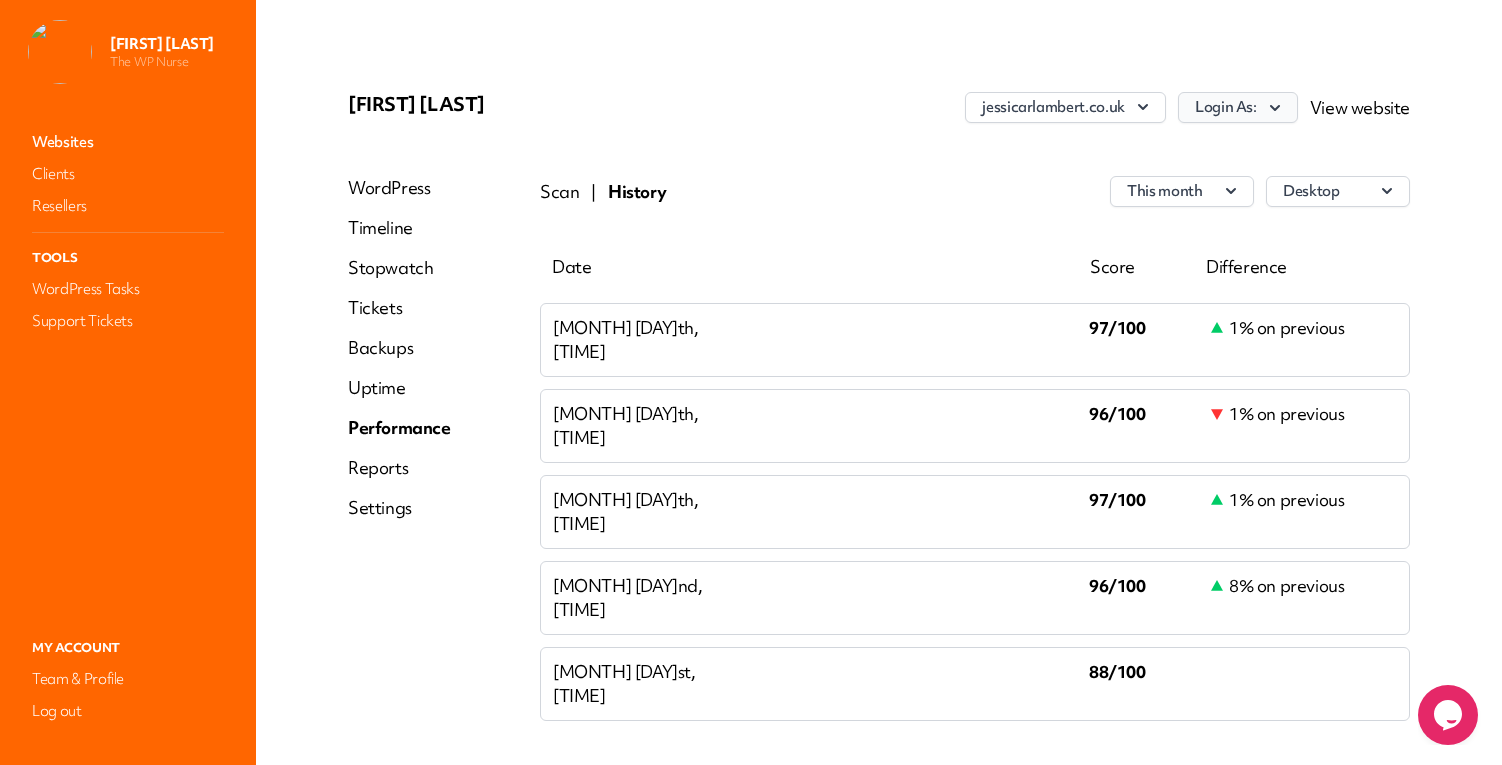 click on "Login As:" at bounding box center (1238, 107) 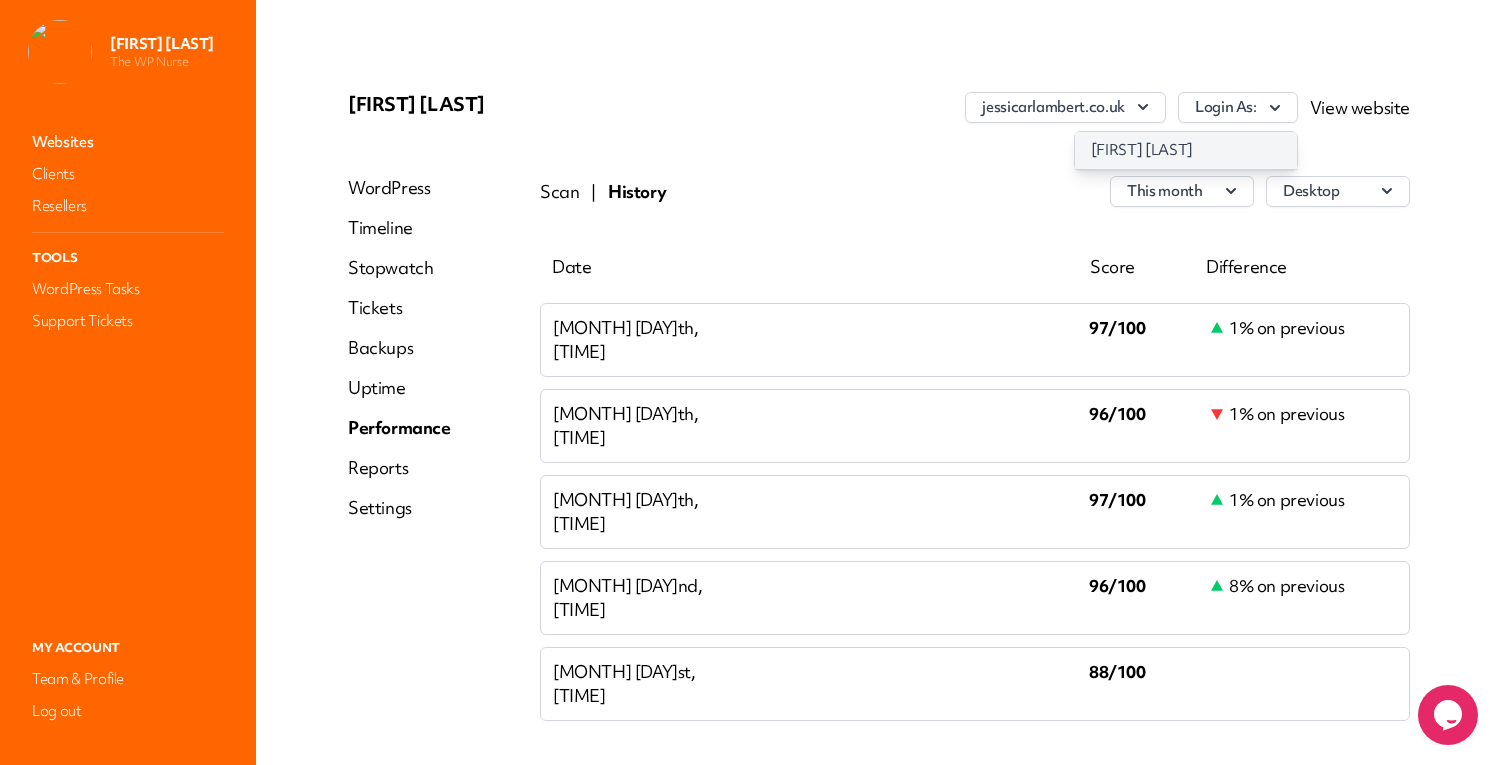click on "[FIRST] [LAST]" at bounding box center (1186, 150) 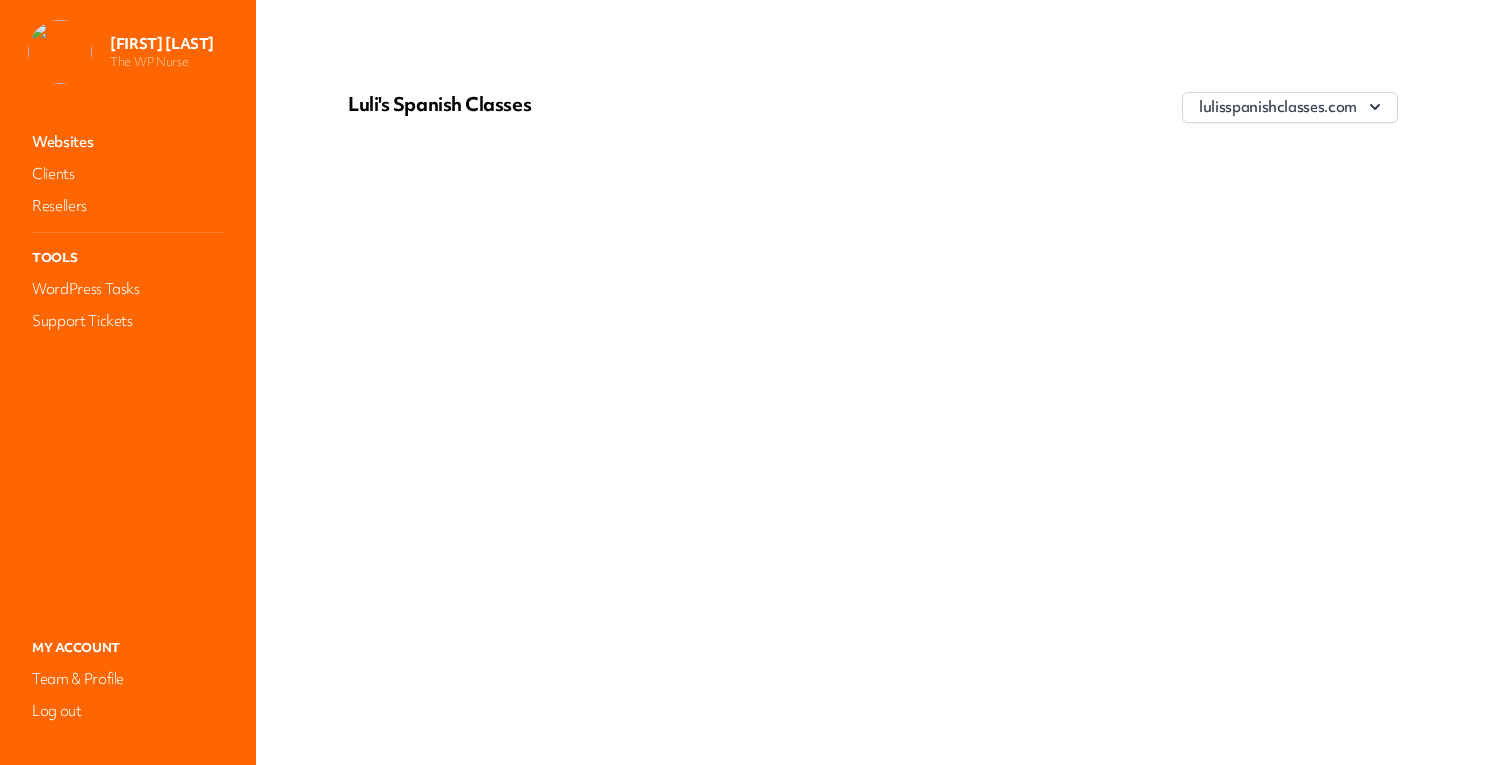 scroll, scrollTop: 0, scrollLeft: 0, axis: both 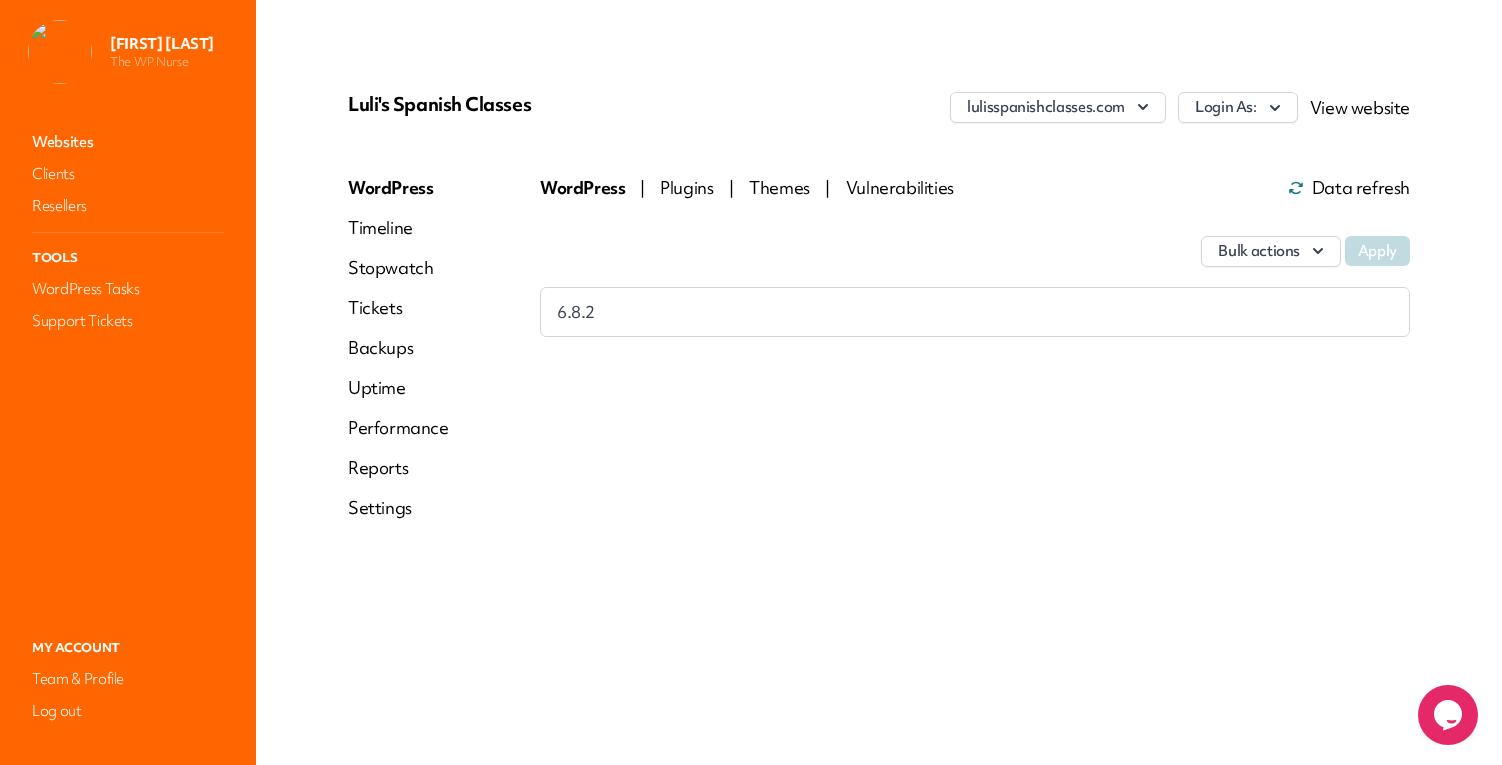 click on "Performance" at bounding box center [398, 428] 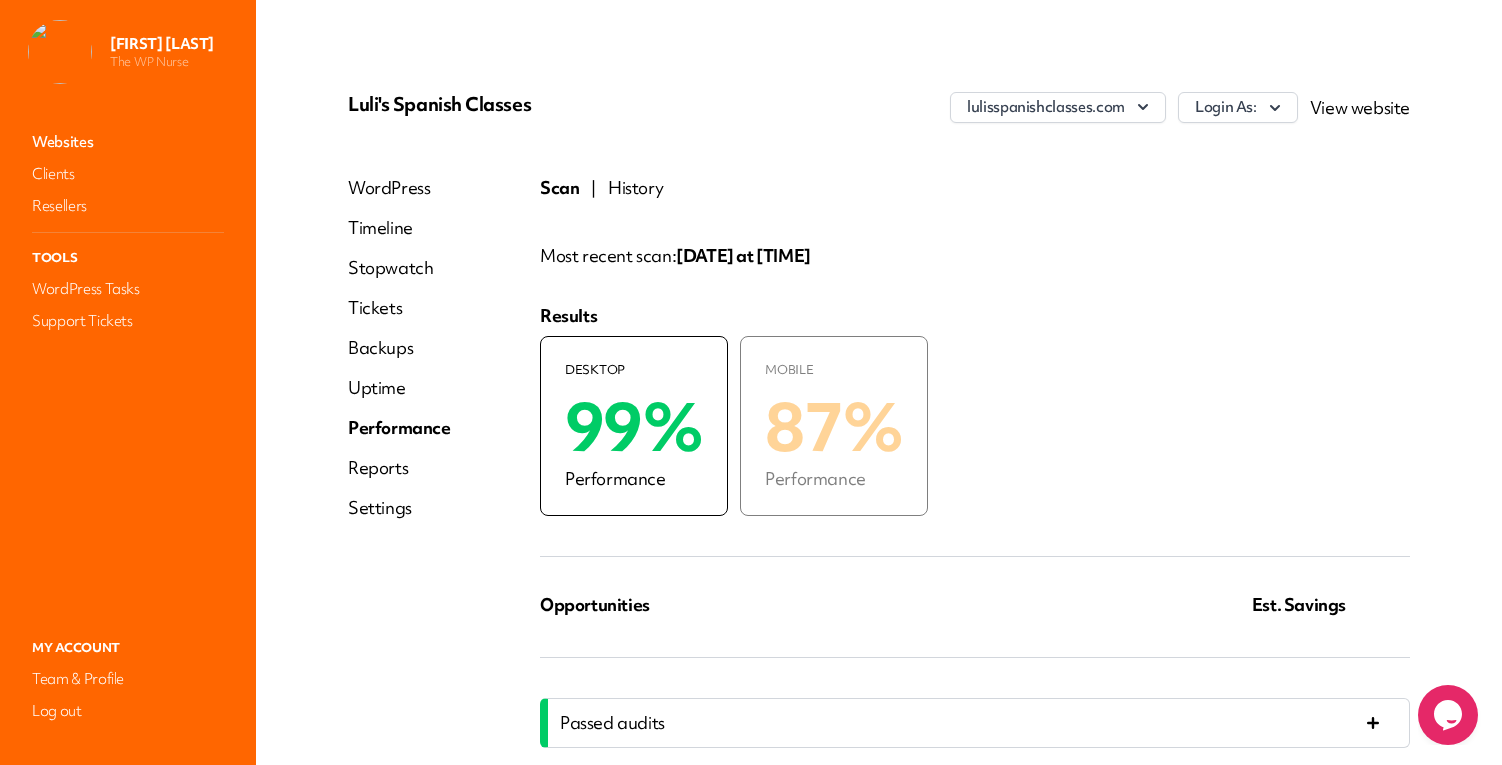 click on "History" at bounding box center [635, 188] 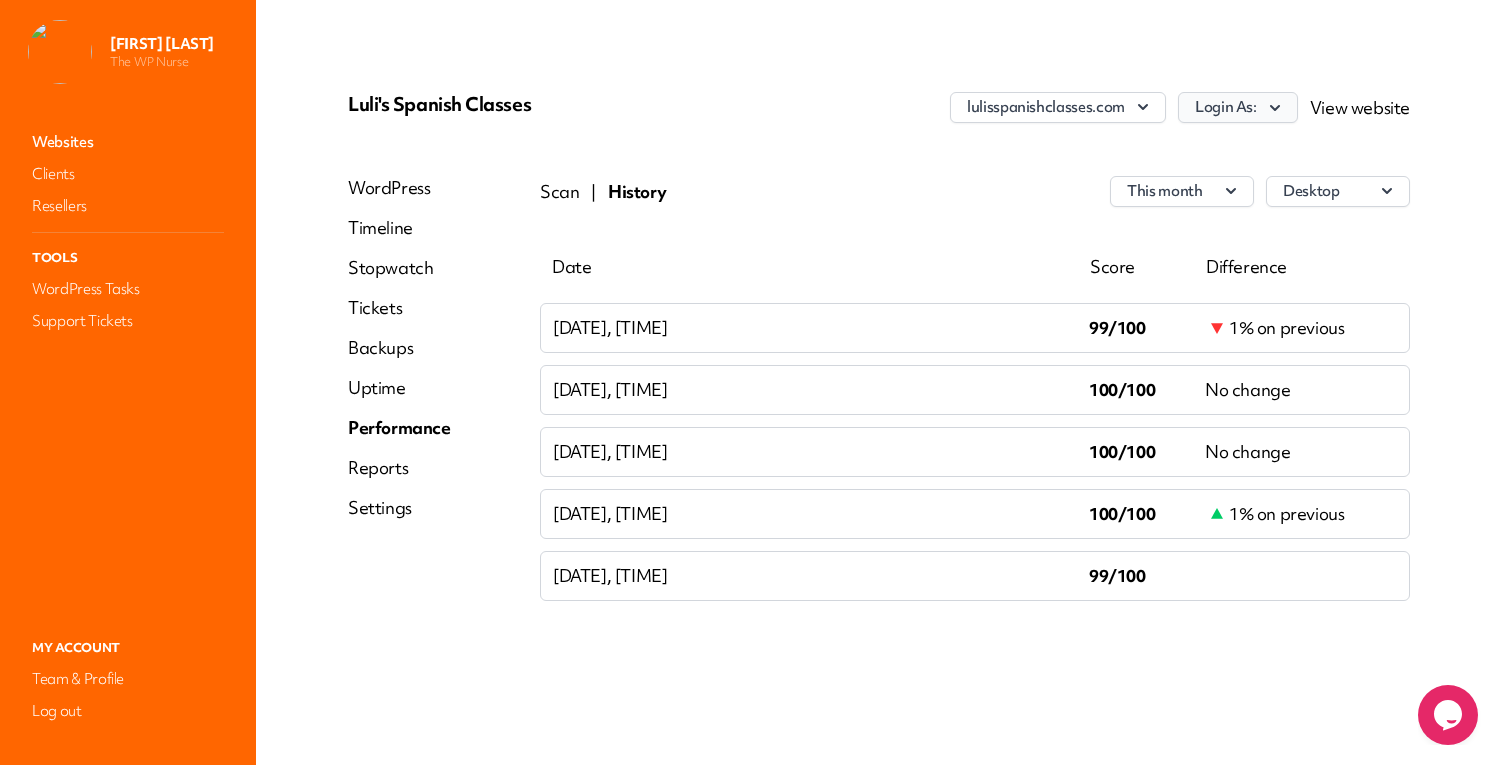 click 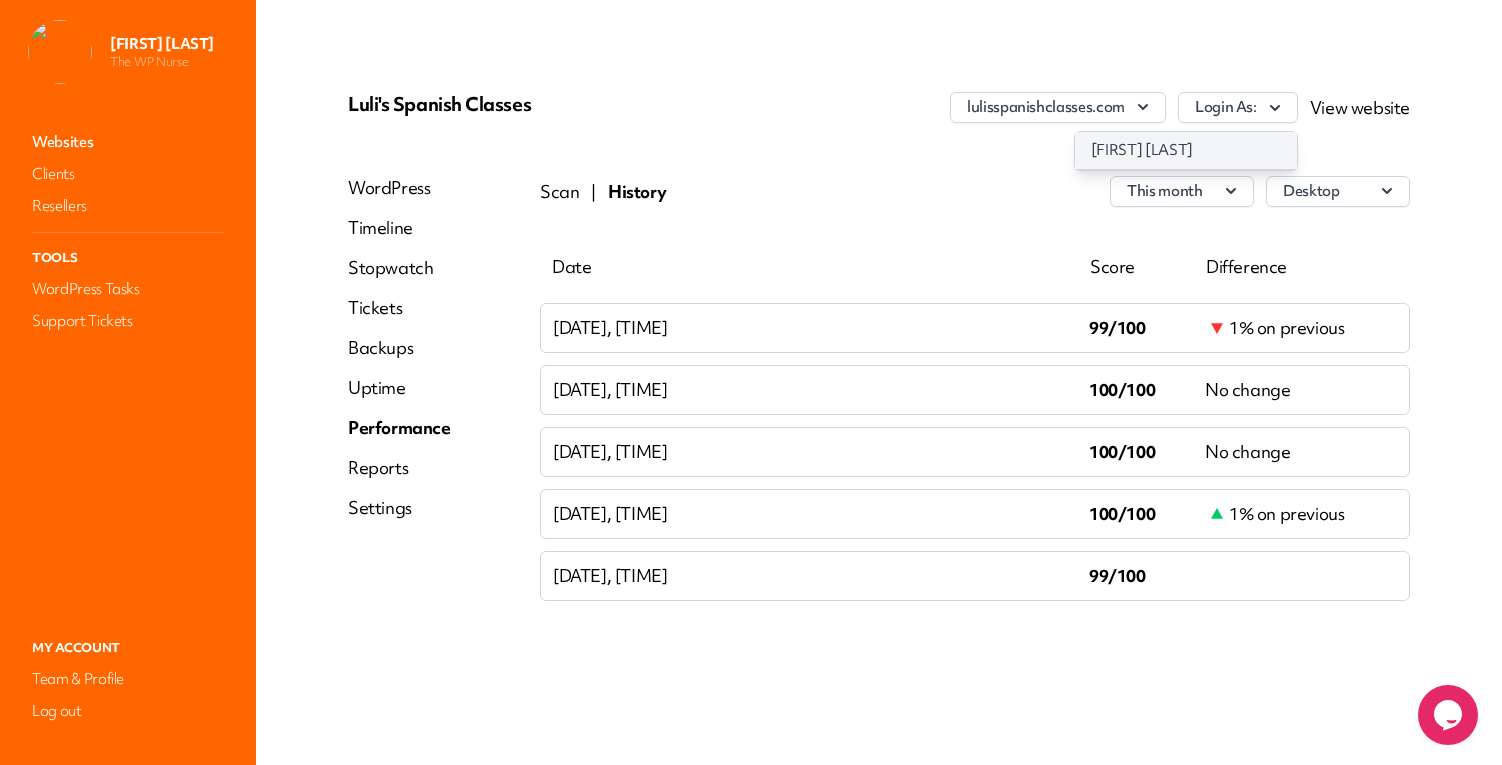 click on "[FIRST] [LAST]" at bounding box center (1186, 150) 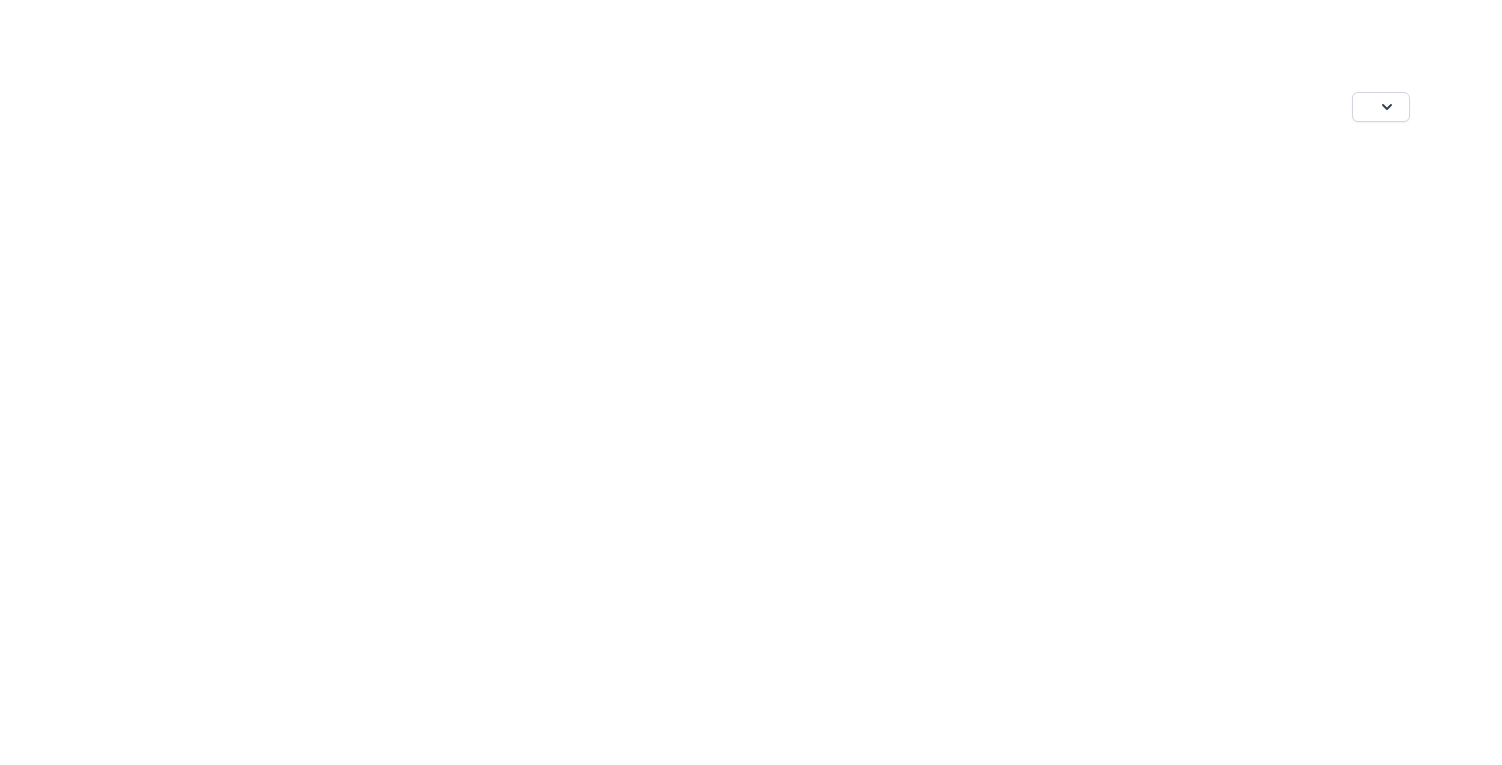 scroll, scrollTop: 0, scrollLeft: 0, axis: both 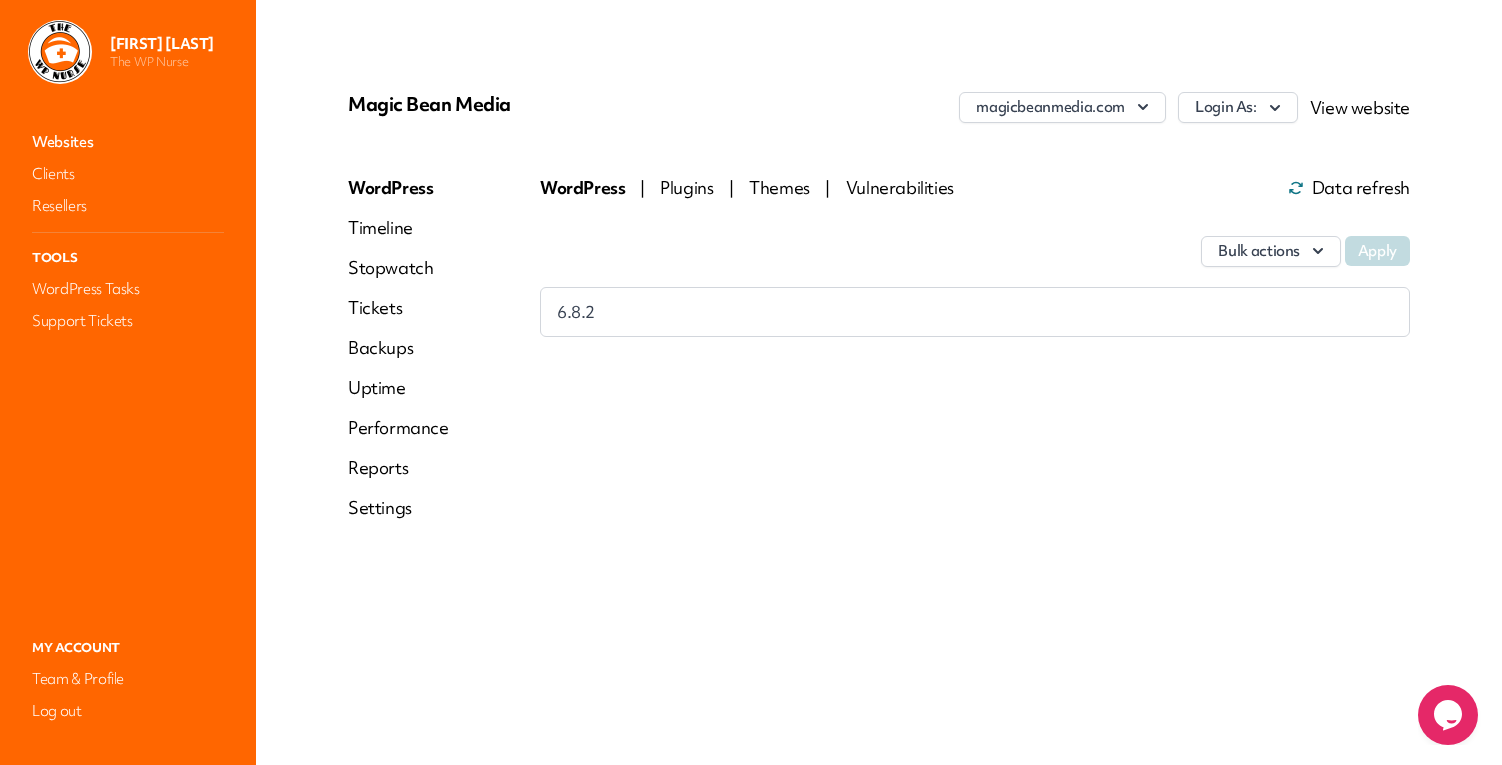 click on "Performance" at bounding box center (398, 428) 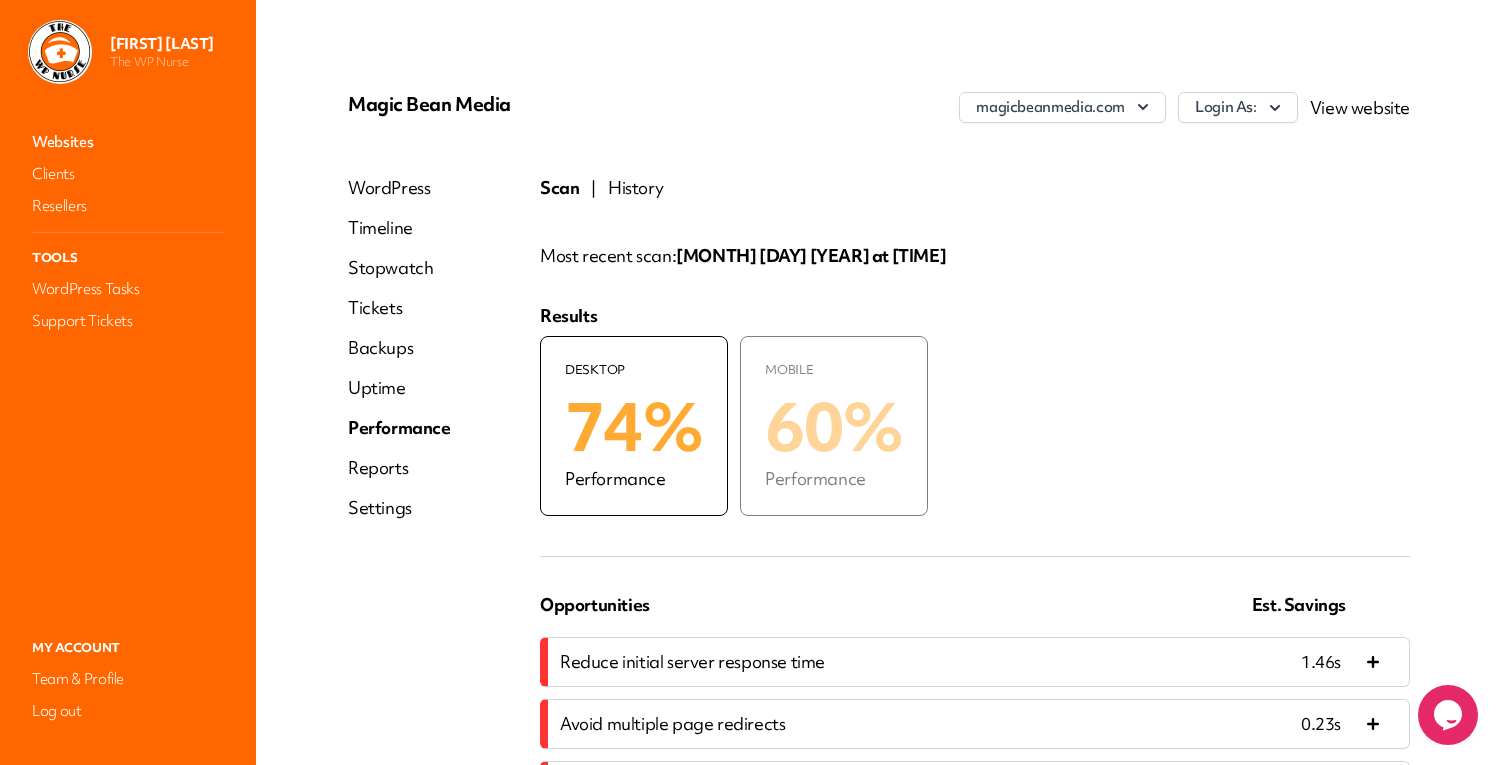click on "History" at bounding box center [635, 188] 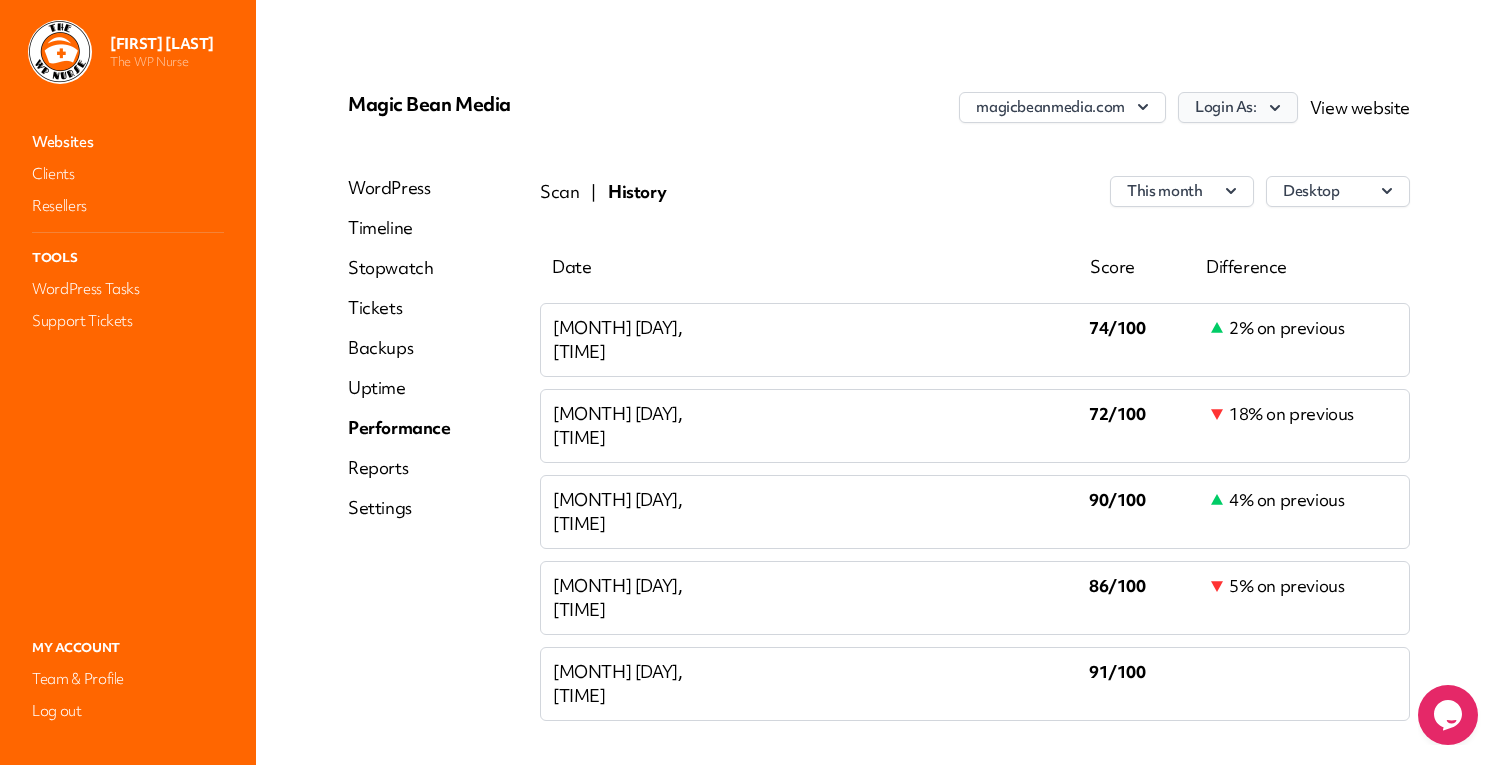 click on "Login As:" at bounding box center (1238, 107) 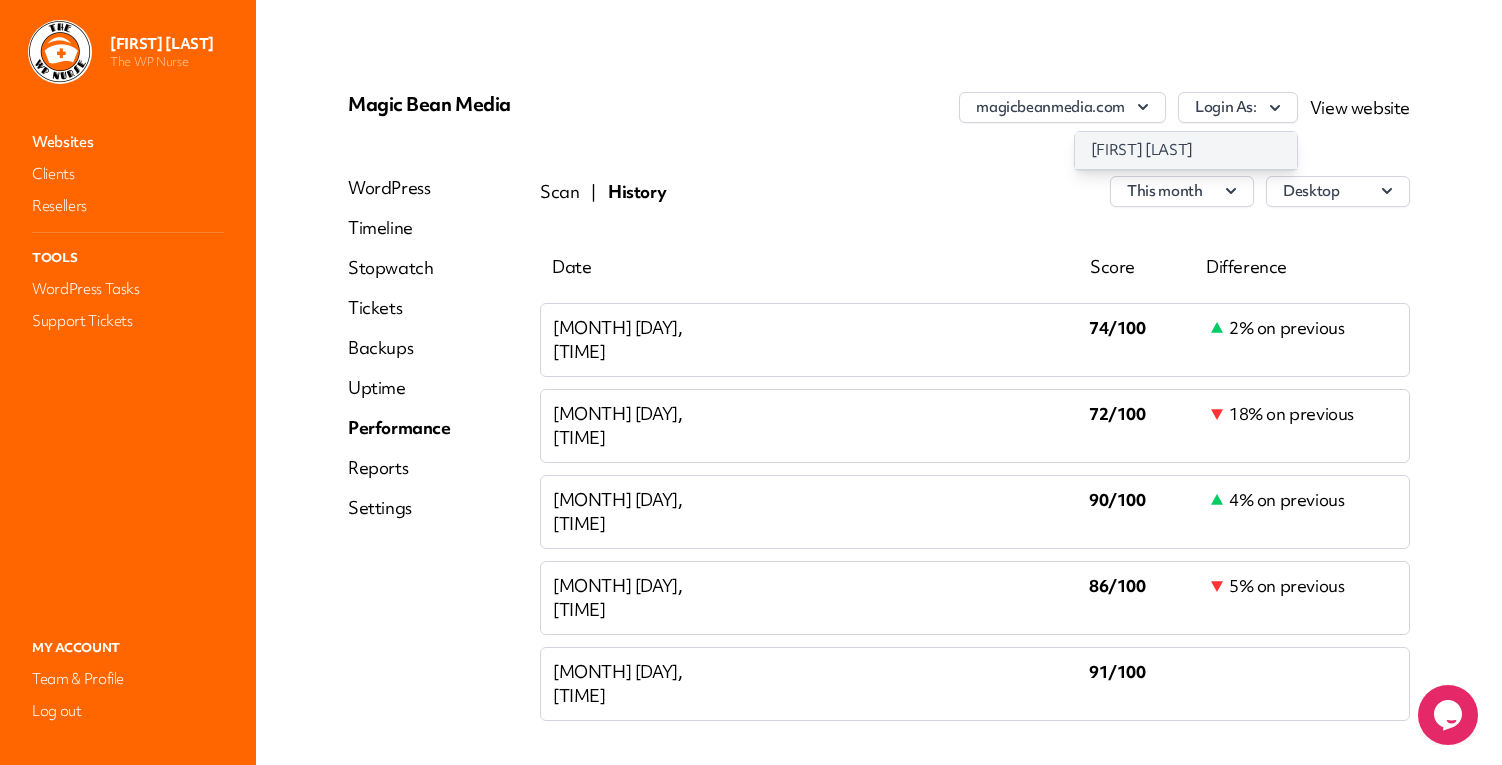 click on "[FIRST] [LAST]" at bounding box center (1186, 150) 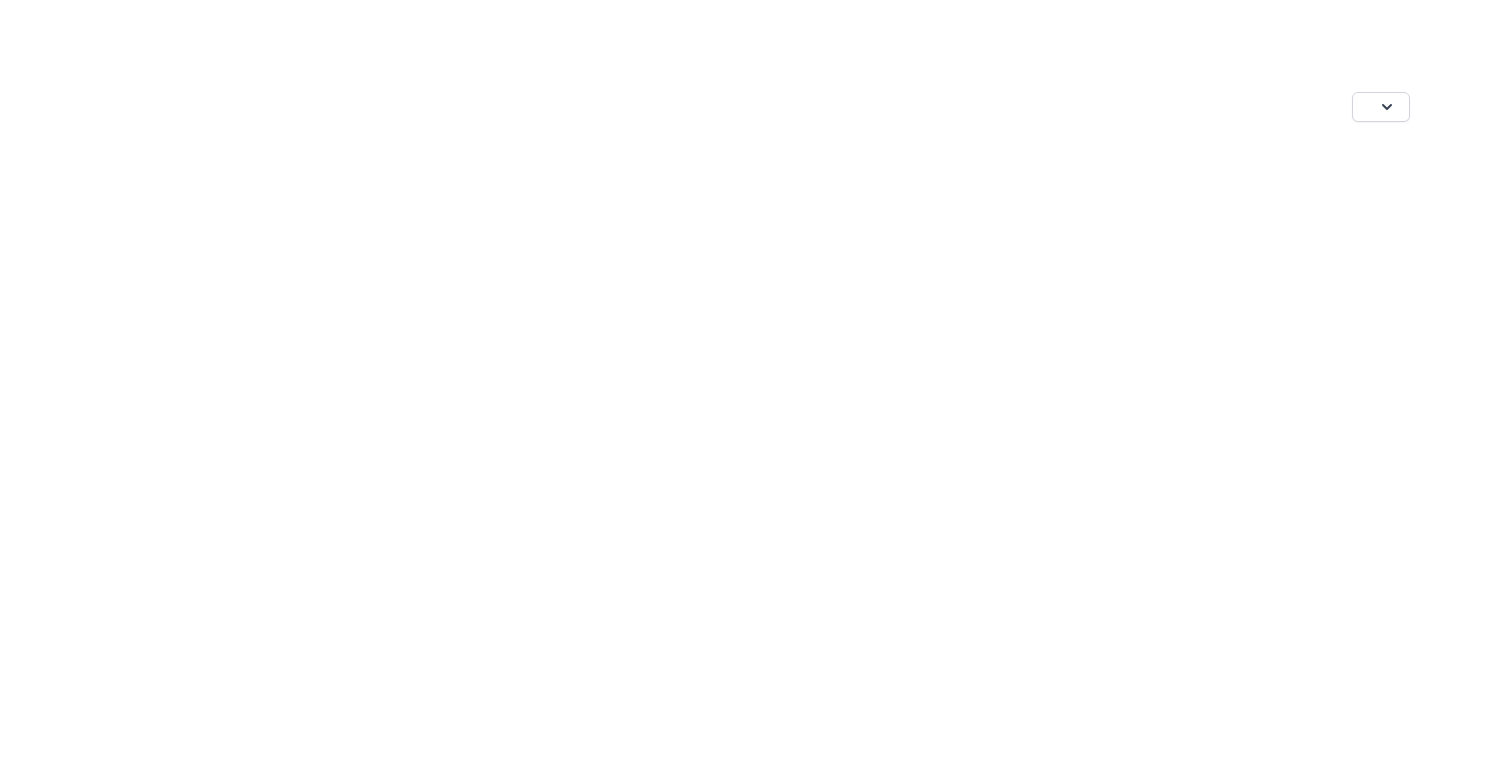 scroll, scrollTop: 0, scrollLeft: 0, axis: both 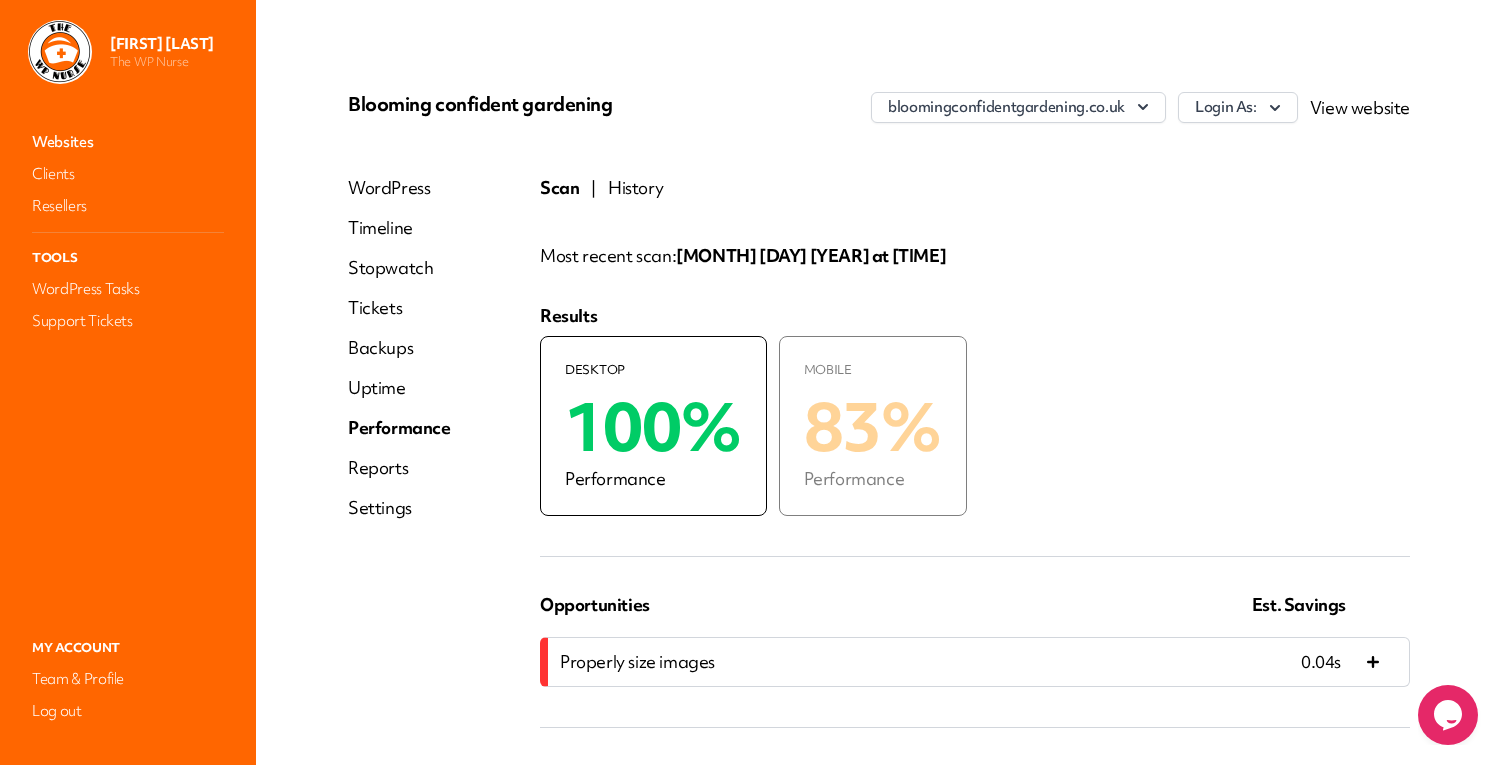 click on "History" at bounding box center [635, 188] 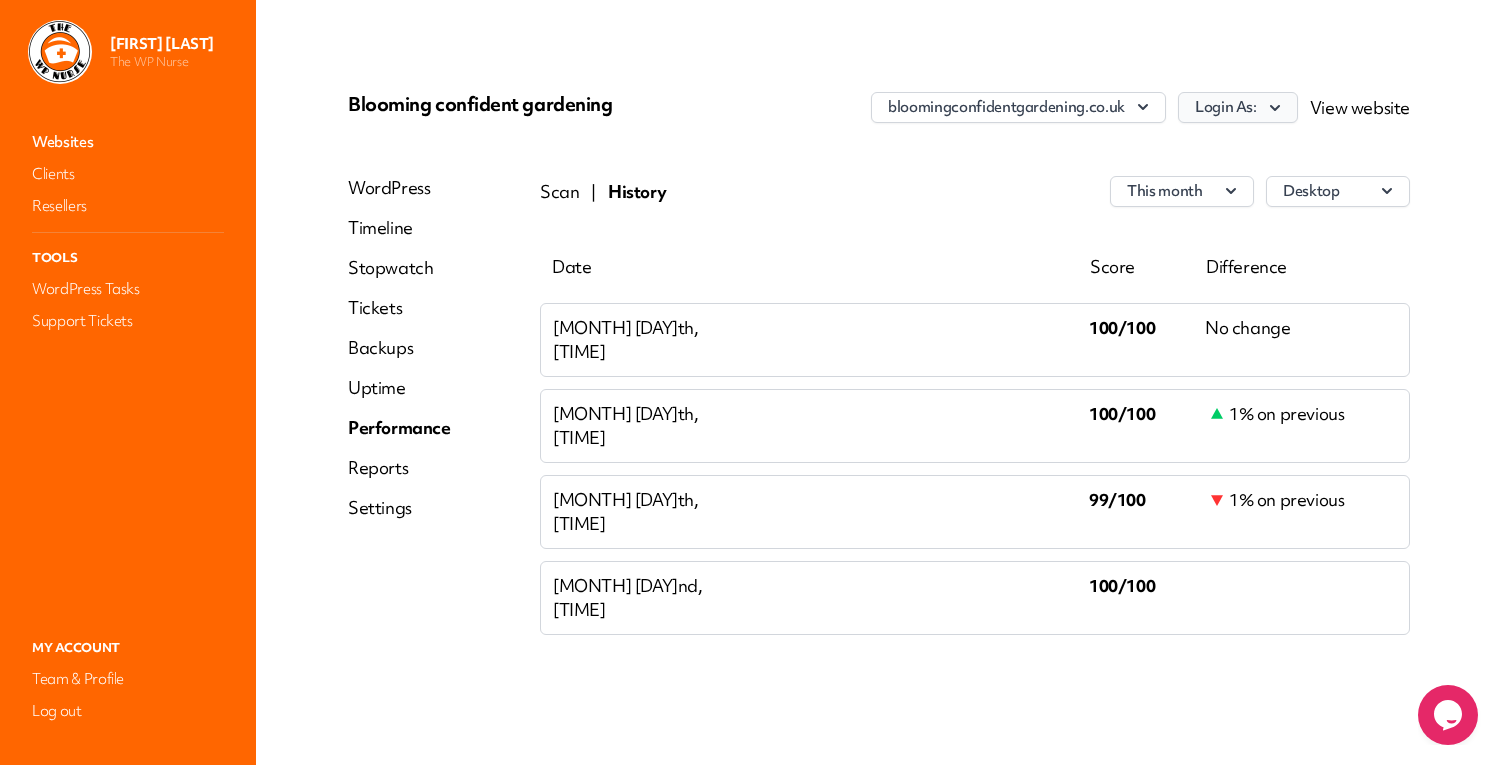 click on "Login As:" at bounding box center [1238, 107] 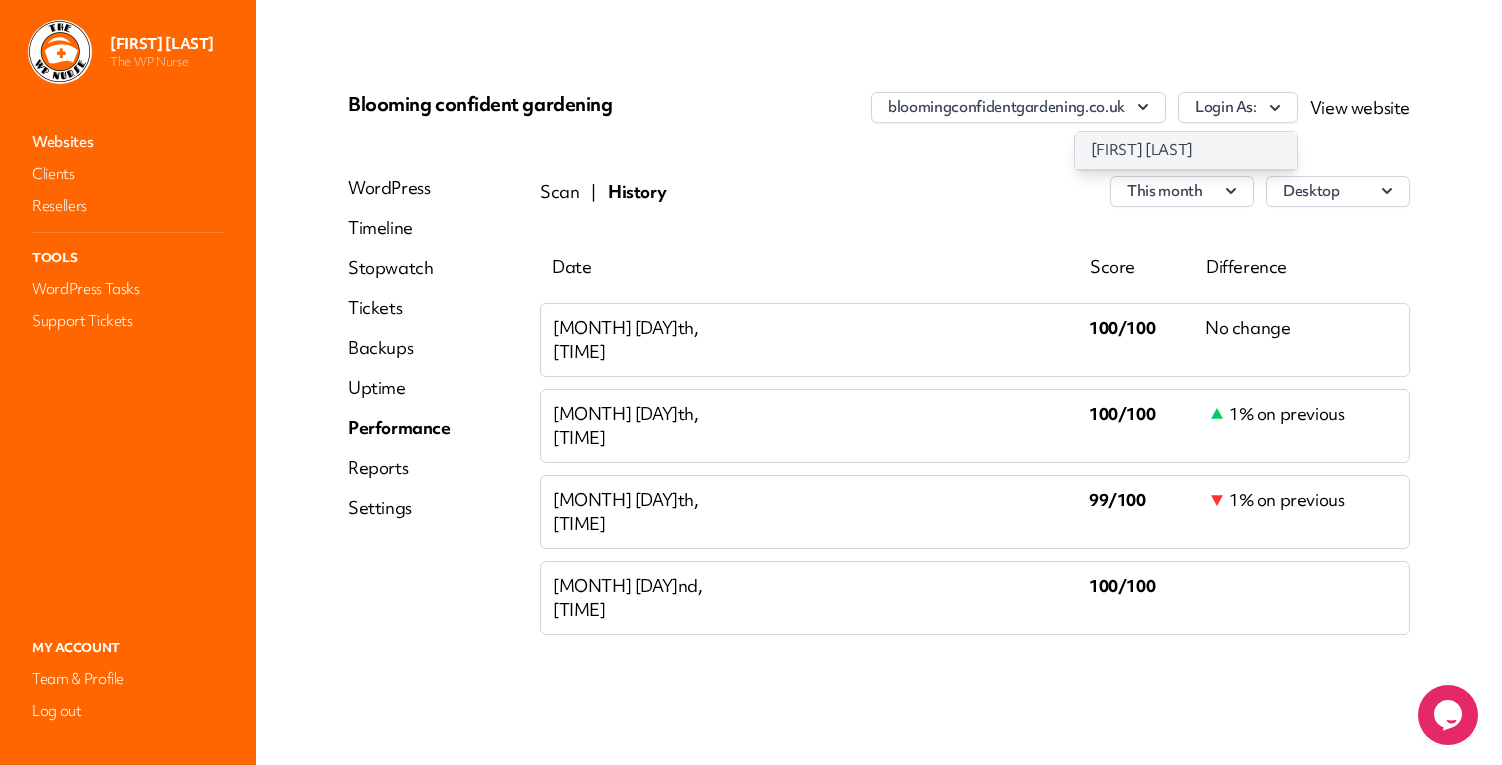 click on "[FIRST] [LAST]" at bounding box center [1186, 150] 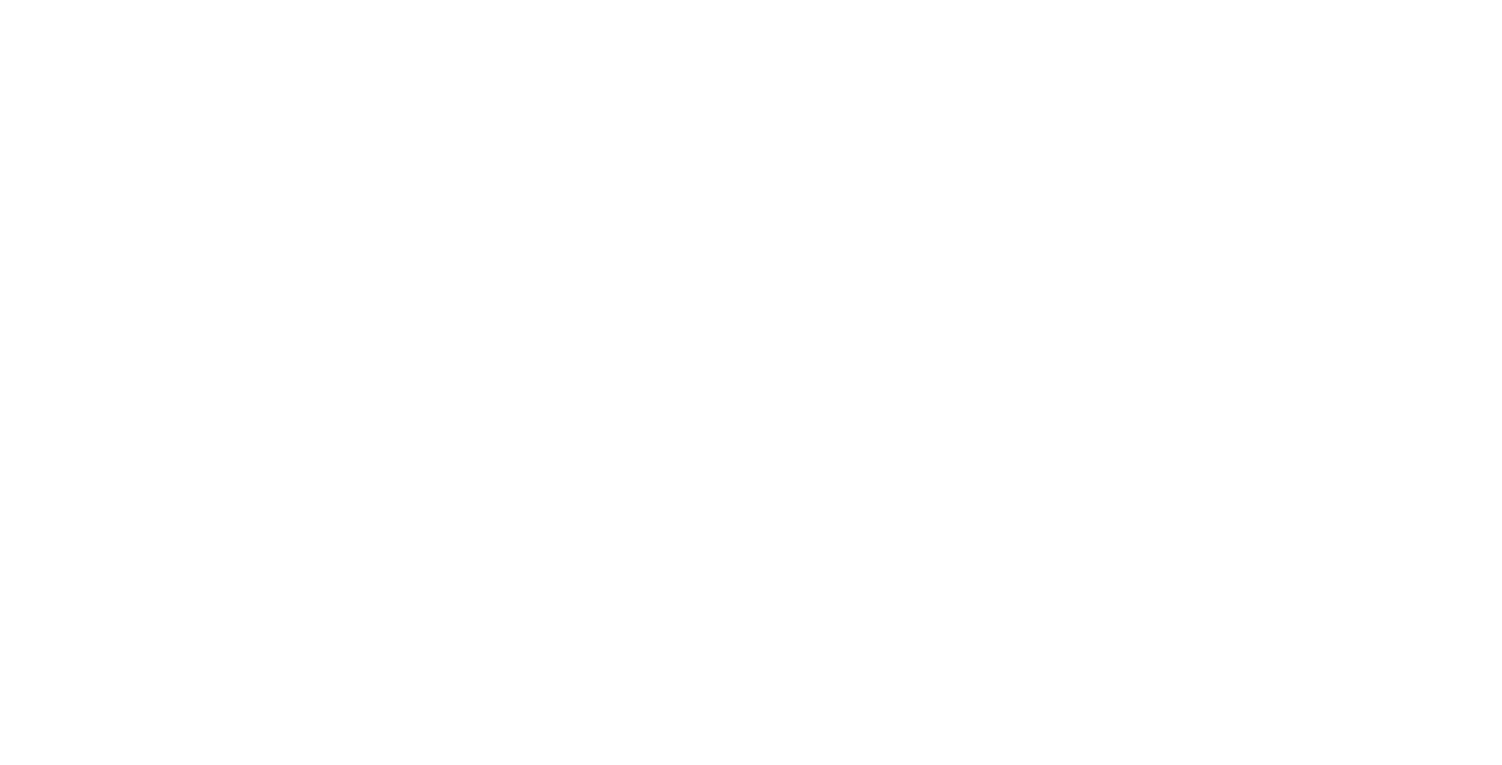 scroll, scrollTop: 0, scrollLeft: 0, axis: both 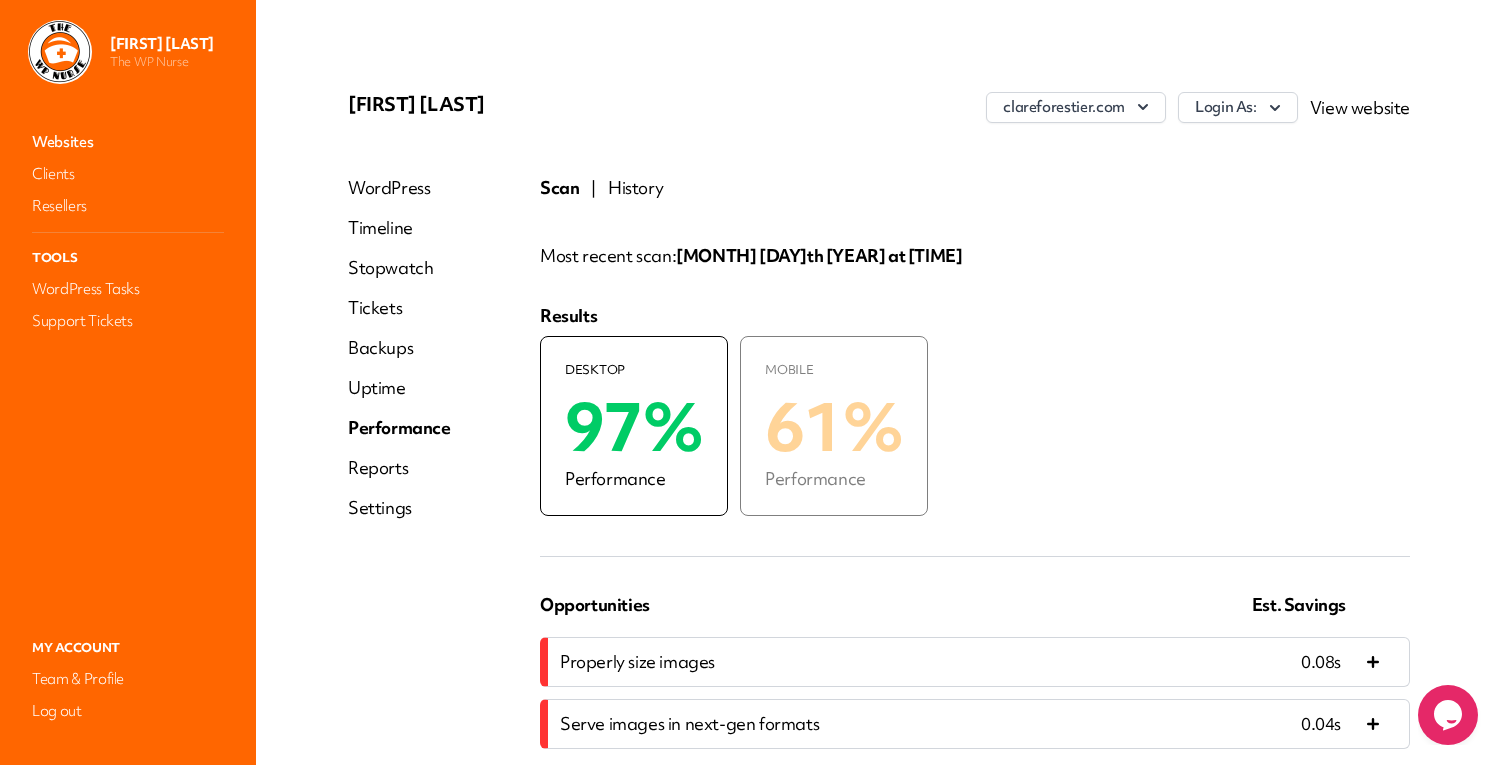 click on "History" at bounding box center (635, 188) 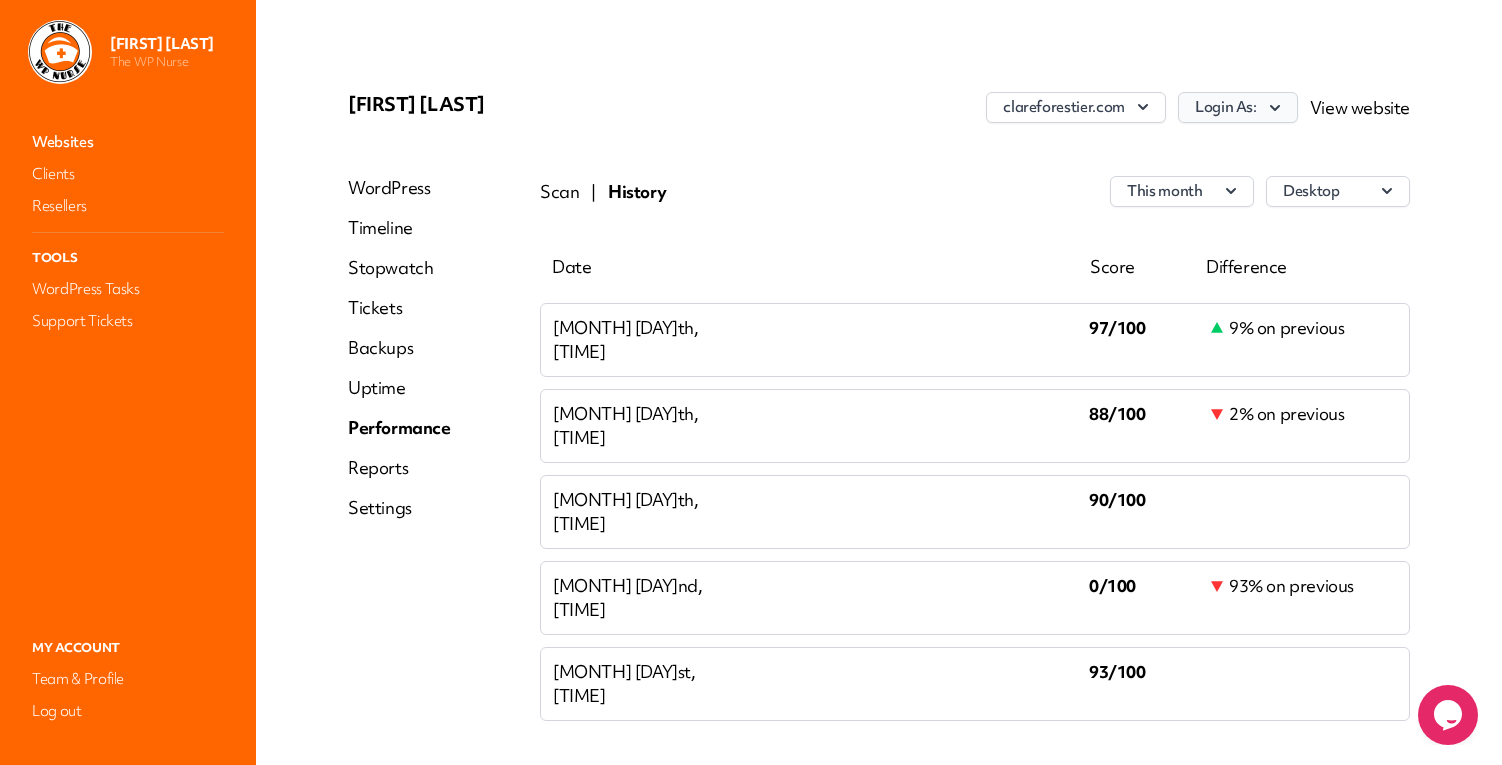 click on "Login As:" at bounding box center (1238, 107) 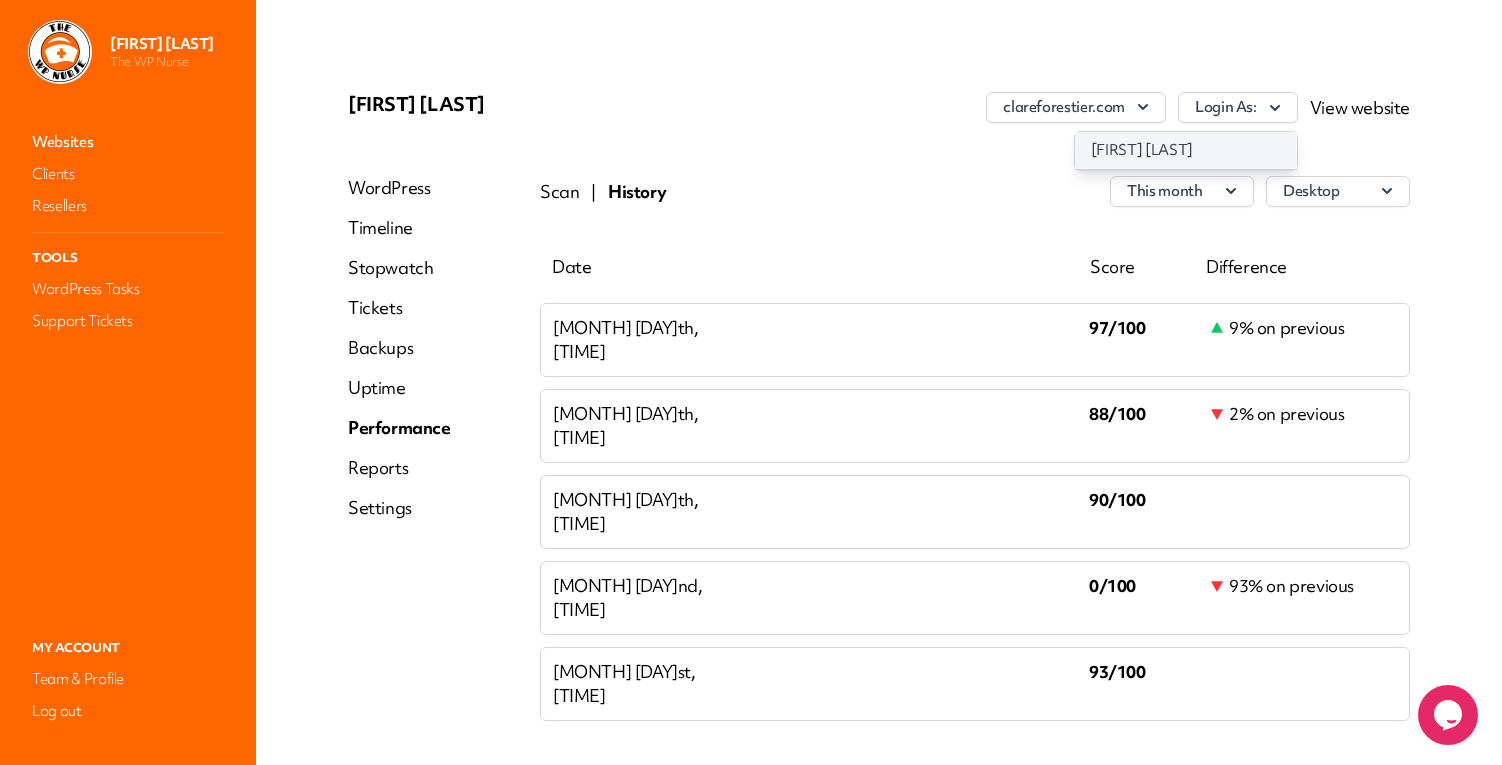 click on "[FIRST] [LAST]" at bounding box center [1186, 150] 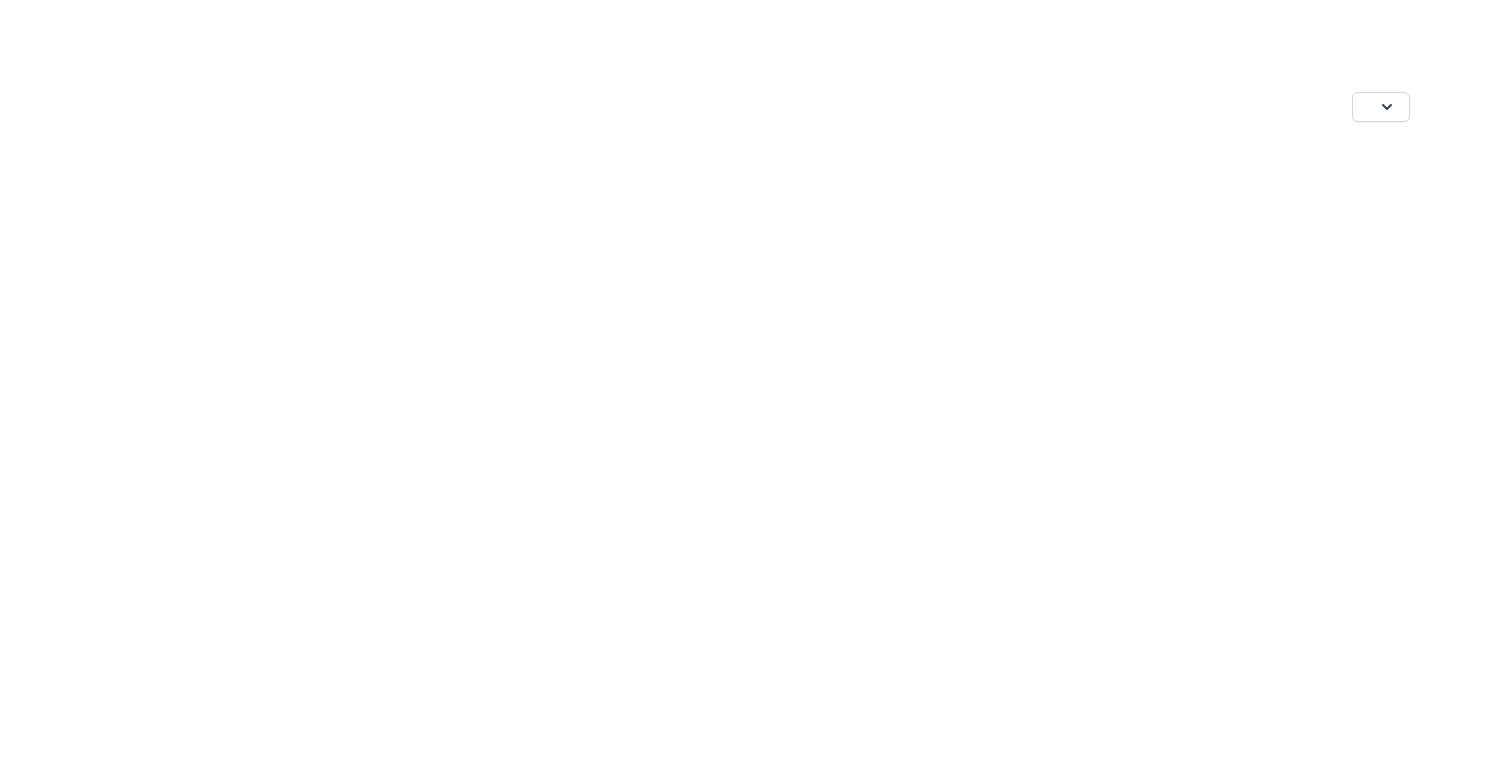 scroll, scrollTop: 0, scrollLeft: 0, axis: both 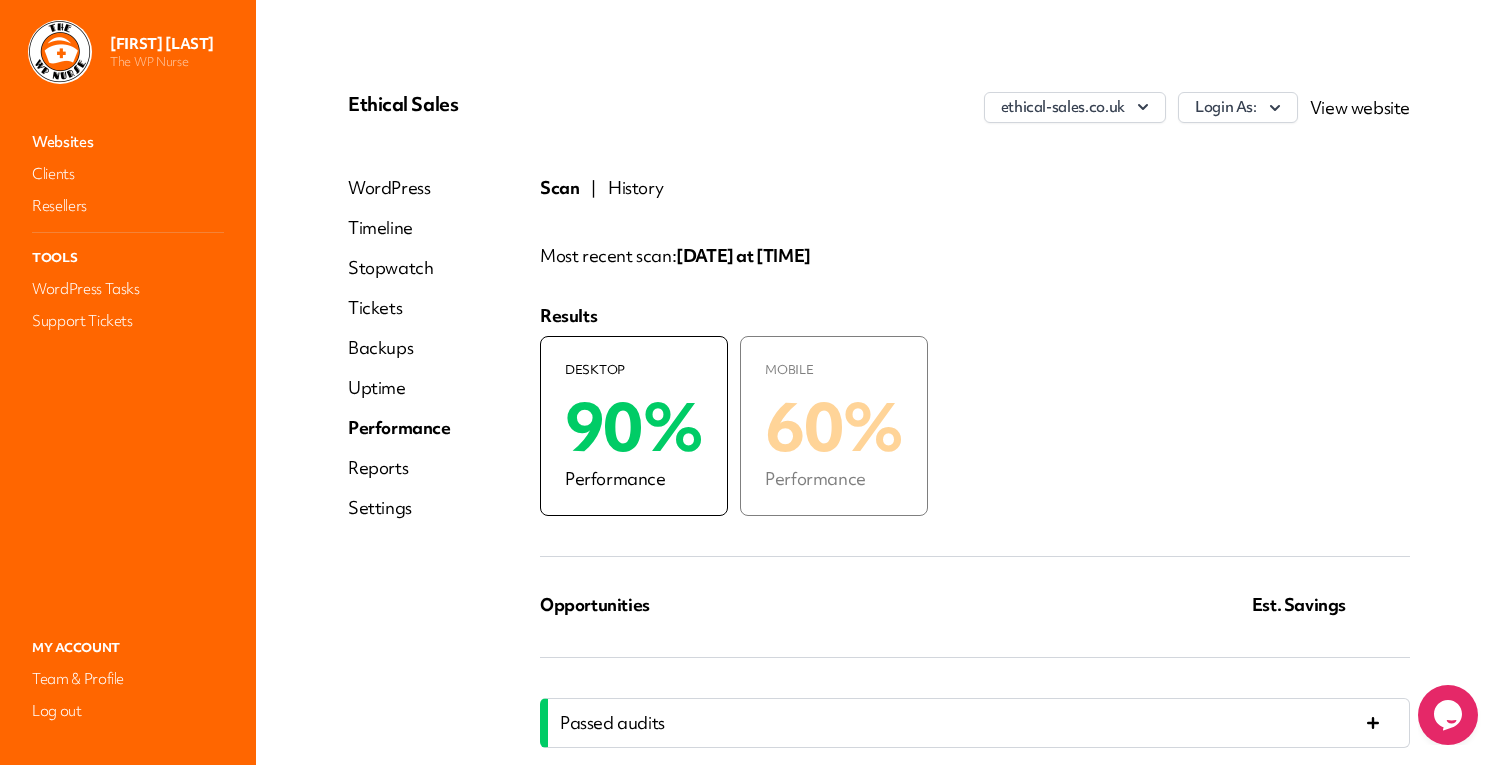 click on "History" at bounding box center [635, 188] 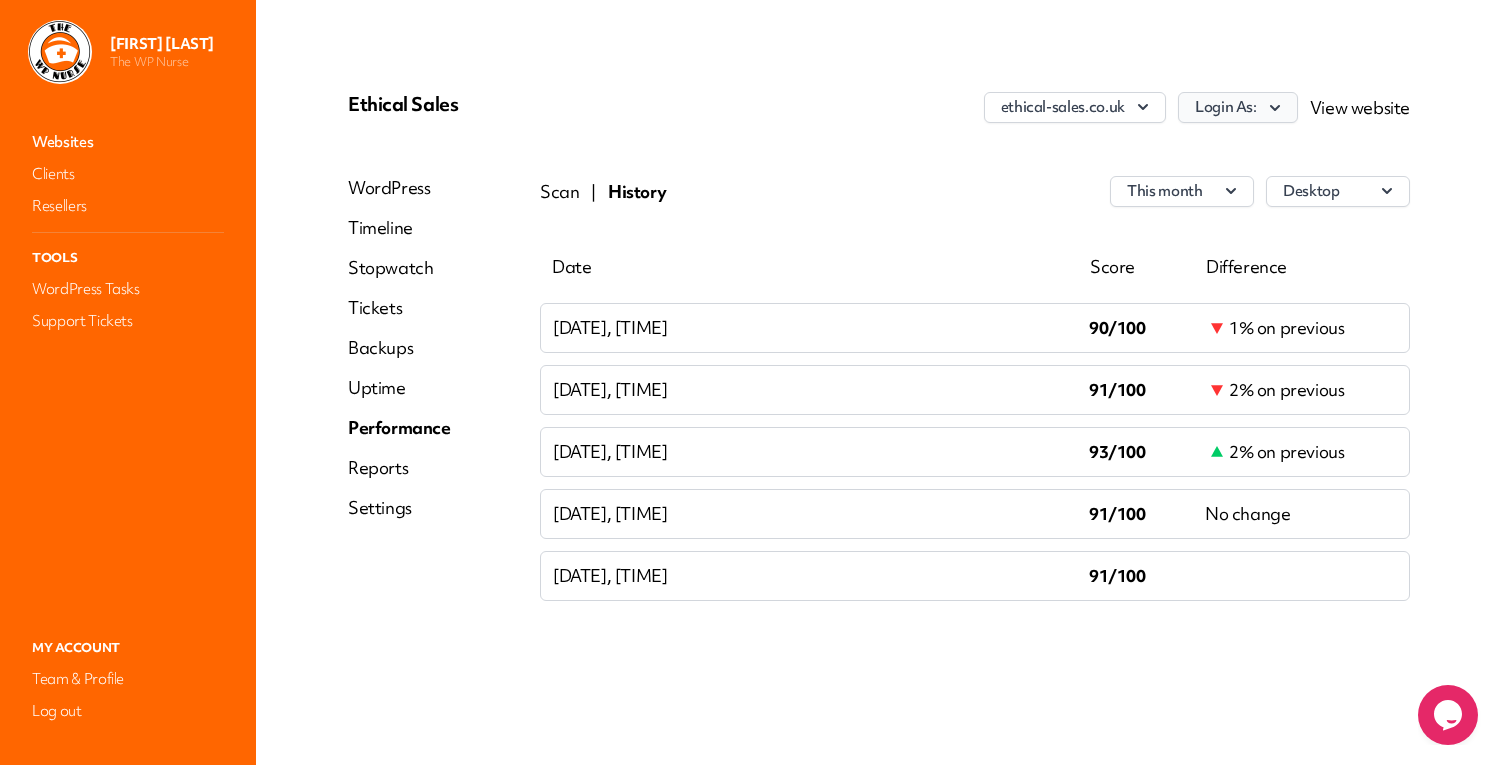 click on "Login As:" at bounding box center [1238, 107] 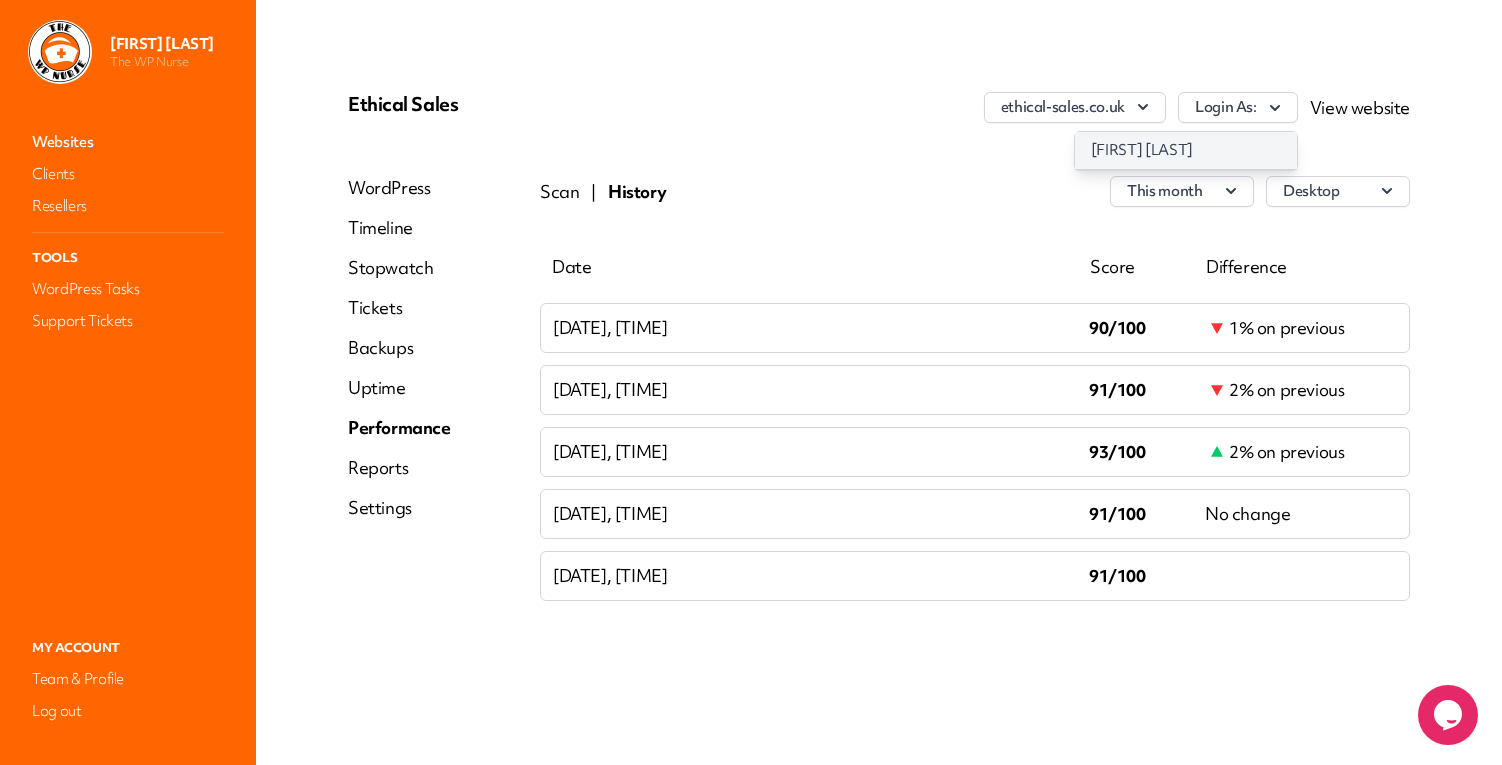 click on "[FIRST] [LAST]" at bounding box center [1186, 150] 